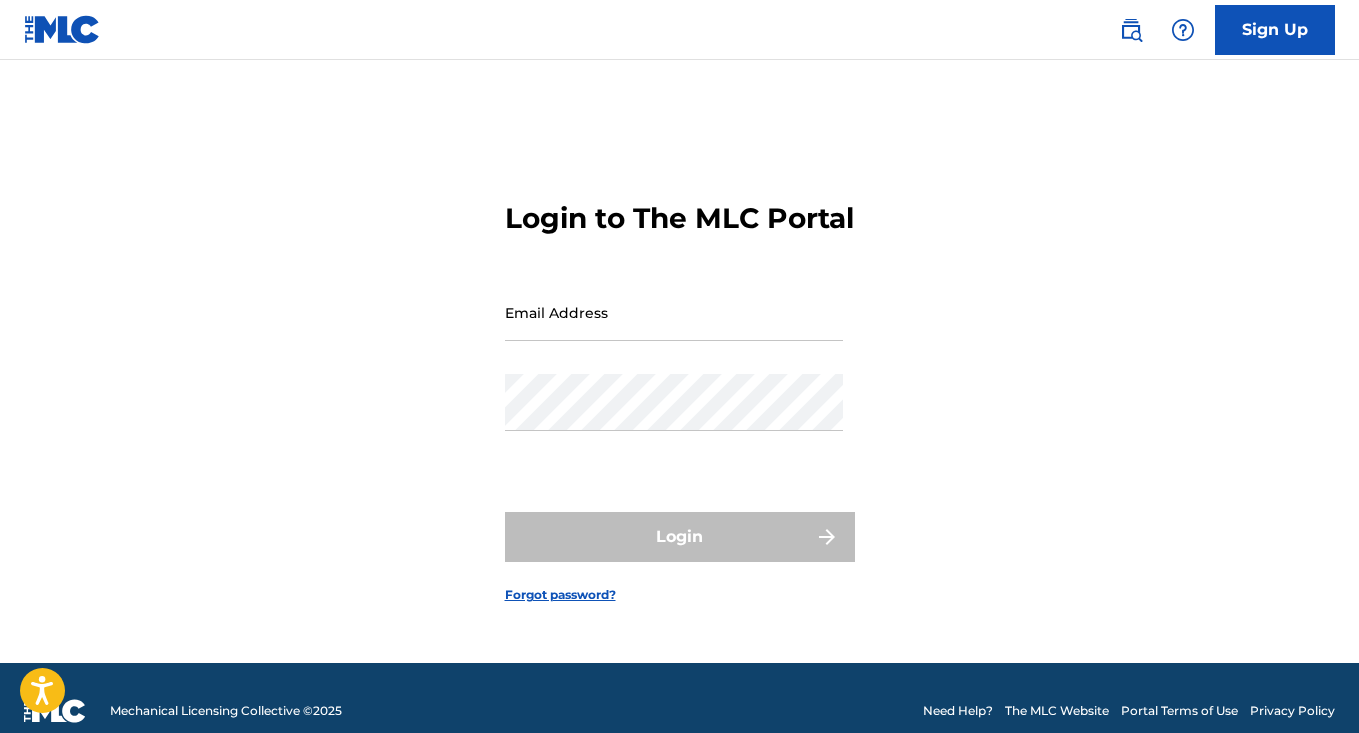 scroll, scrollTop: 0, scrollLeft: 0, axis: both 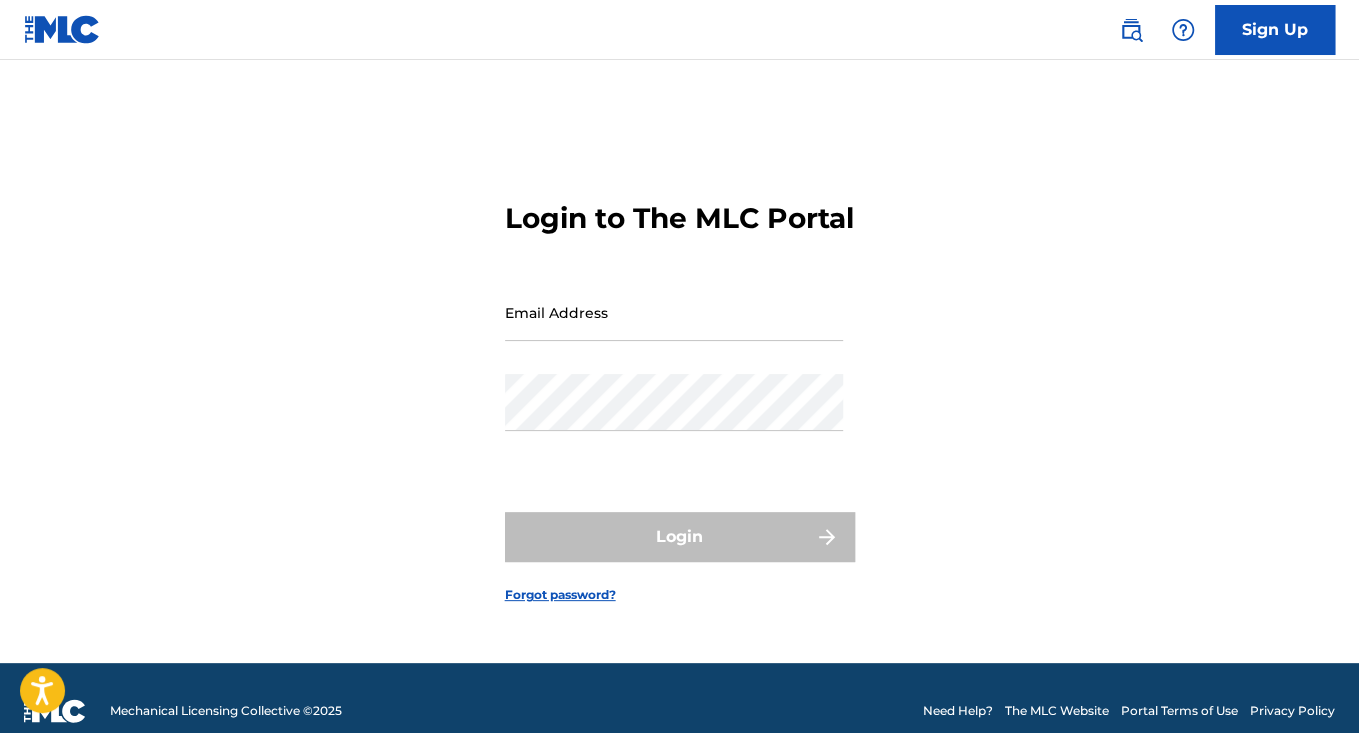 click on "Email Address" at bounding box center [674, 312] 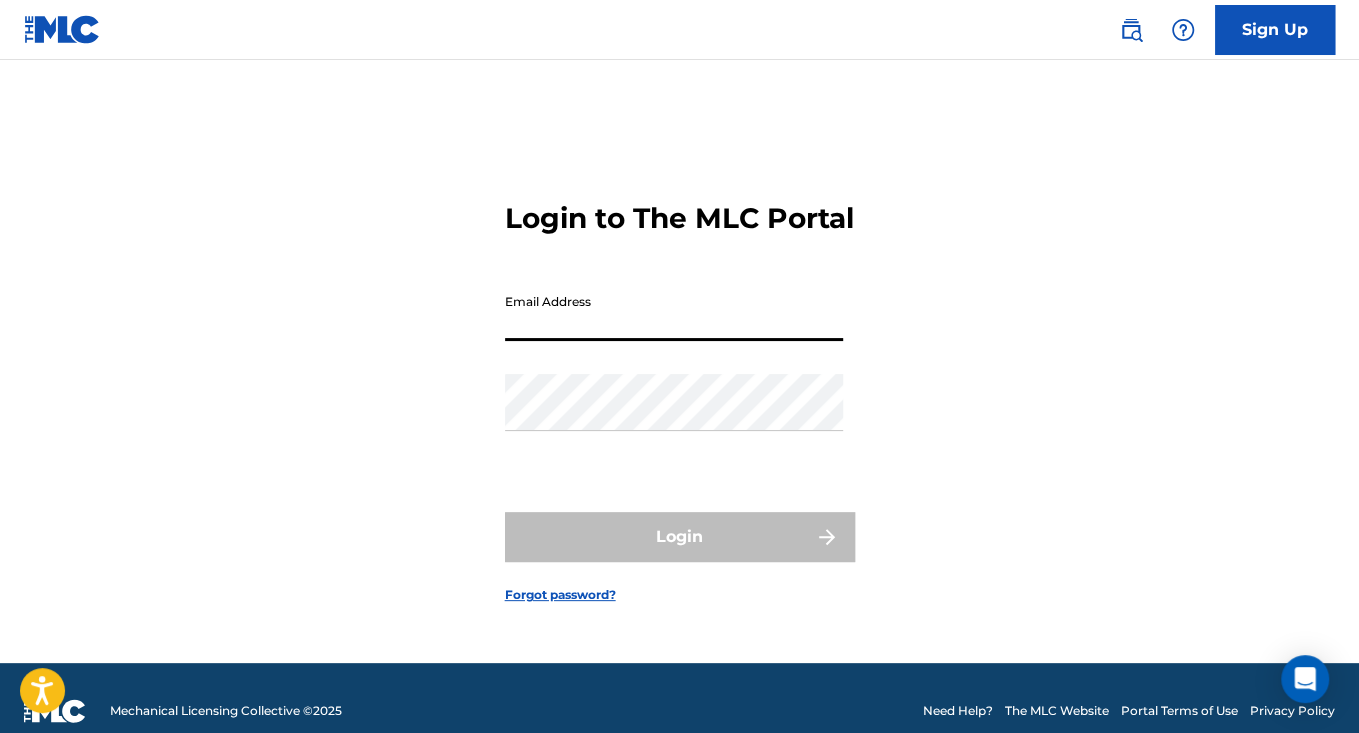 type on "[EMAIL_ADDRESS][DOMAIN_NAME]" 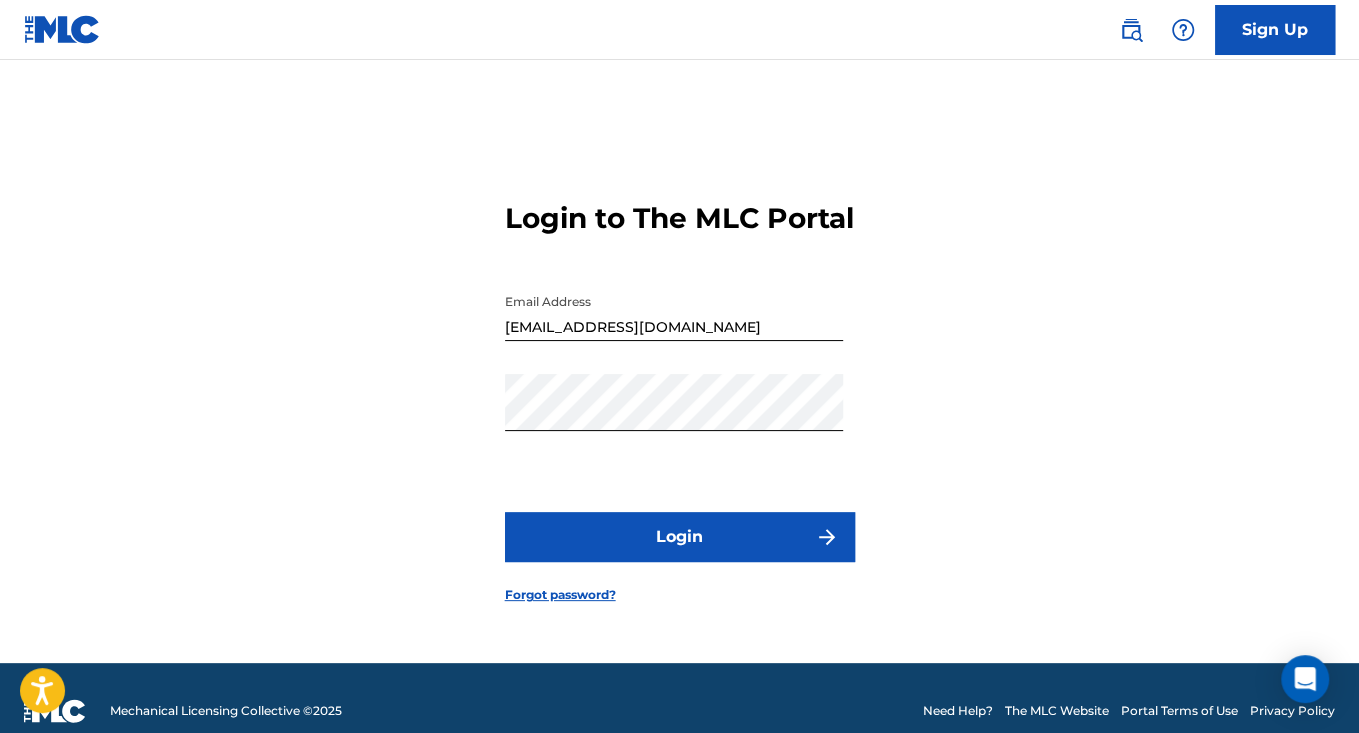 click on "Login" at bounding box center (680, 537) 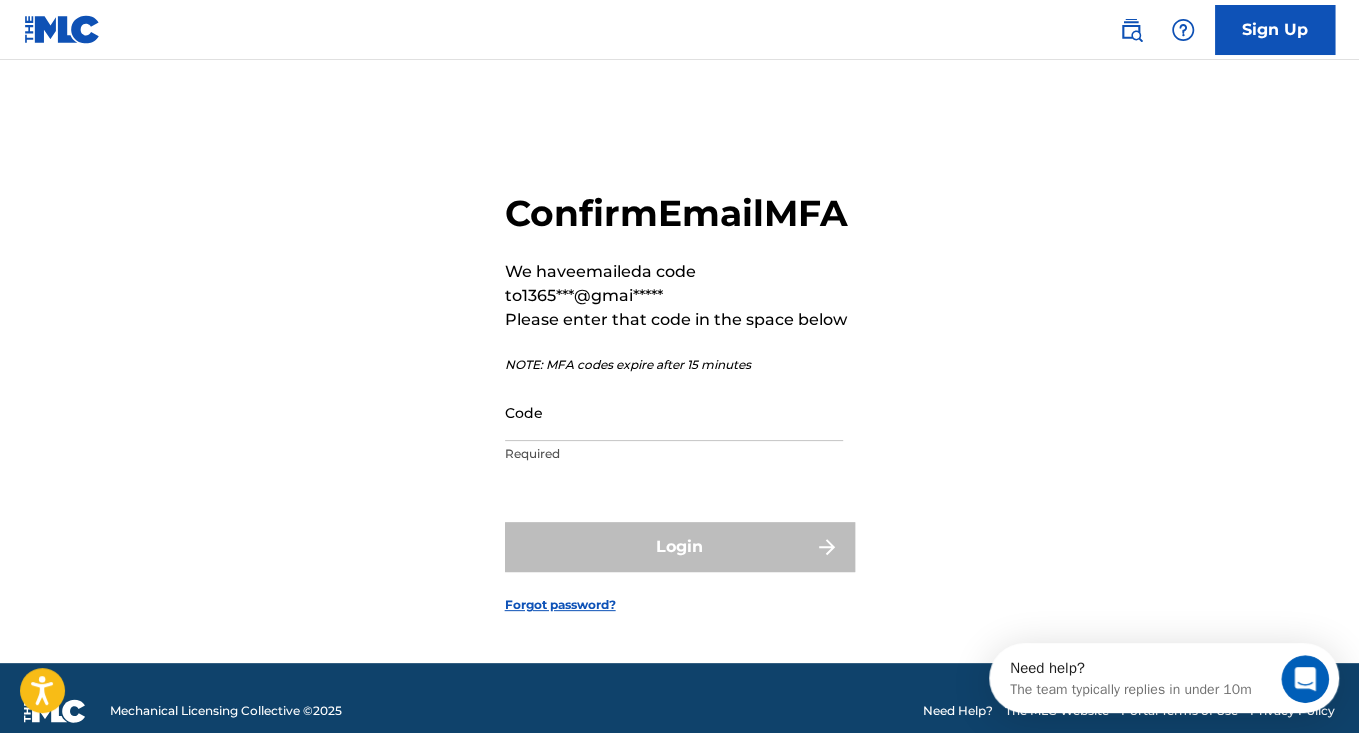 scroll, scrollTop: 0, scrollLeft: 0, axis: both 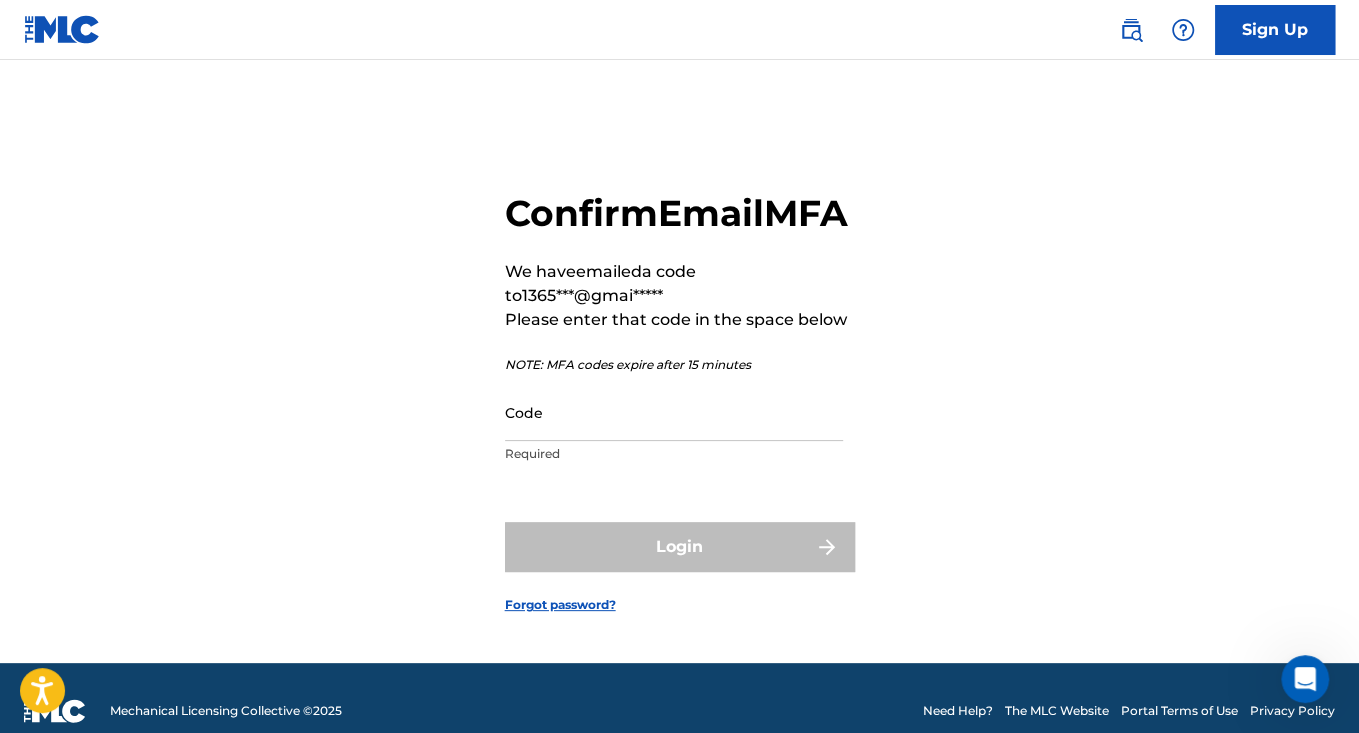 click on "Code" at bounding box center (674, 412) 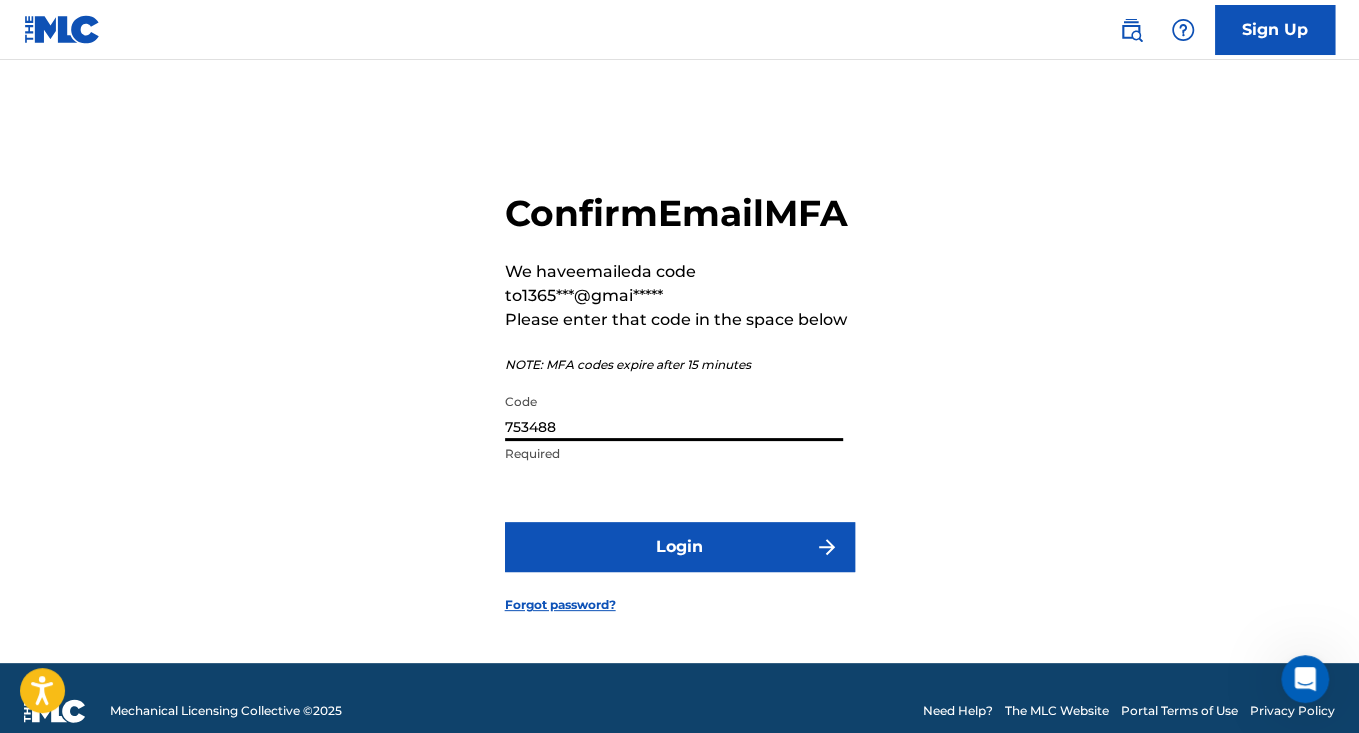 type on "753488" 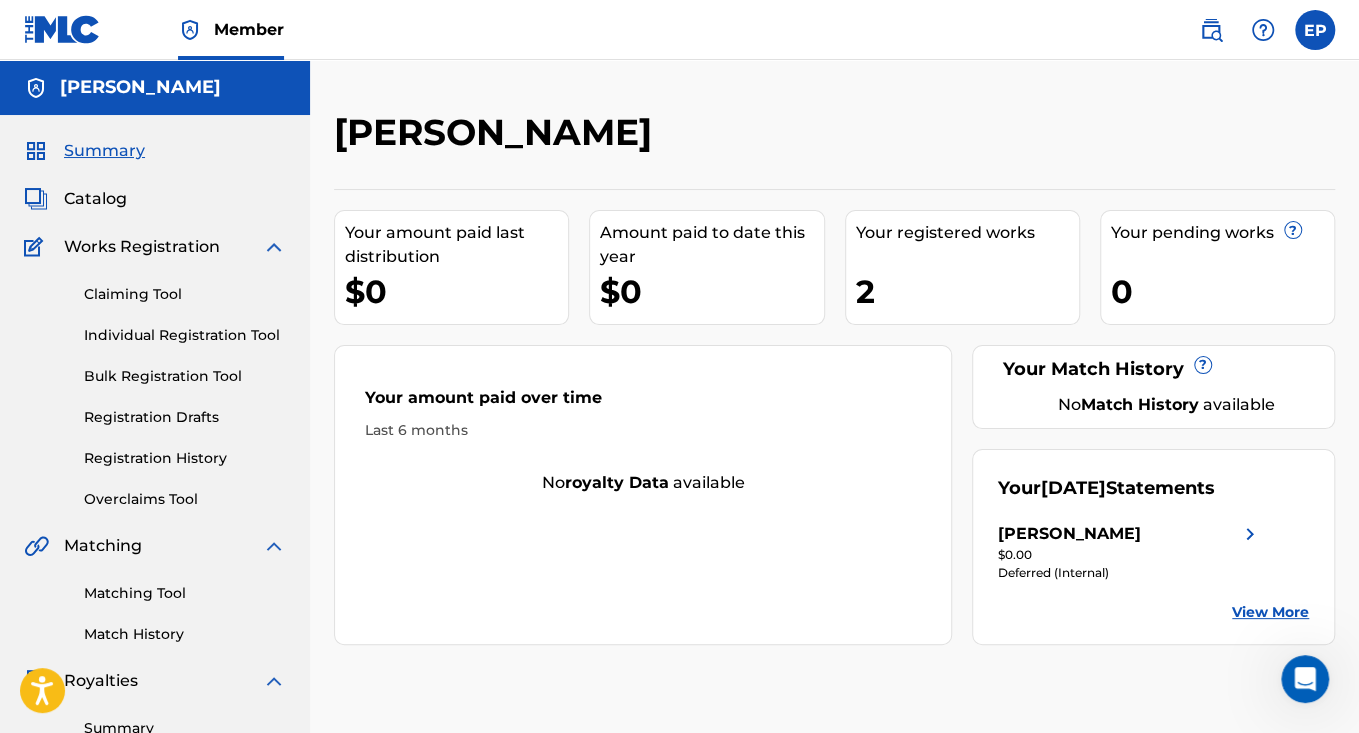 scroll, scrollTop: 0, scrollLeft: 0, axis: both 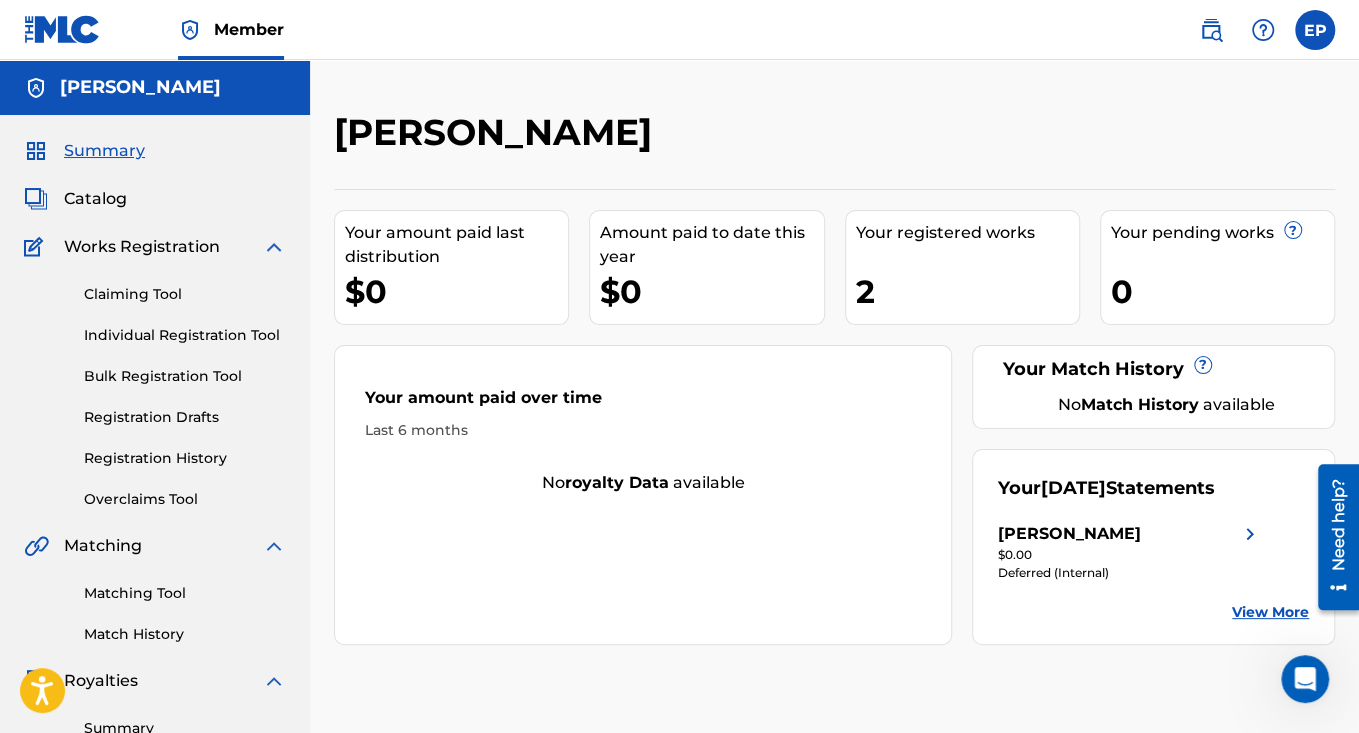 click on "Catalog" at bounding box center [95, 199] 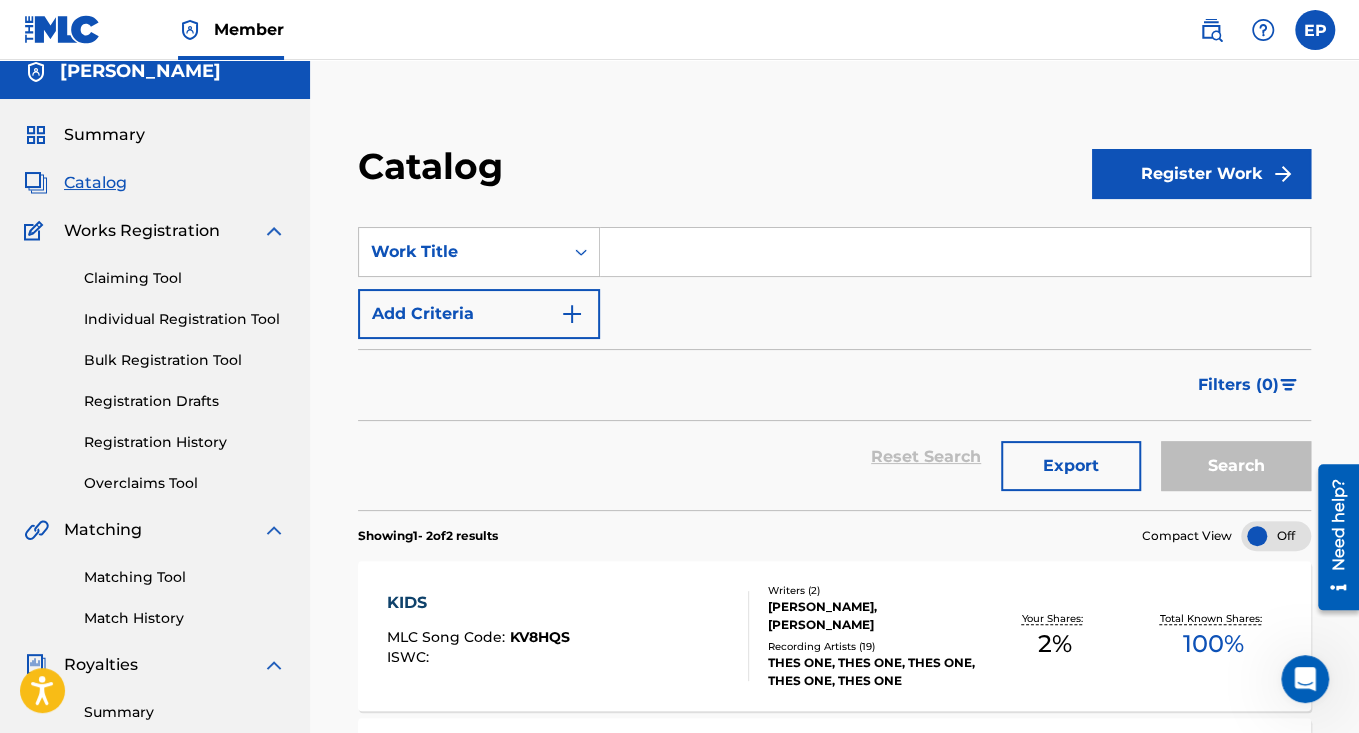scroll, scrollTop: 0, scrollLeft: 0, axis: both 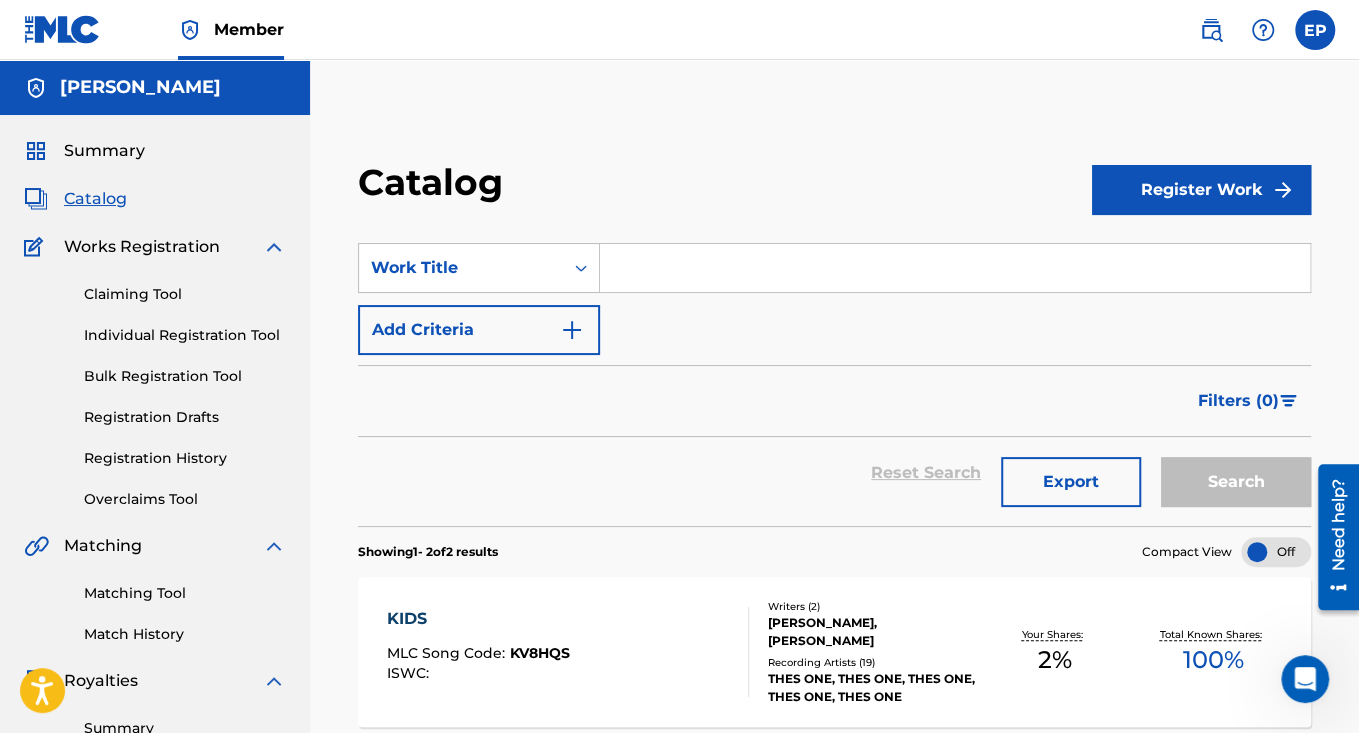 click at bounding box center [955, 268] 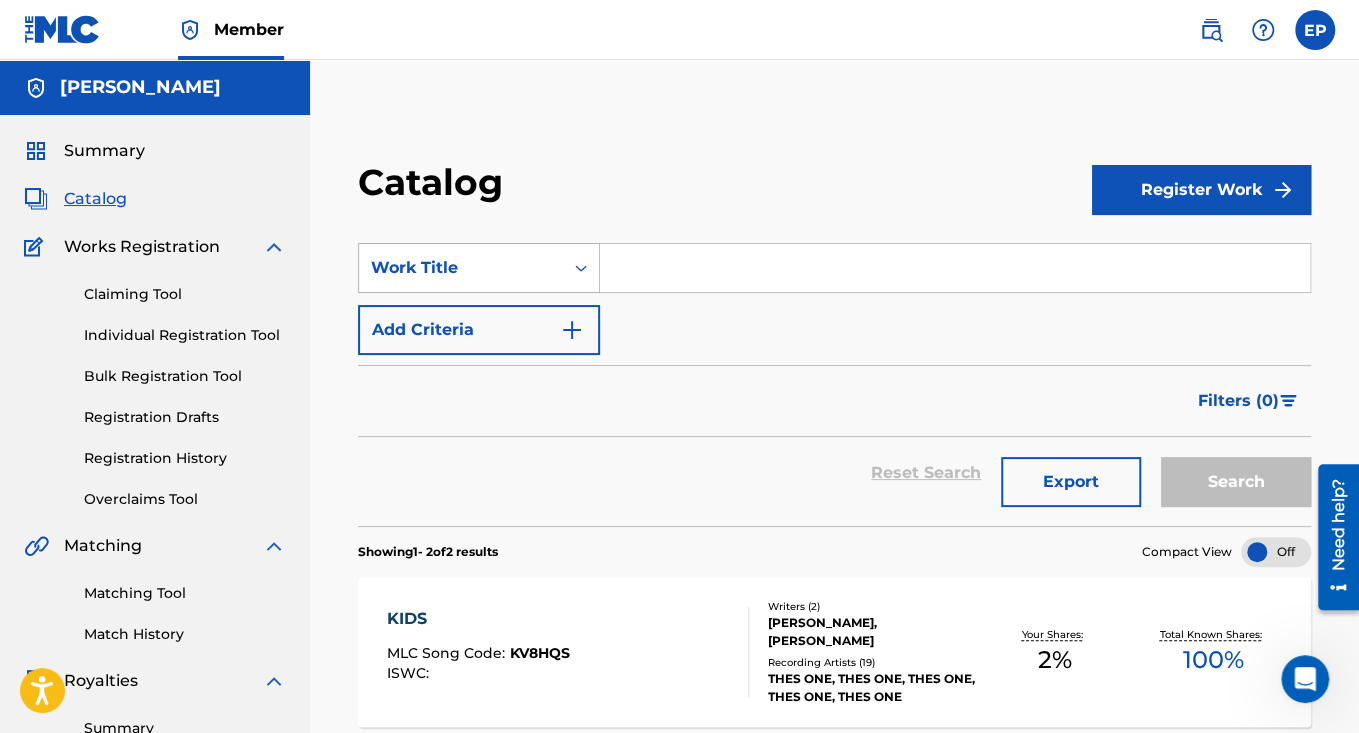 click on "Work Title" at bounding box center [479, 268] 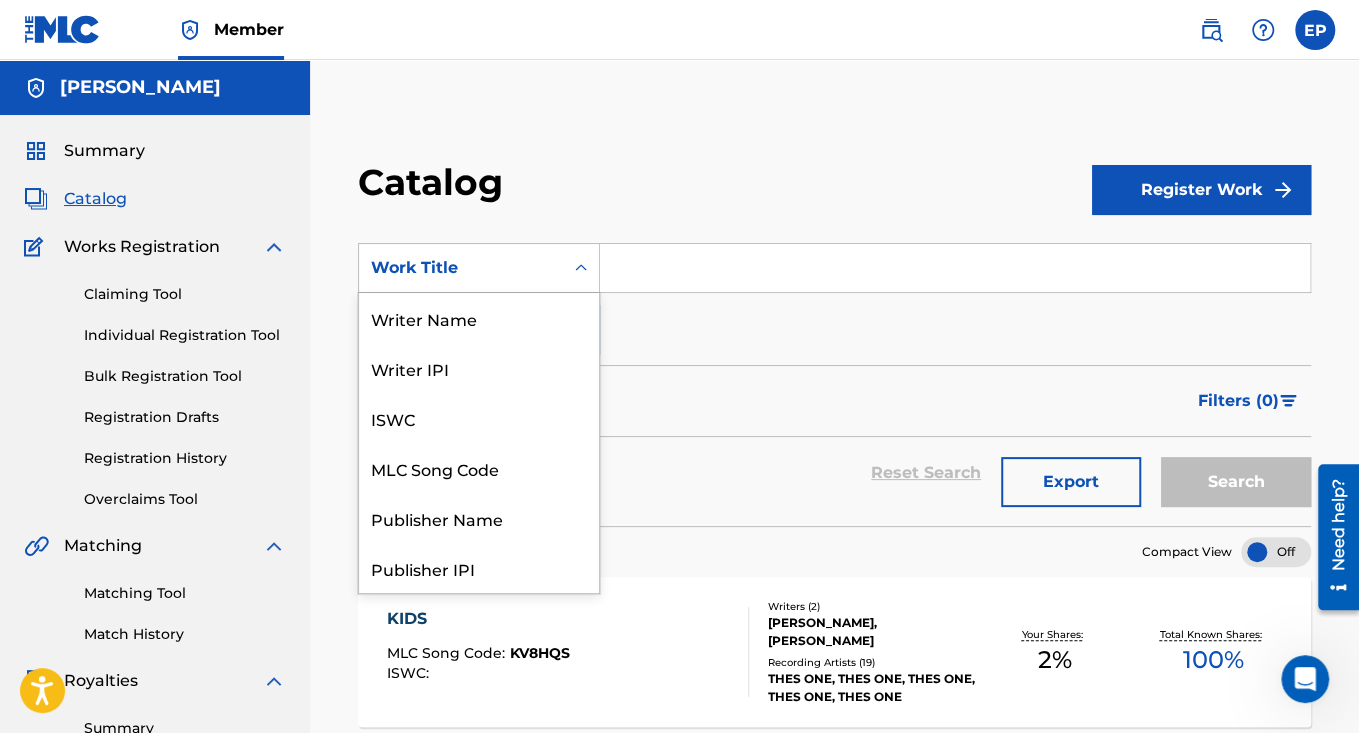 scroll, scrollTop: 300, scrollLeft: 0, axis: vertical 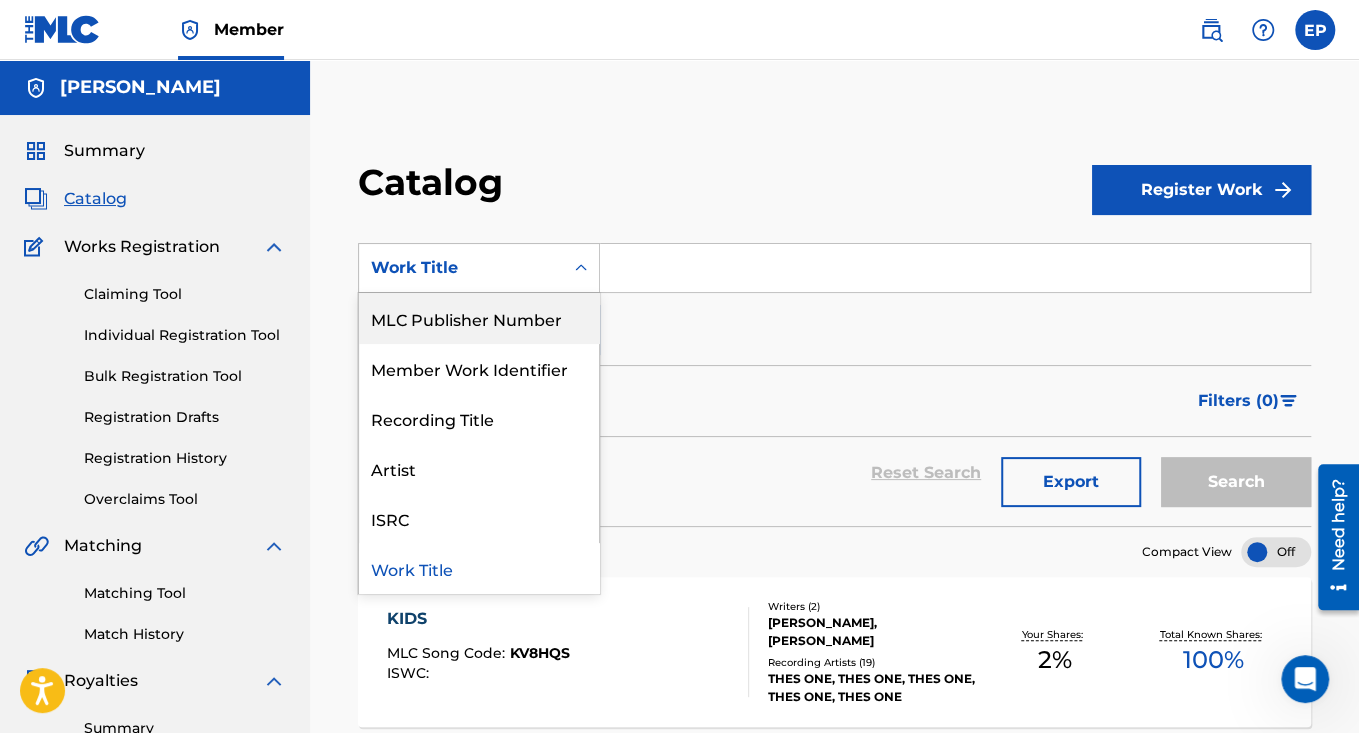click at bounding box center (955, 268) 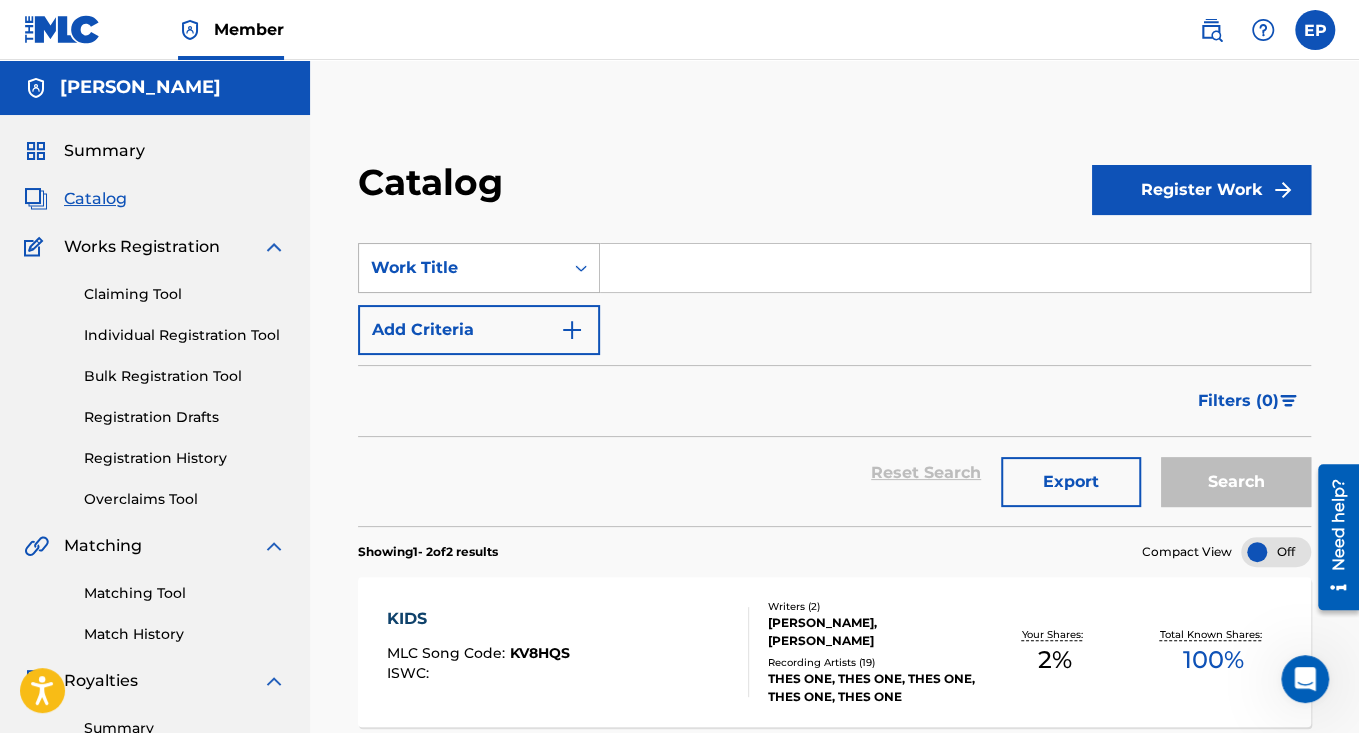 click at bounding box center (581, 268) 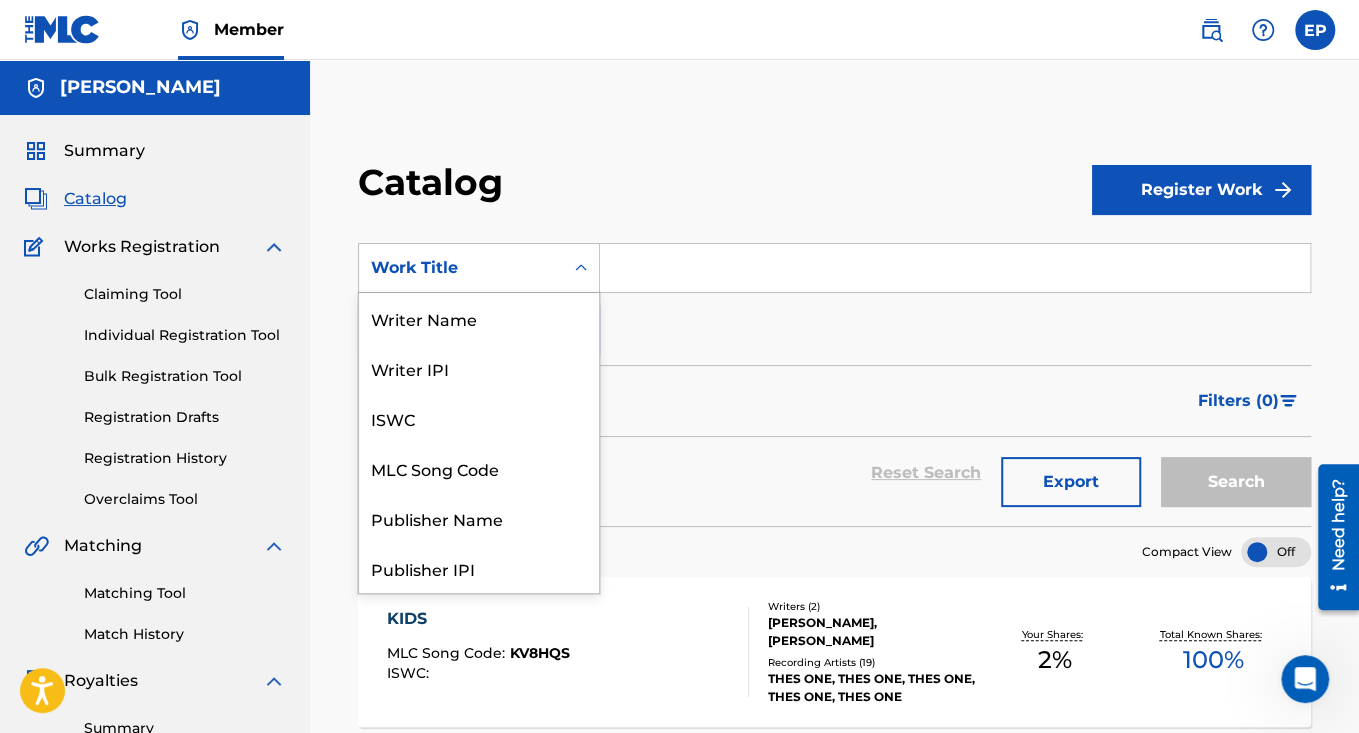 scroll, scrollTop: 300, scrollLeft: 0, axis: vertical 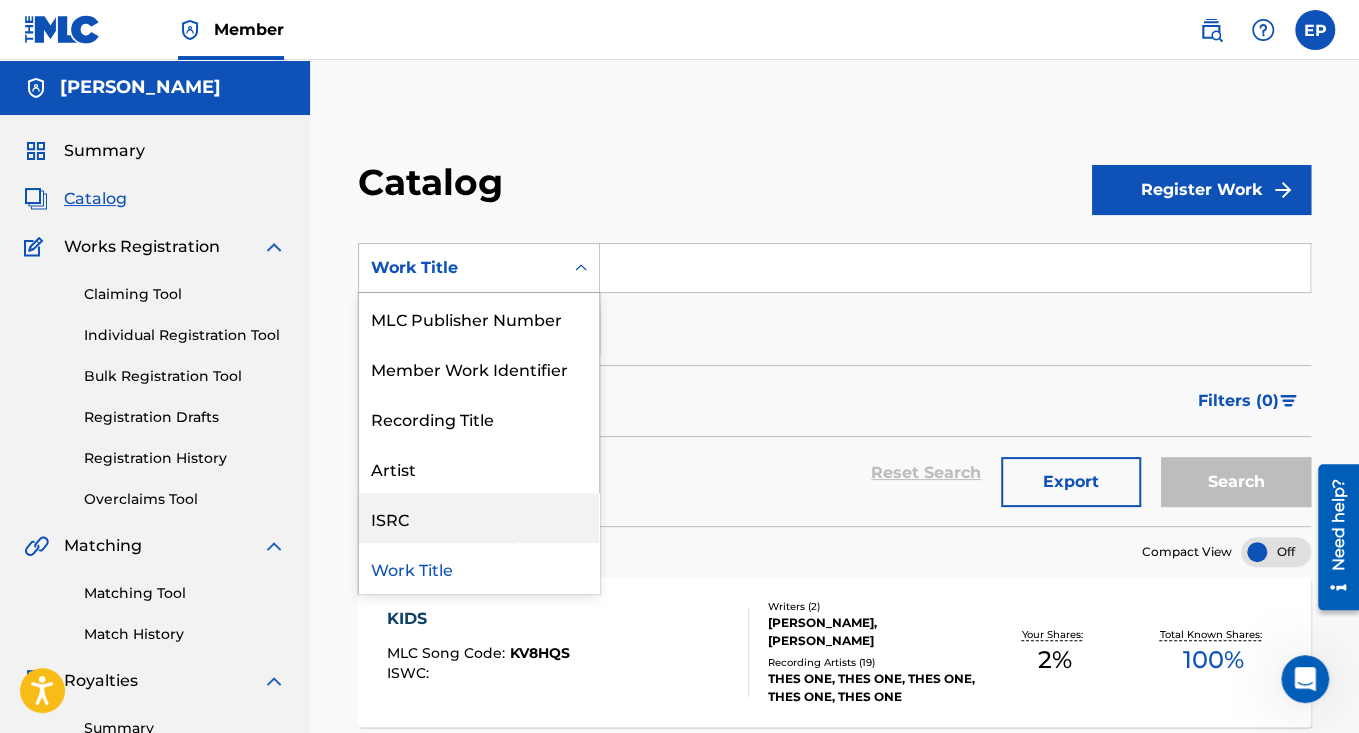 click on "ISRC" at bounding box center [479, 518] 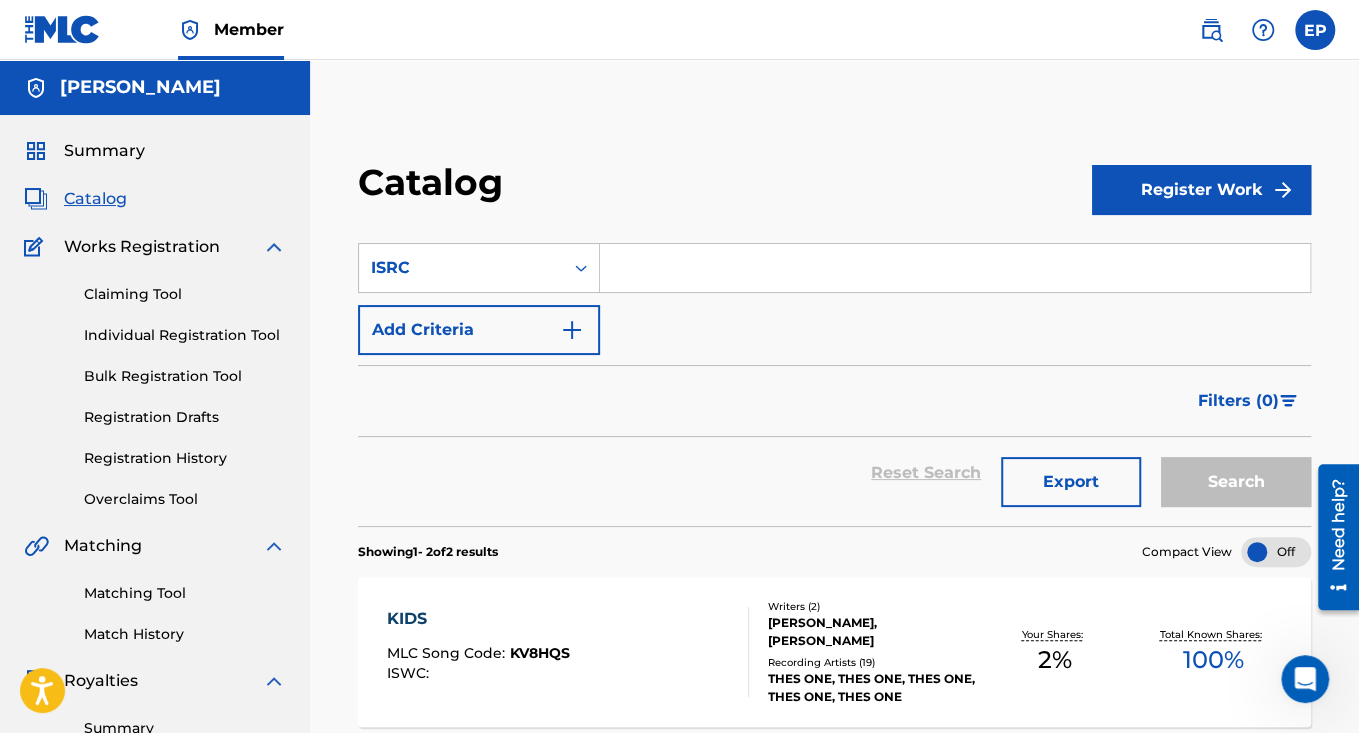 click at bounding box center [955, 268] 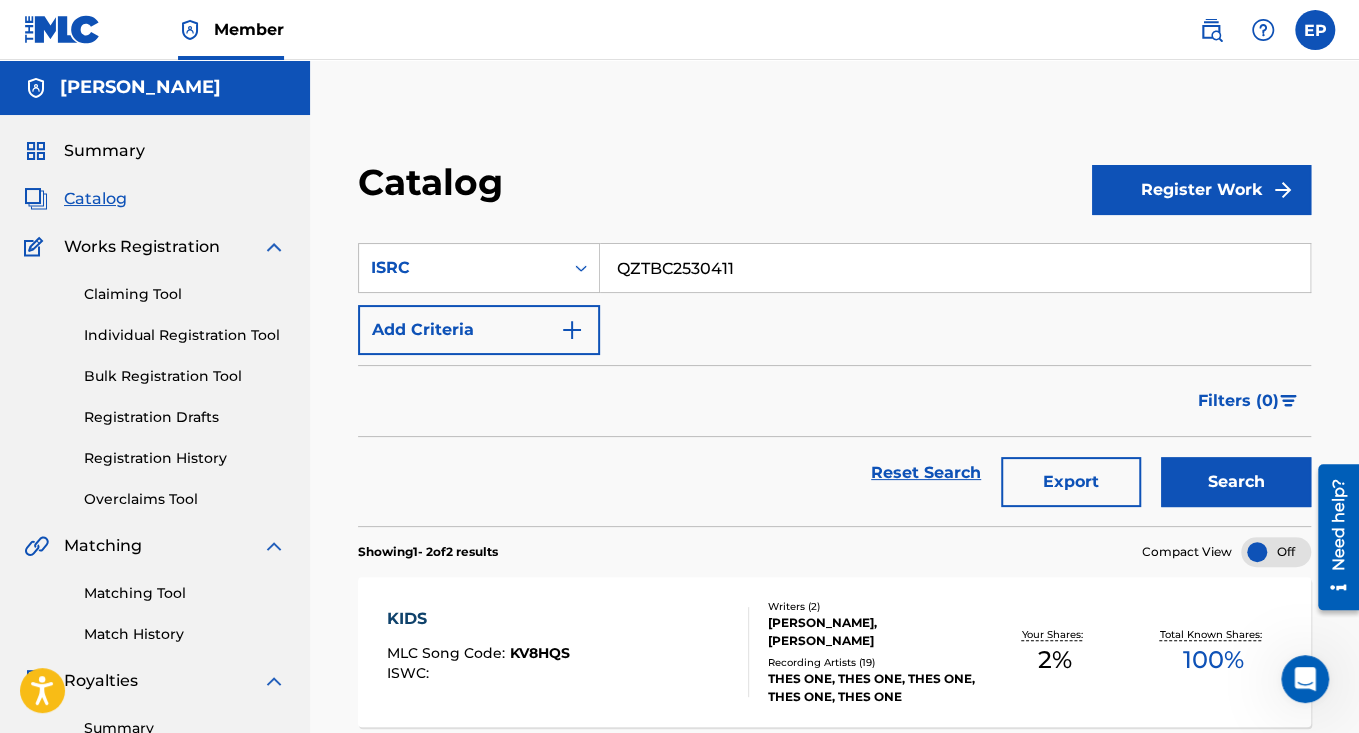 type on "QZTBC2530411" 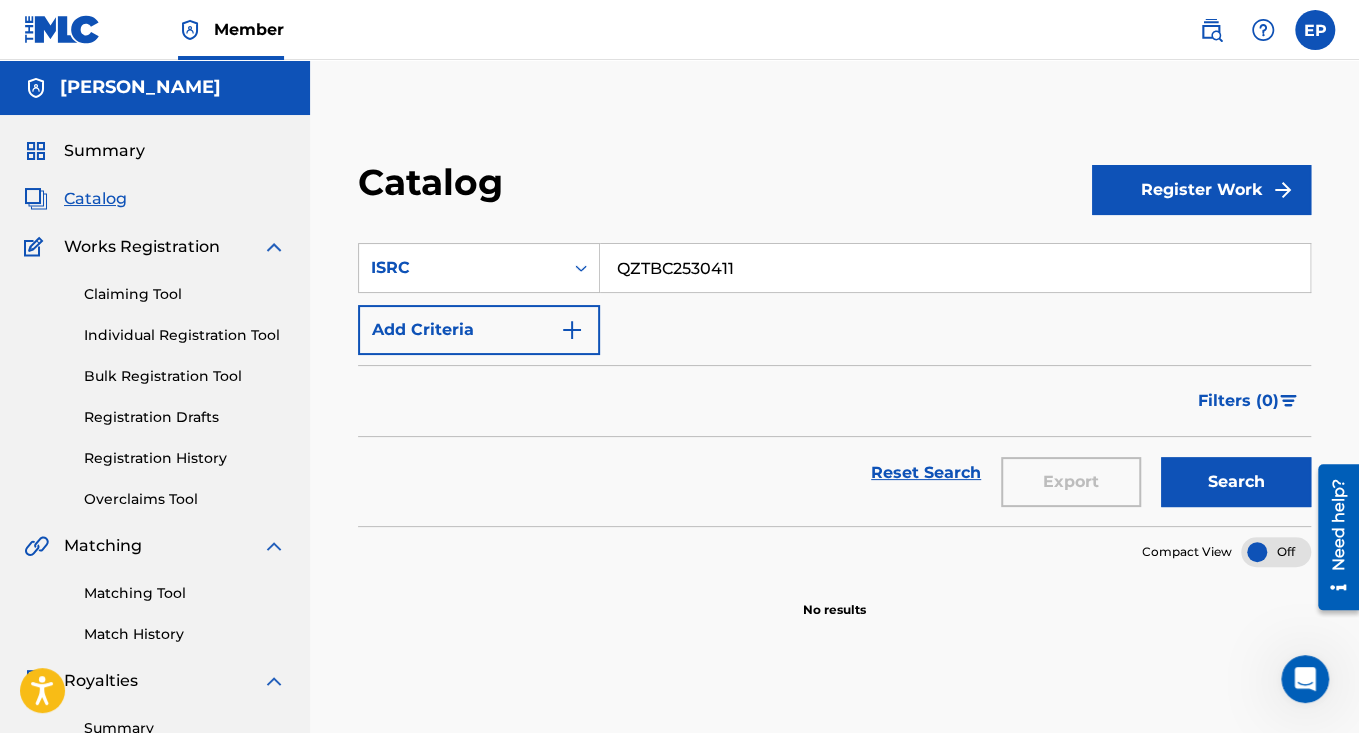 click on "Register Work" at bounding box center [1201, 190] 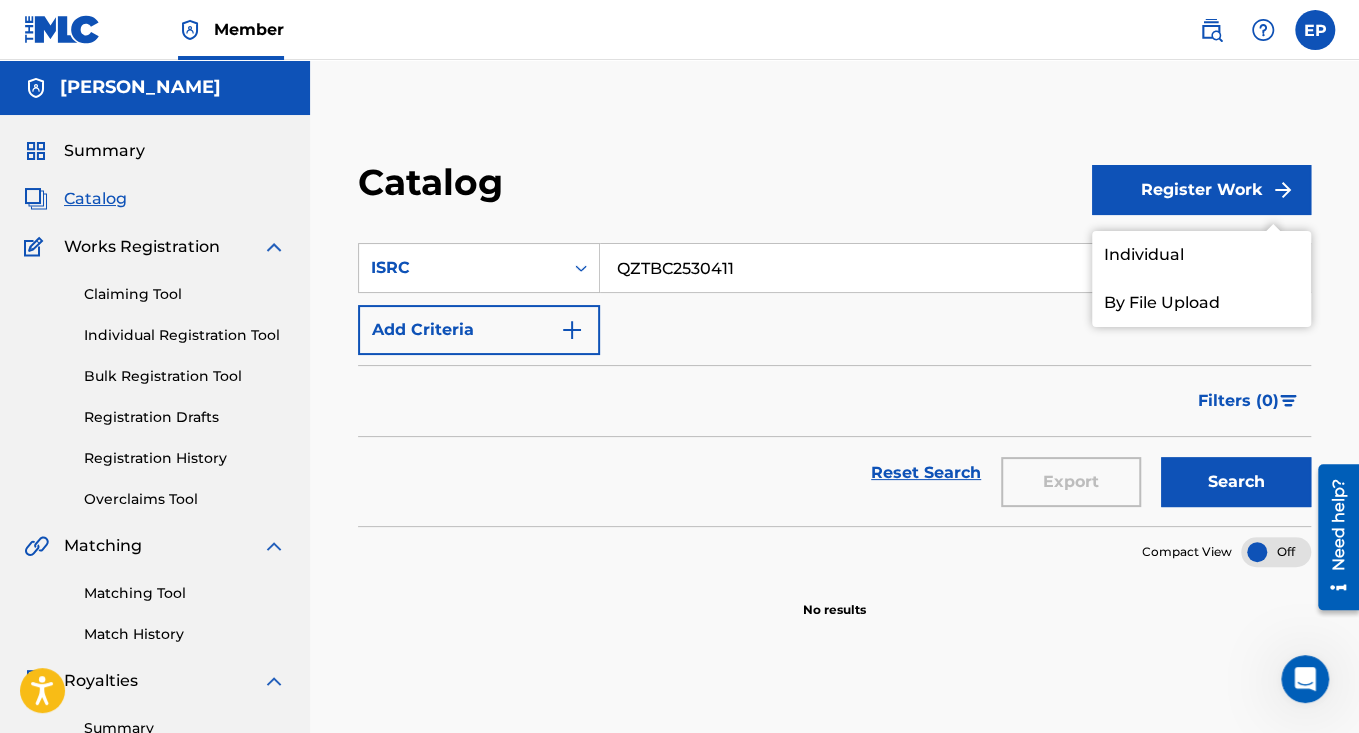 click on "Individual" at bounding box center (1201, 255) 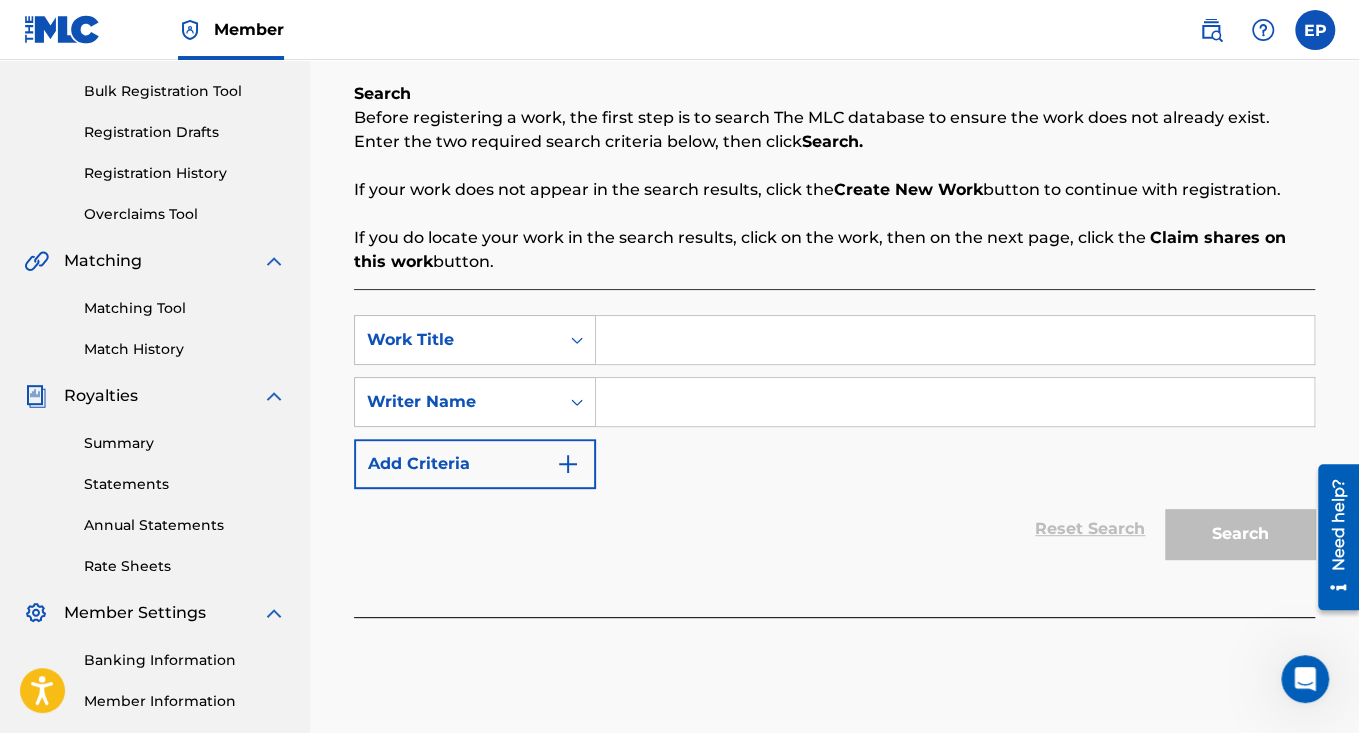 scroll, scrollTop: 320, scrollLeft: 0, axis: vertical 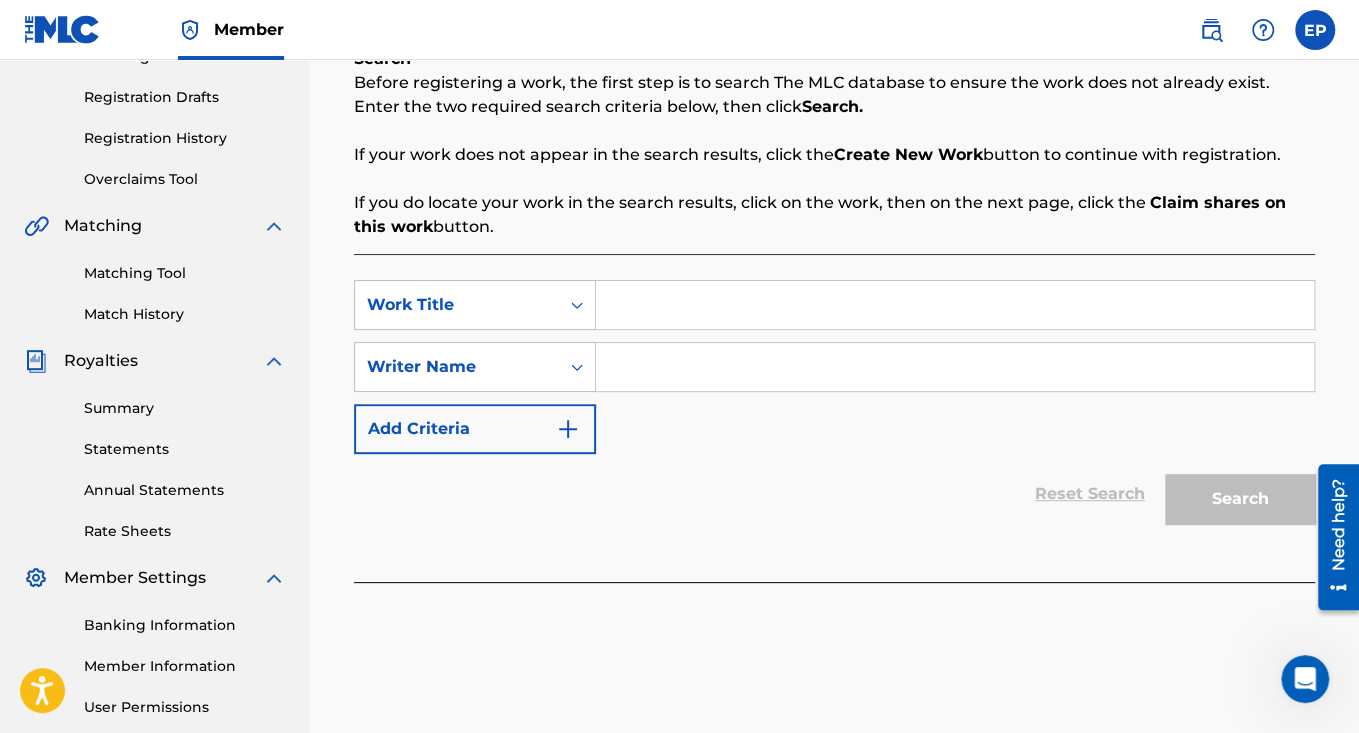 click at bounding box center [955, 305] 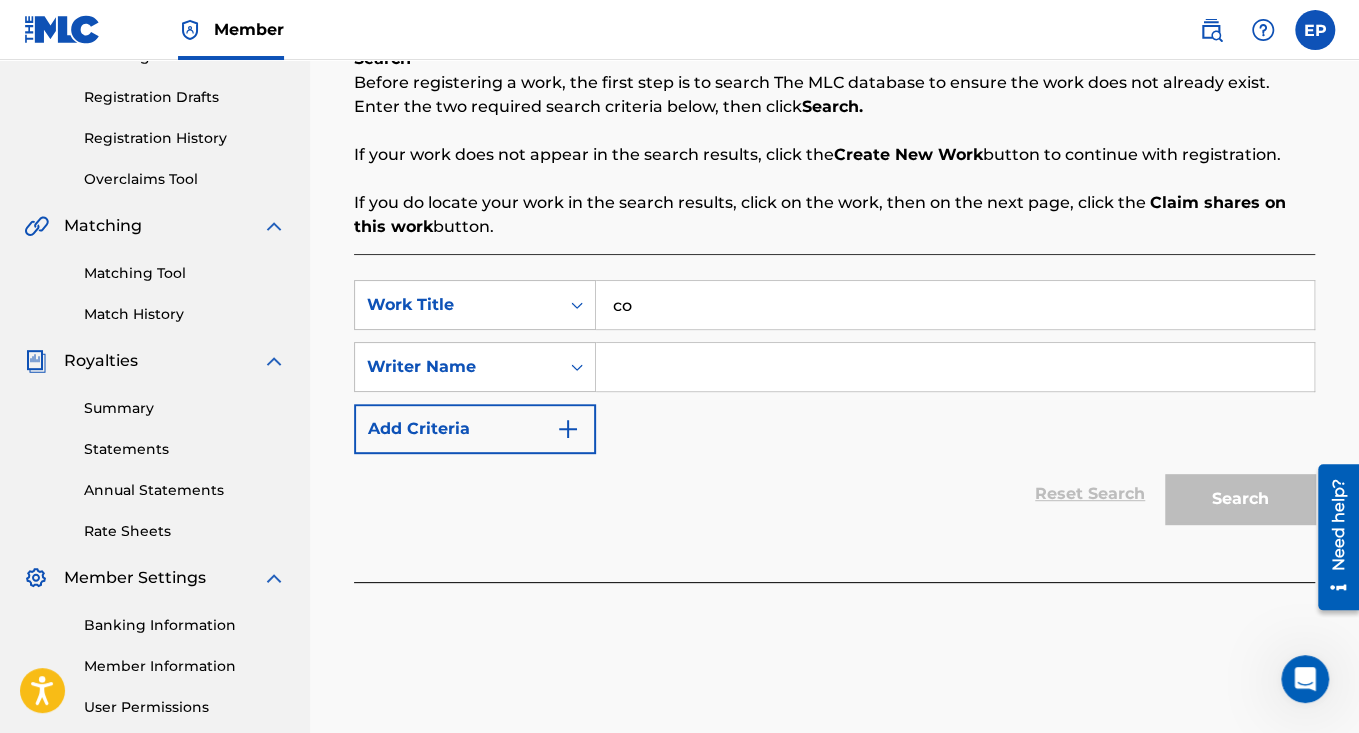 type on "c" 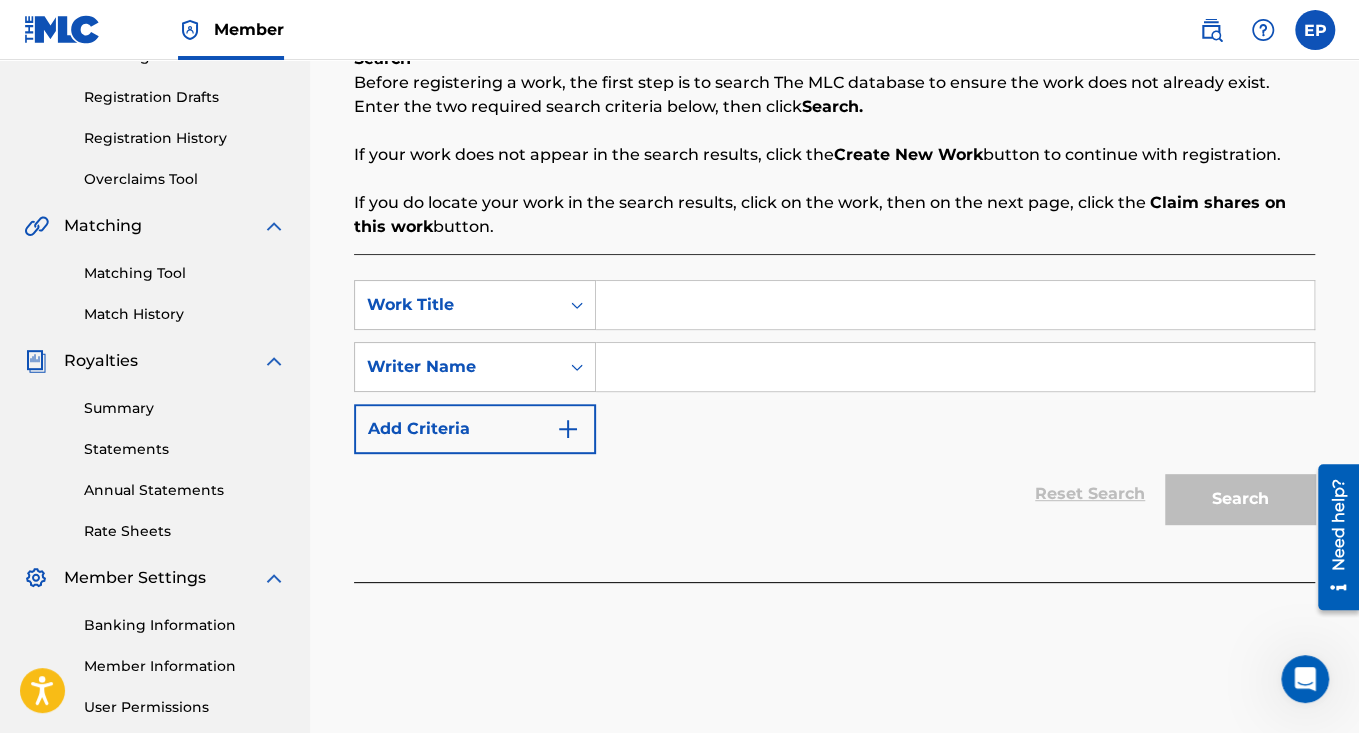click at bounding box center (955, 367) 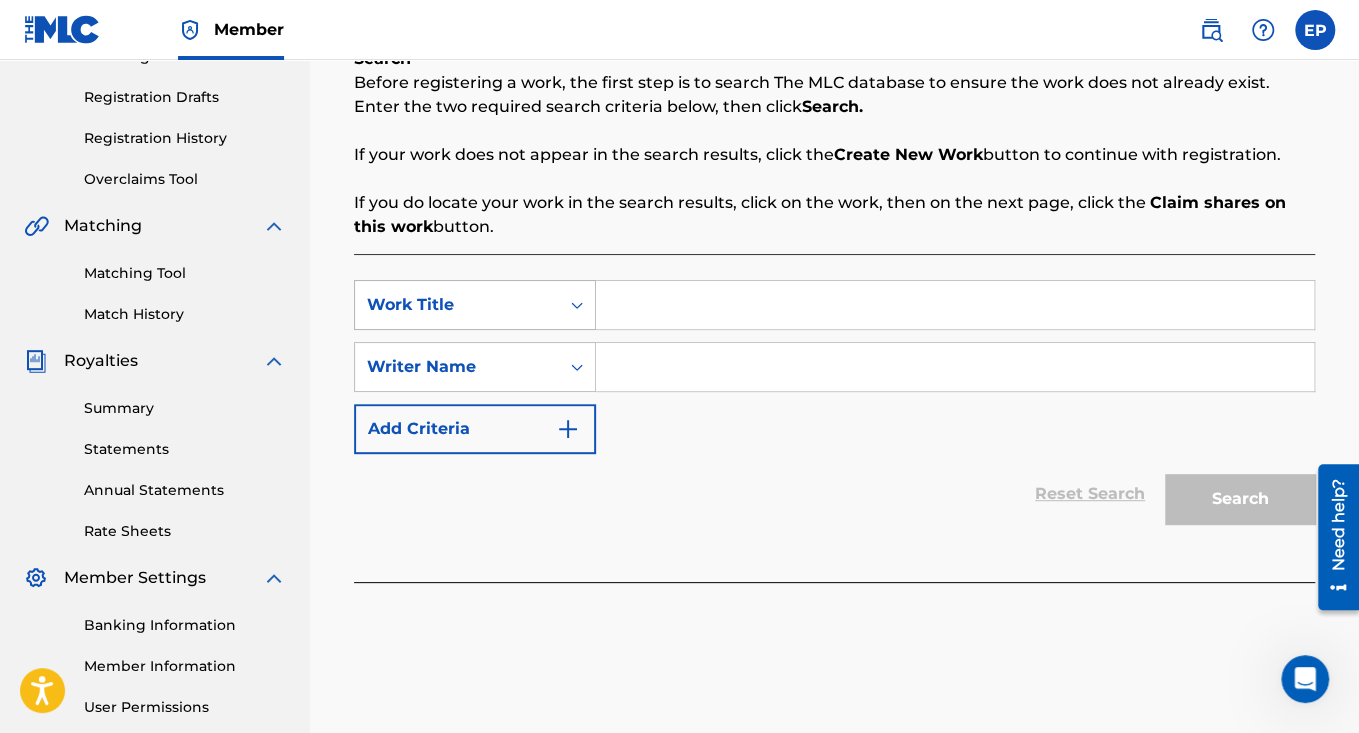 click on "Work Title" at bounding box center (457, 305) 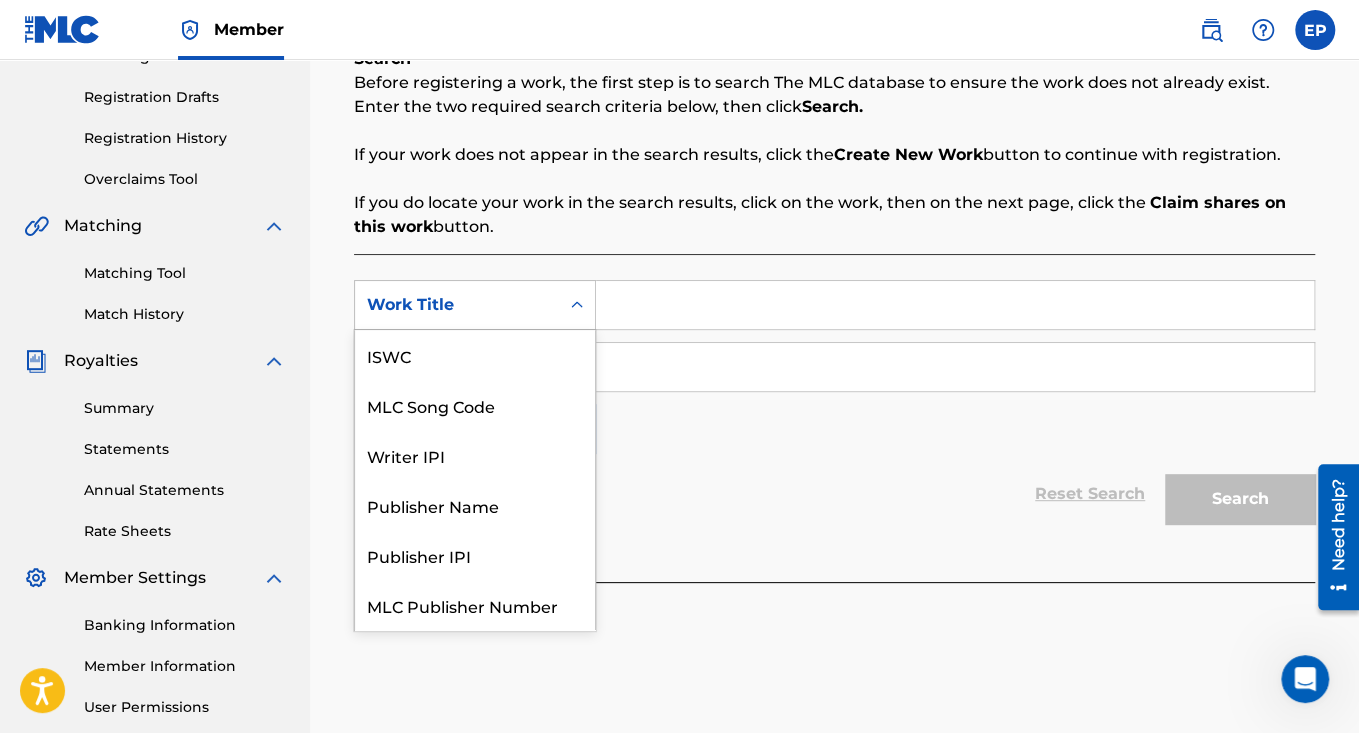 scroll, scrollTop: 50, scrollLeft: 0, axis: vertical 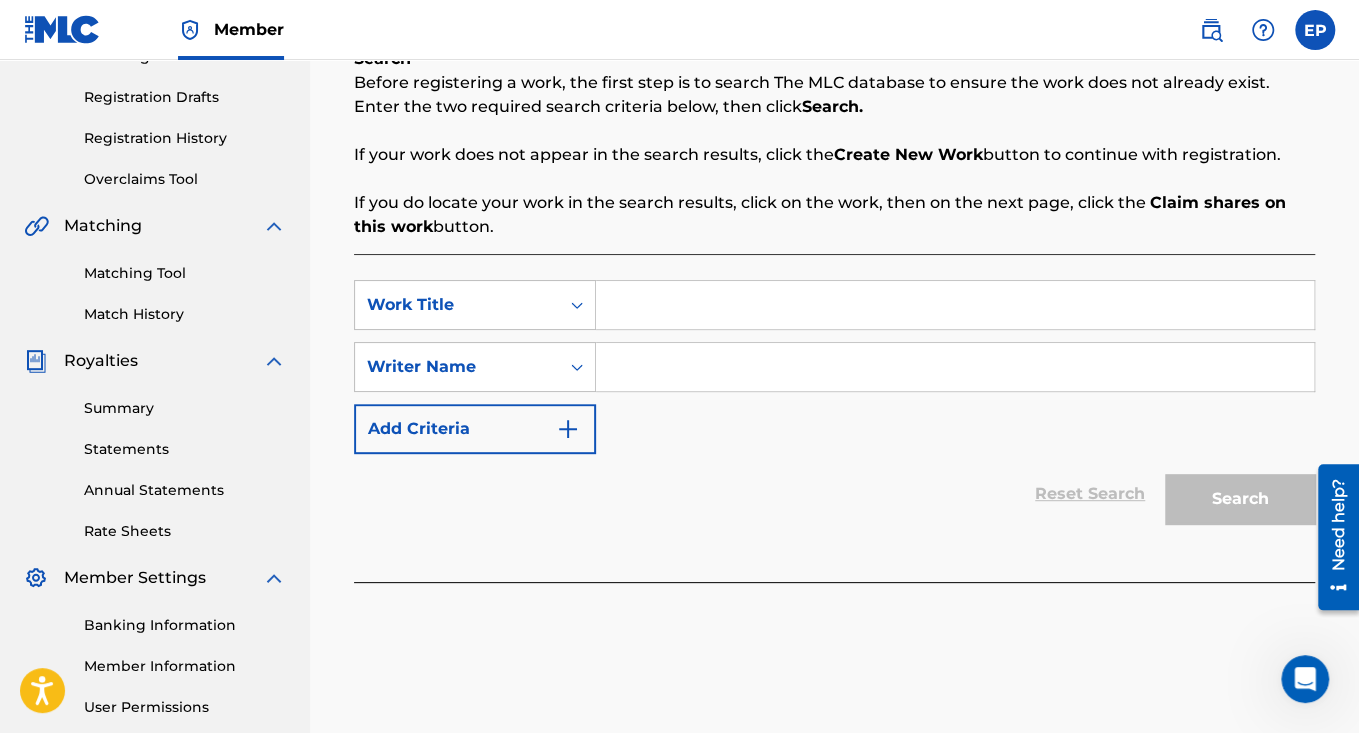 click at bounding box center (955, 305) 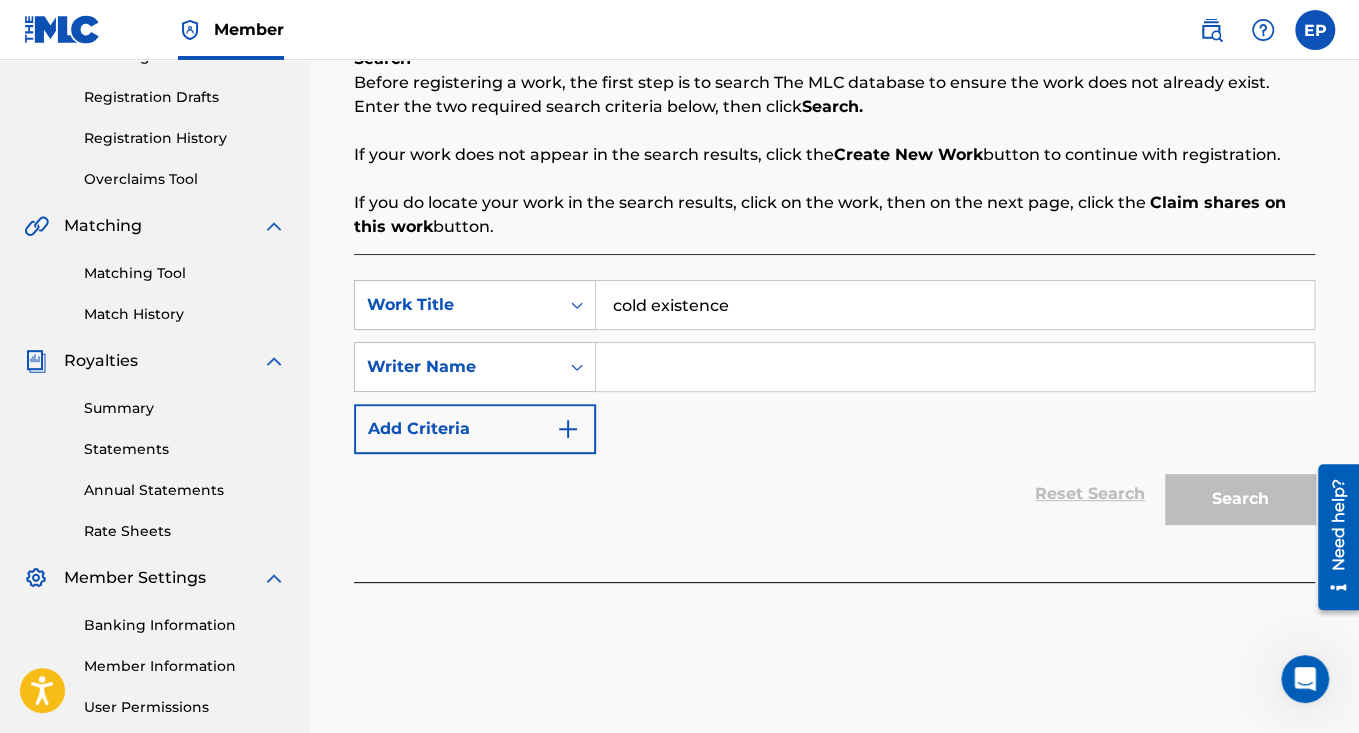 type on "cold existence" 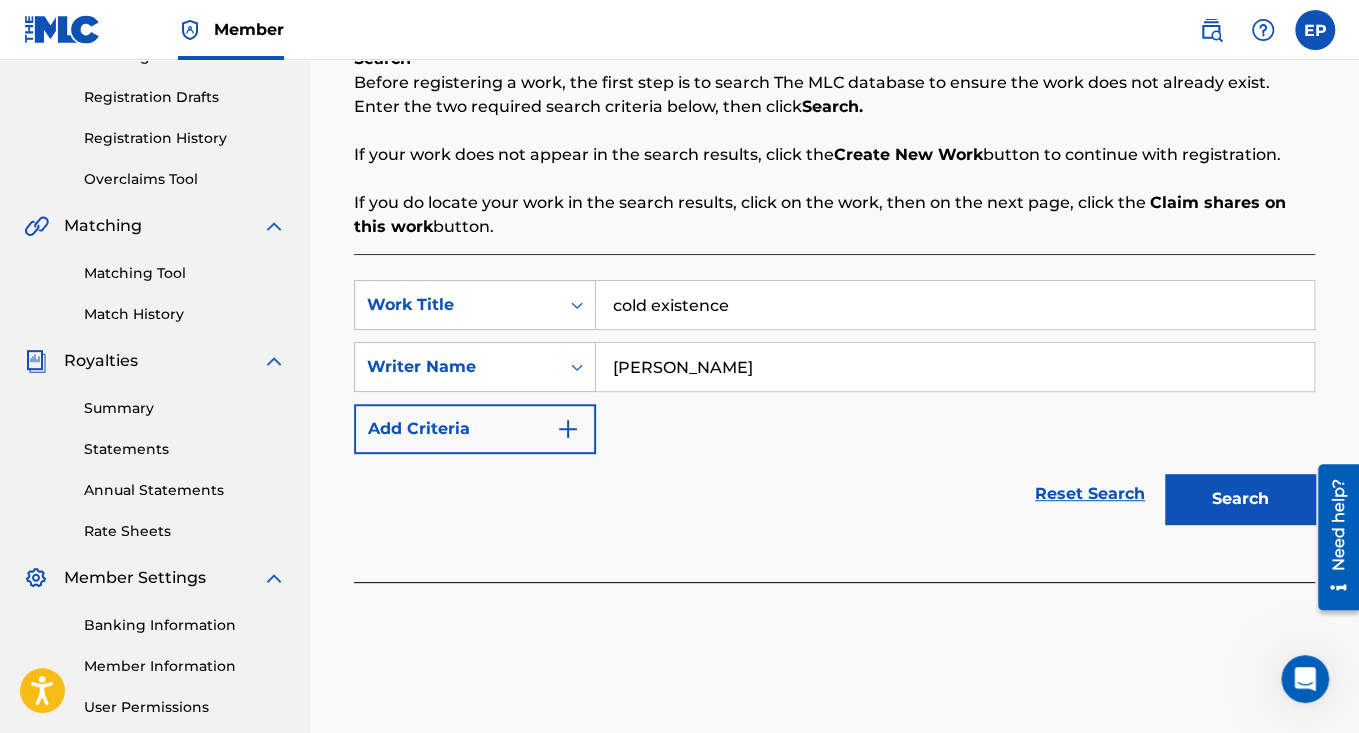 click on "Add Criteria" at bounding box center [475, 429] 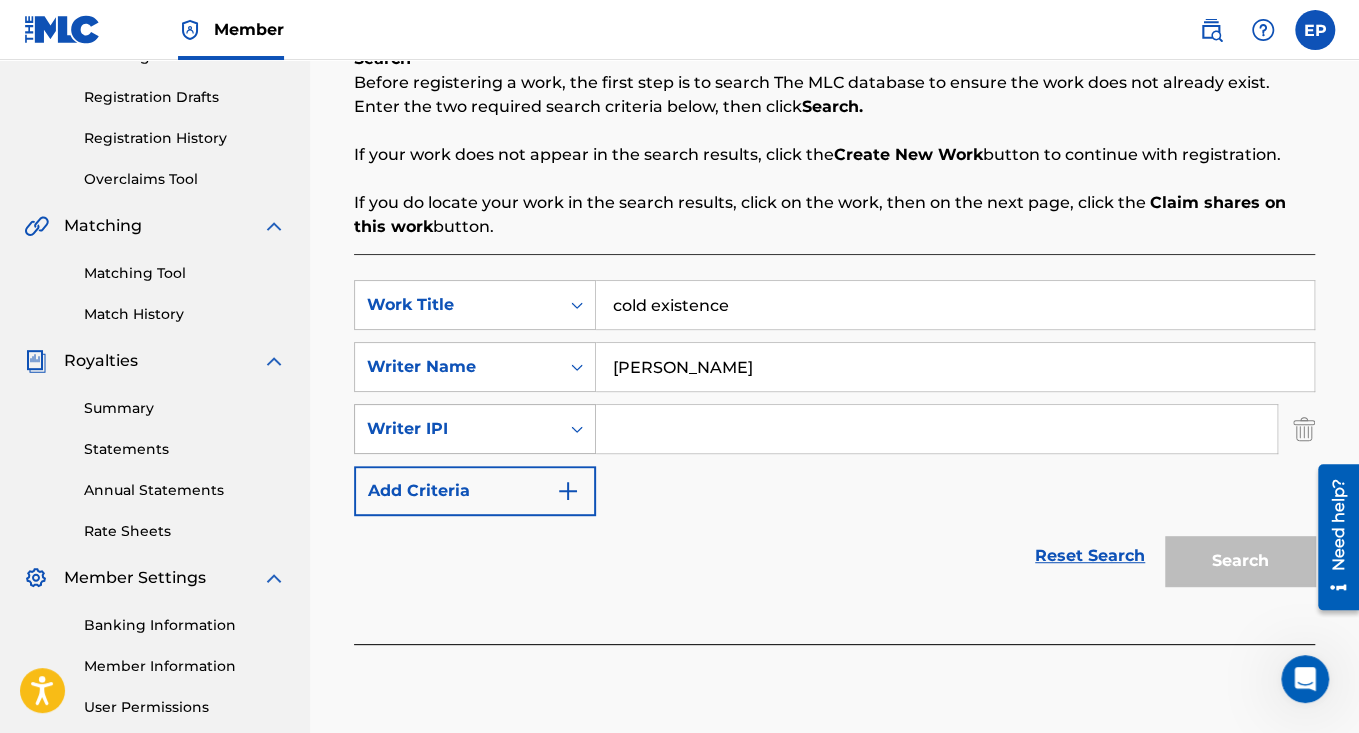 click at bounding box center (577, 429) 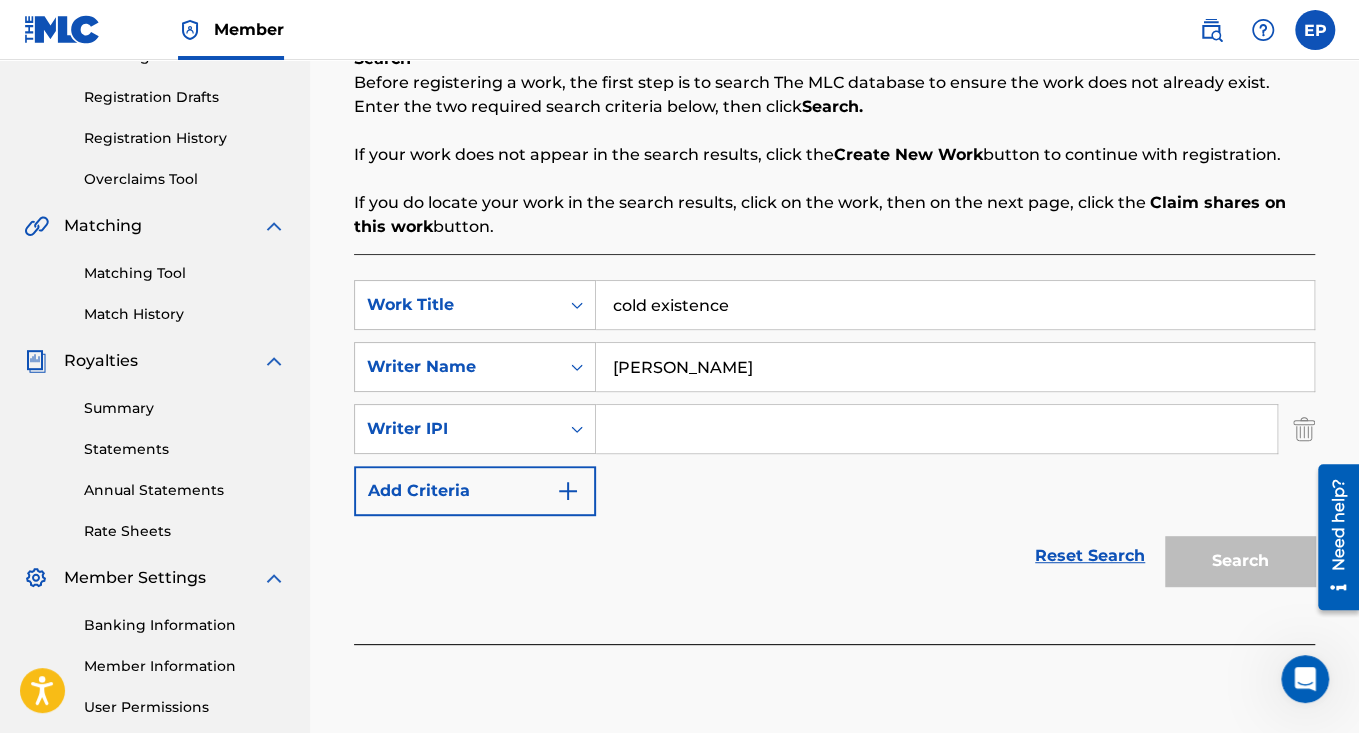 click on "SearchWithCriteriaa26e176c-f61e-4e6d-aedc-3479b117d9ee Work Title cold existence SearchWithCriteria548da13c-877f-48c9-ab7b-193ce78e7757 Writer Name [PERSON_NAME] SearchWithCriteria8a57aa4f-8cc7-42ba-985b-935fefbc5e0b Writer IPI Add Criteria" at bounding box center (834, 398) 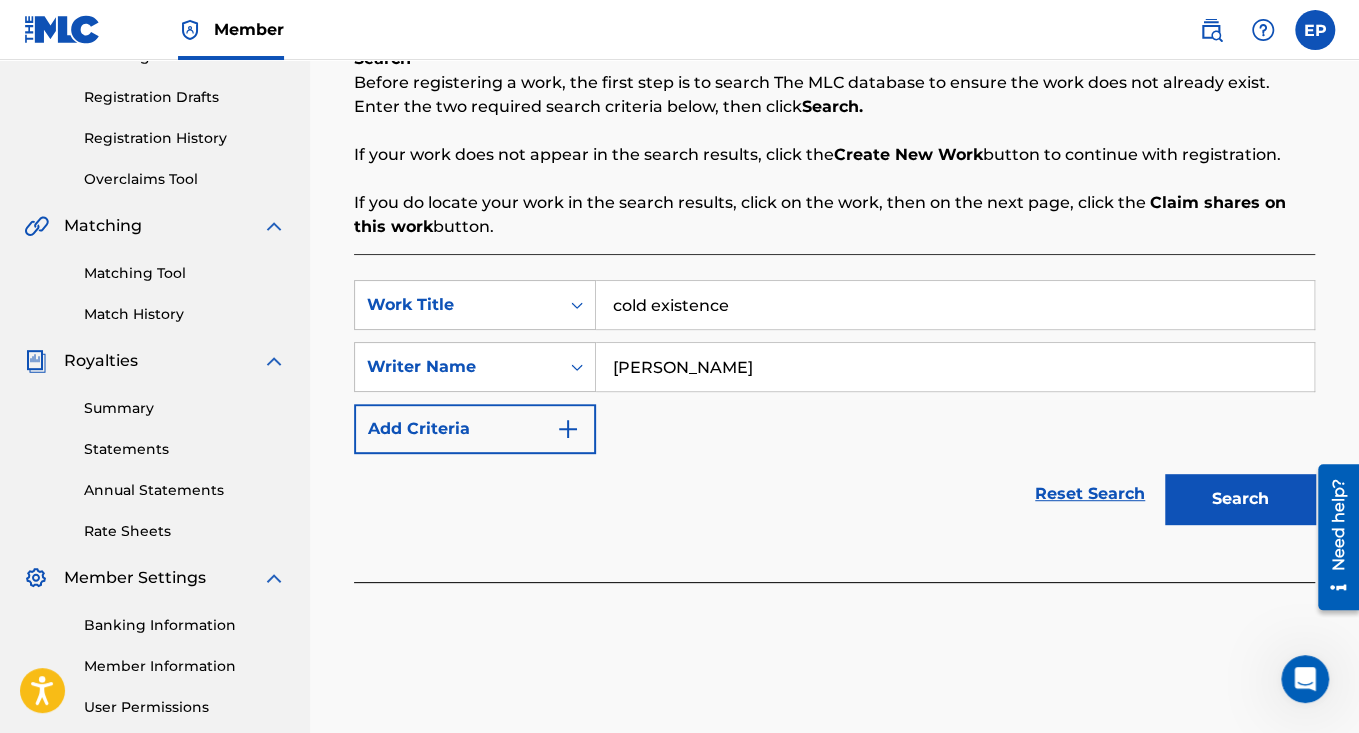 click on "Search" at bounding box center [1240, 499] 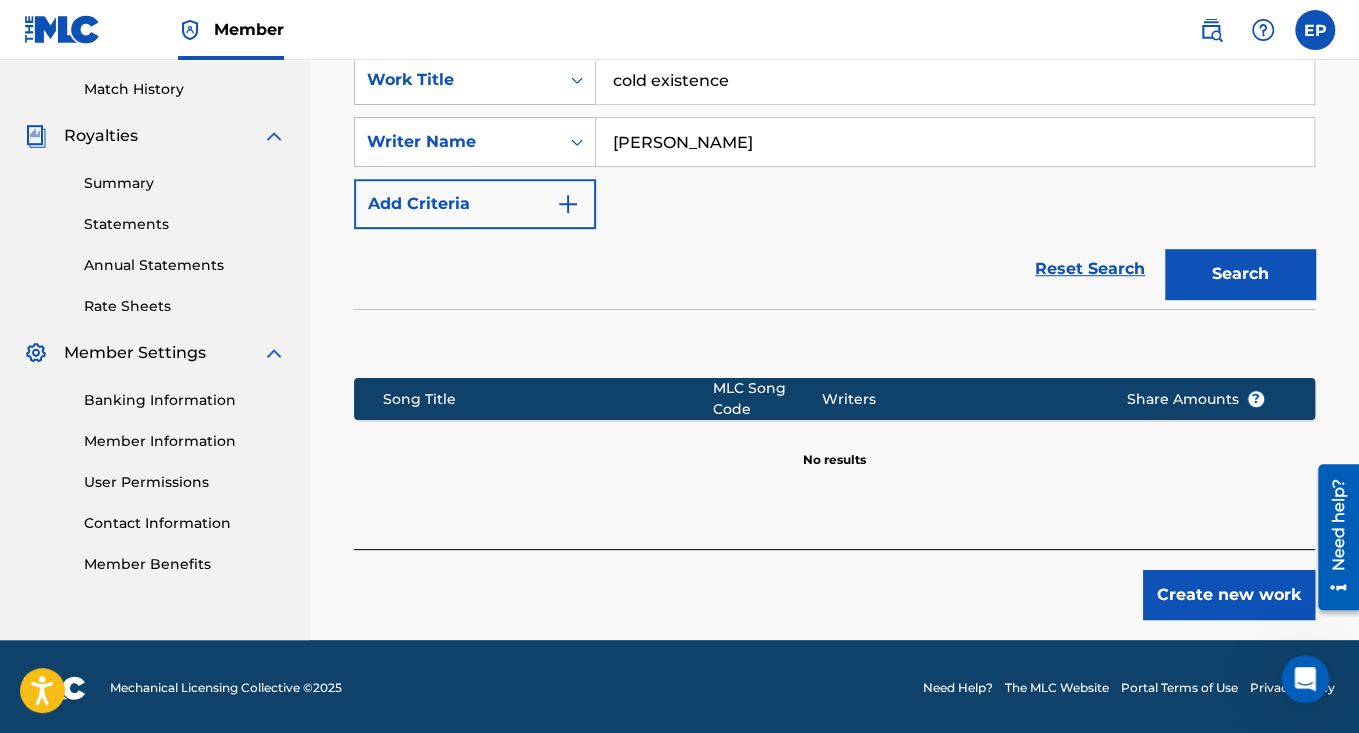 scroll, scrollTop: 546, scrollLeft: 0, axis: vertical 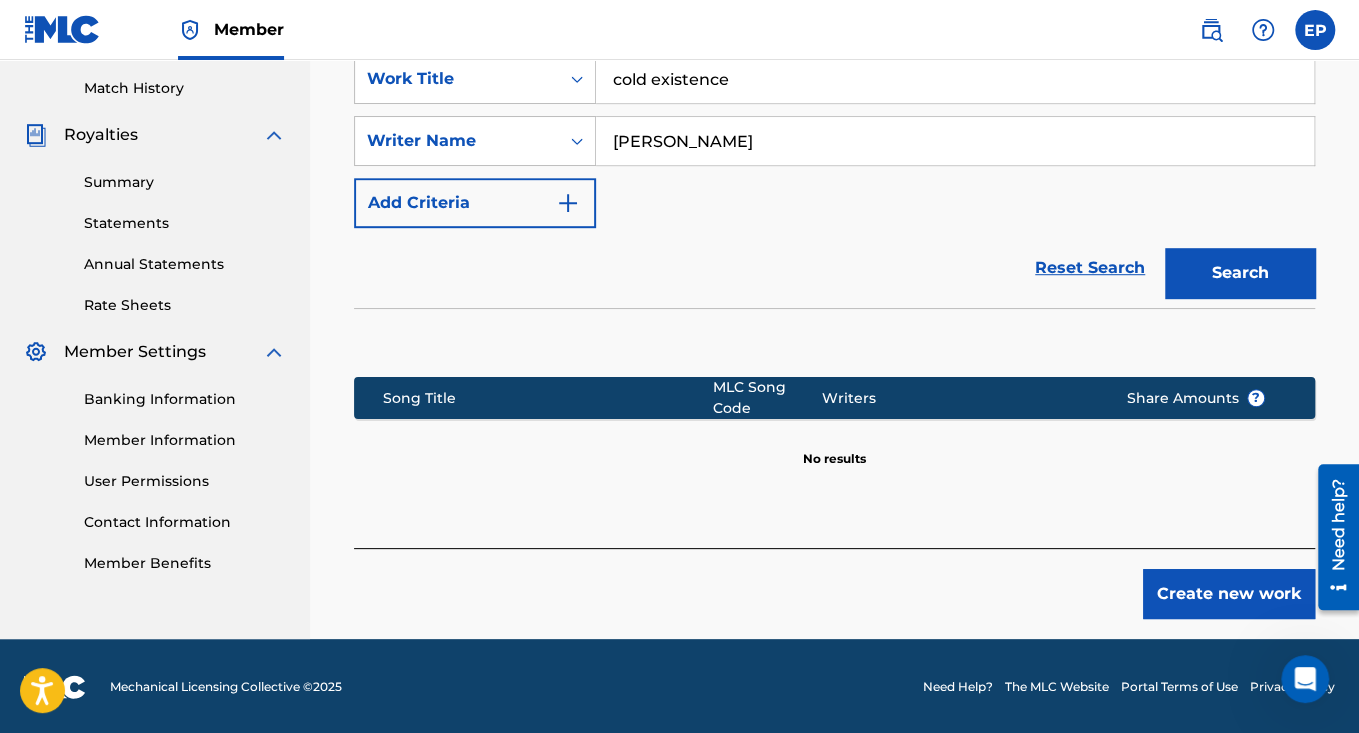 click on "Create new work" at bounding box center (1229, 594) 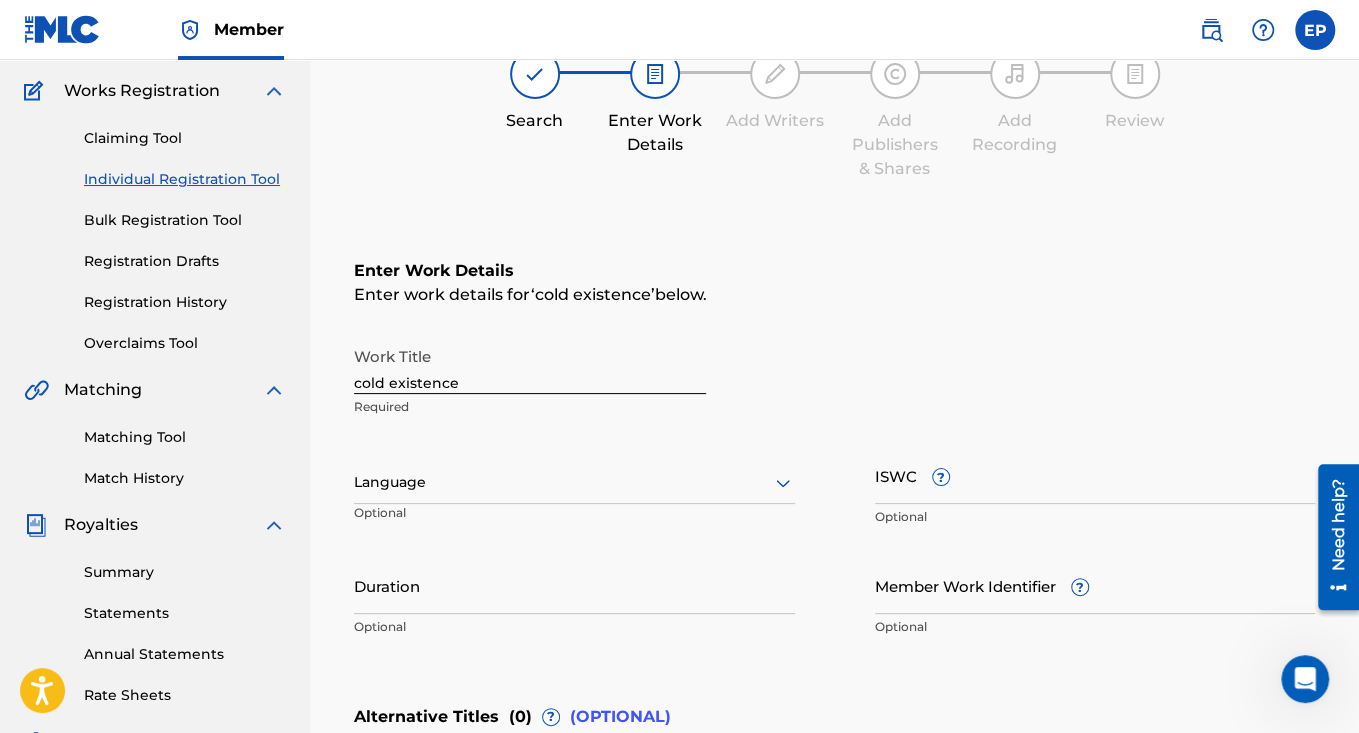 scroll, scrollTop: 168, scrollLeft: 0, axis: vertical 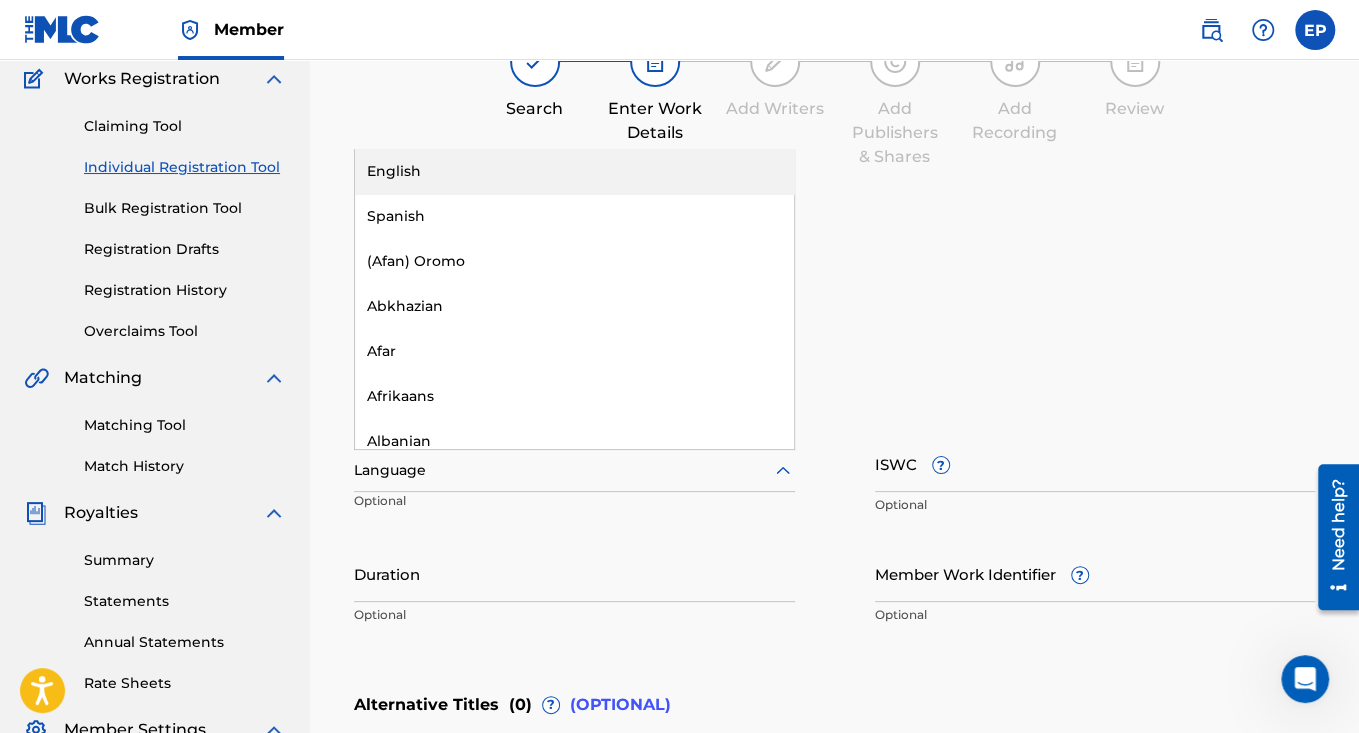 click at bounding box center [574, 470] 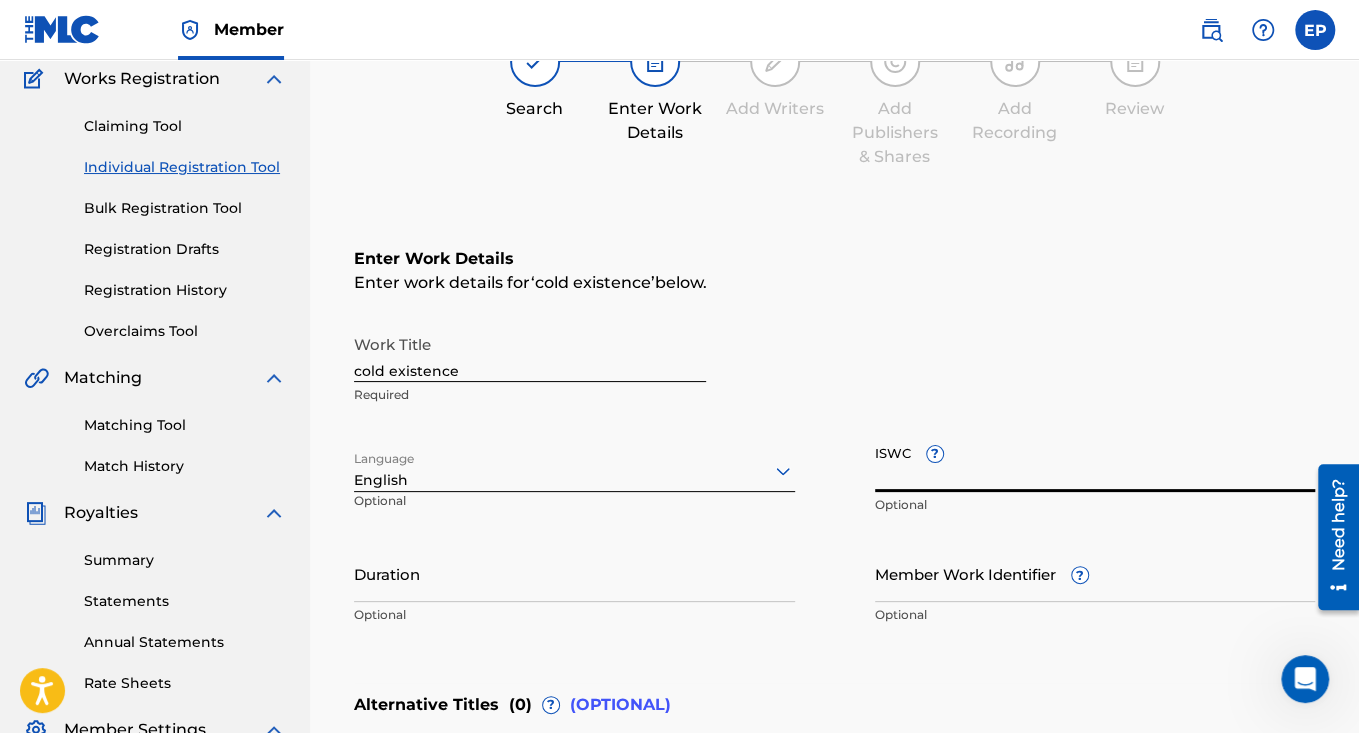 click on "ISWC   ?" at bounding box center (1095, 463) 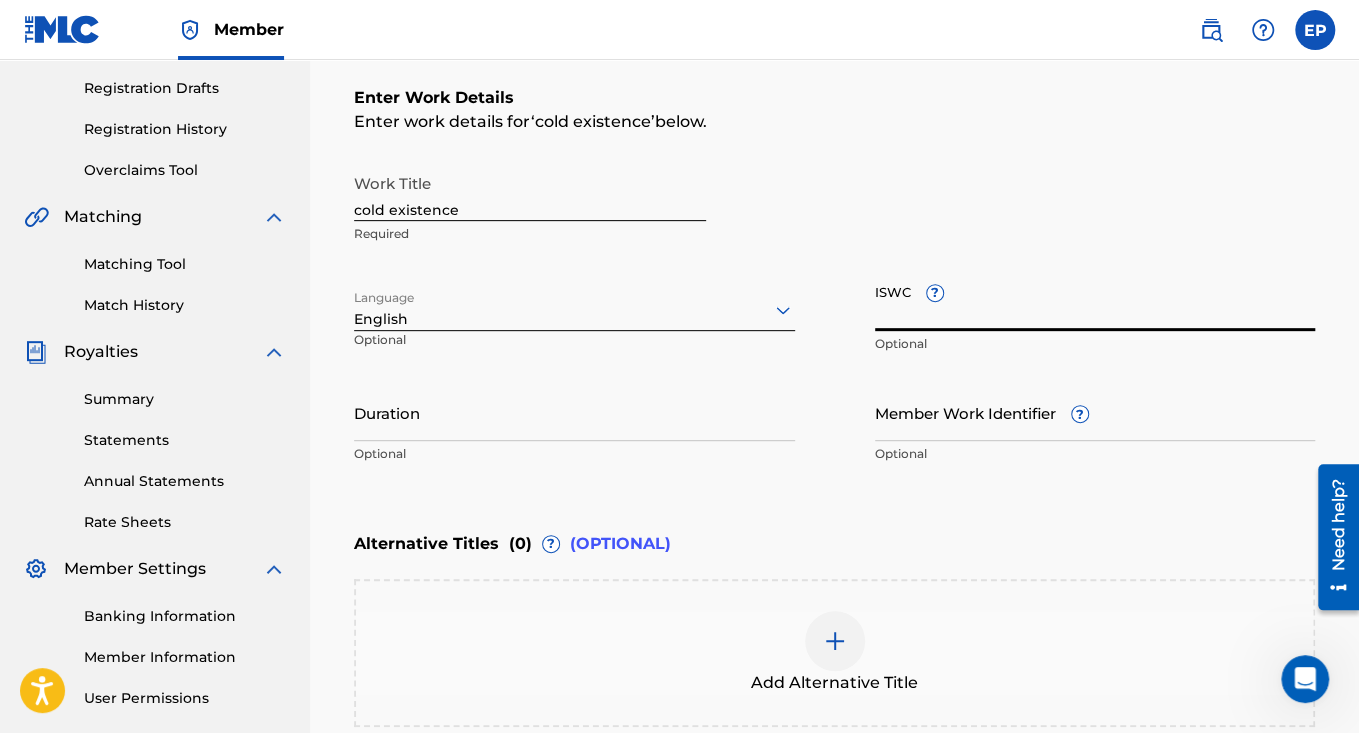 scroll, scrollTop: 385, scrollLeft: 0, axis: vertical 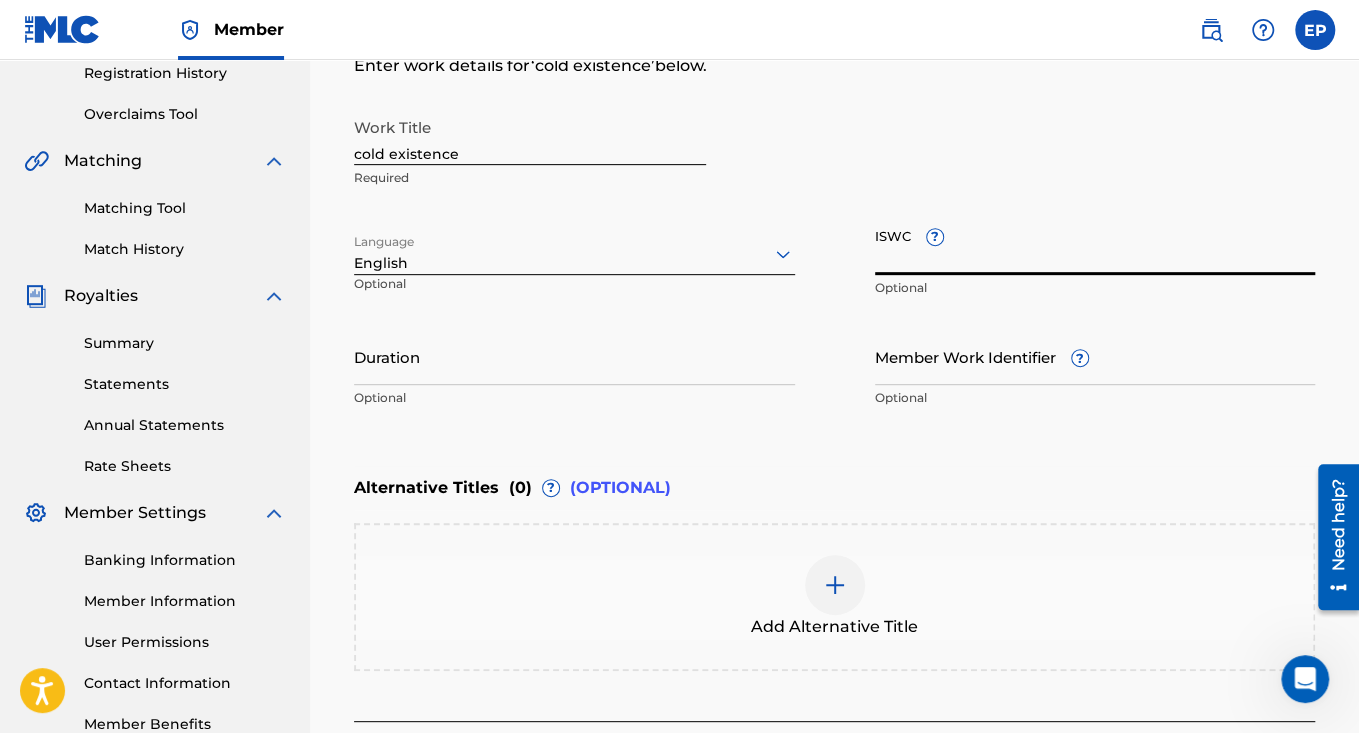 click on "Duration" at bounding box center (574, 356) 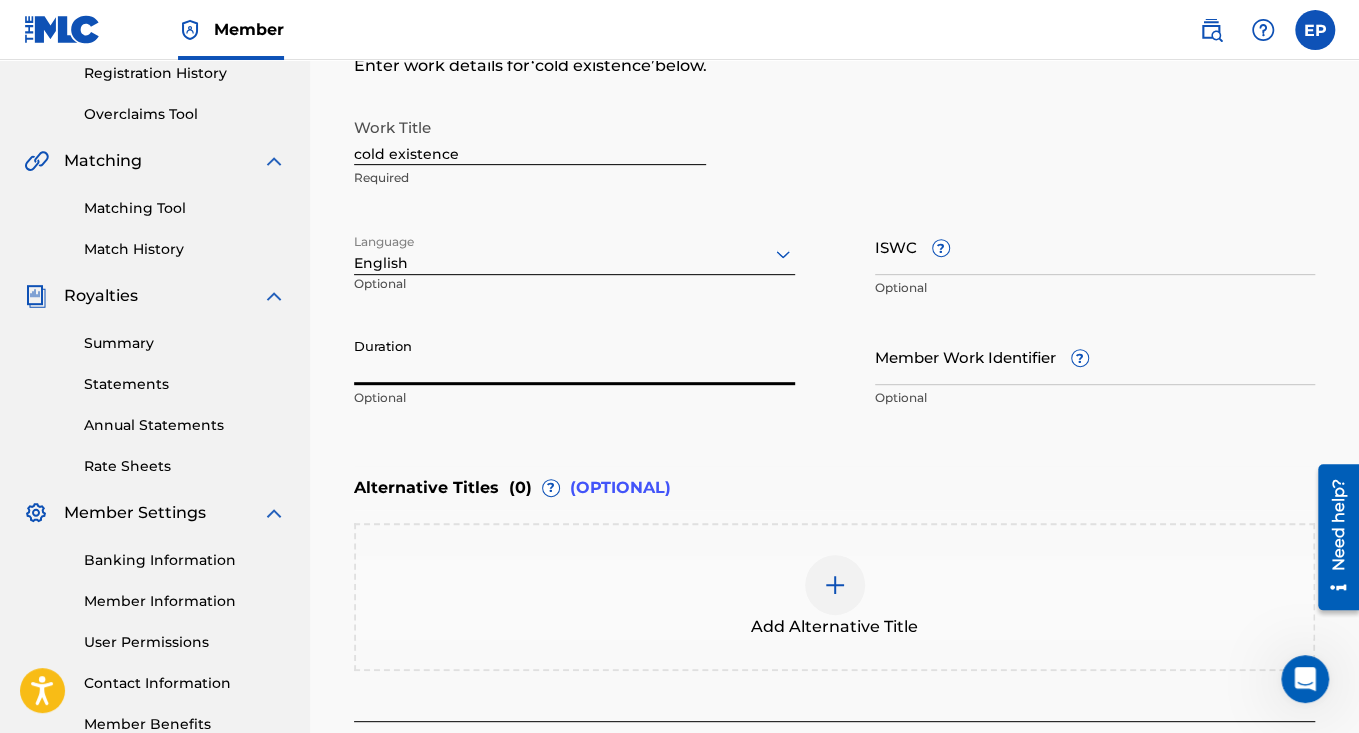 type on "3" 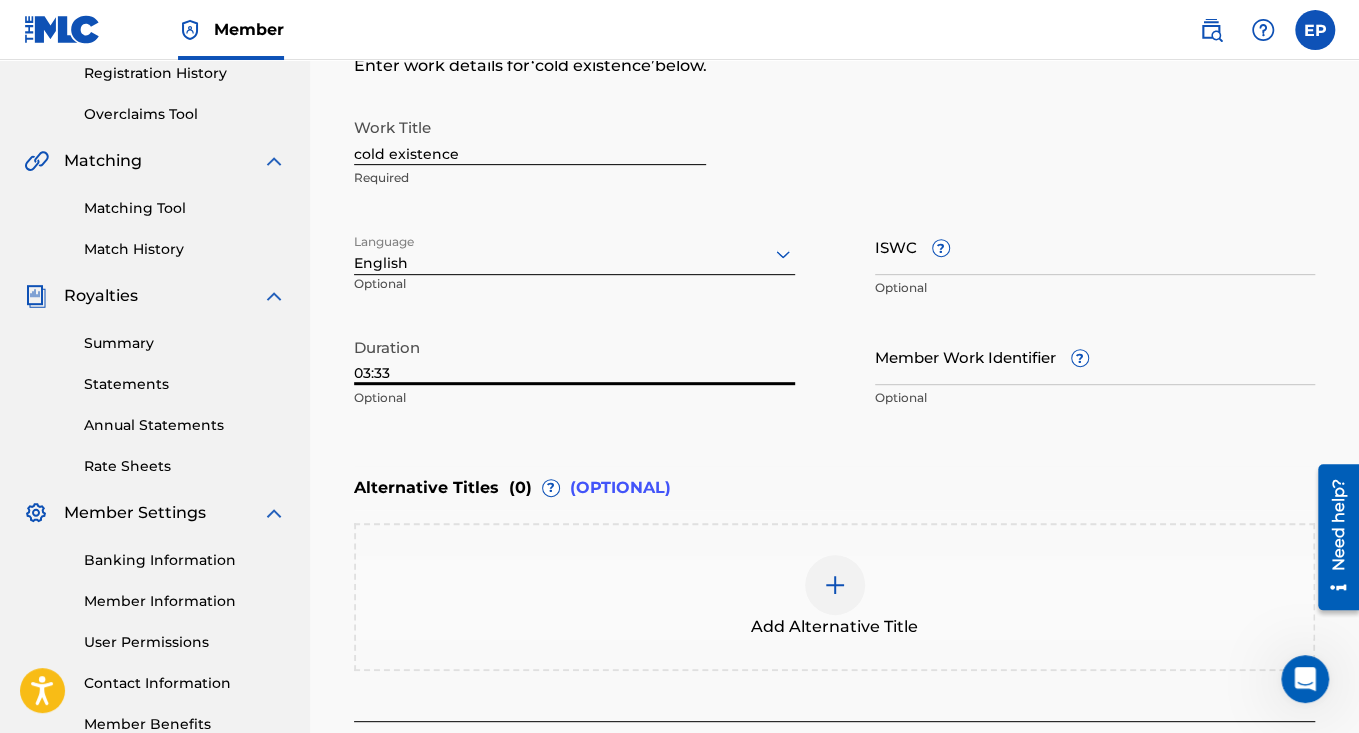 type on "03:33" 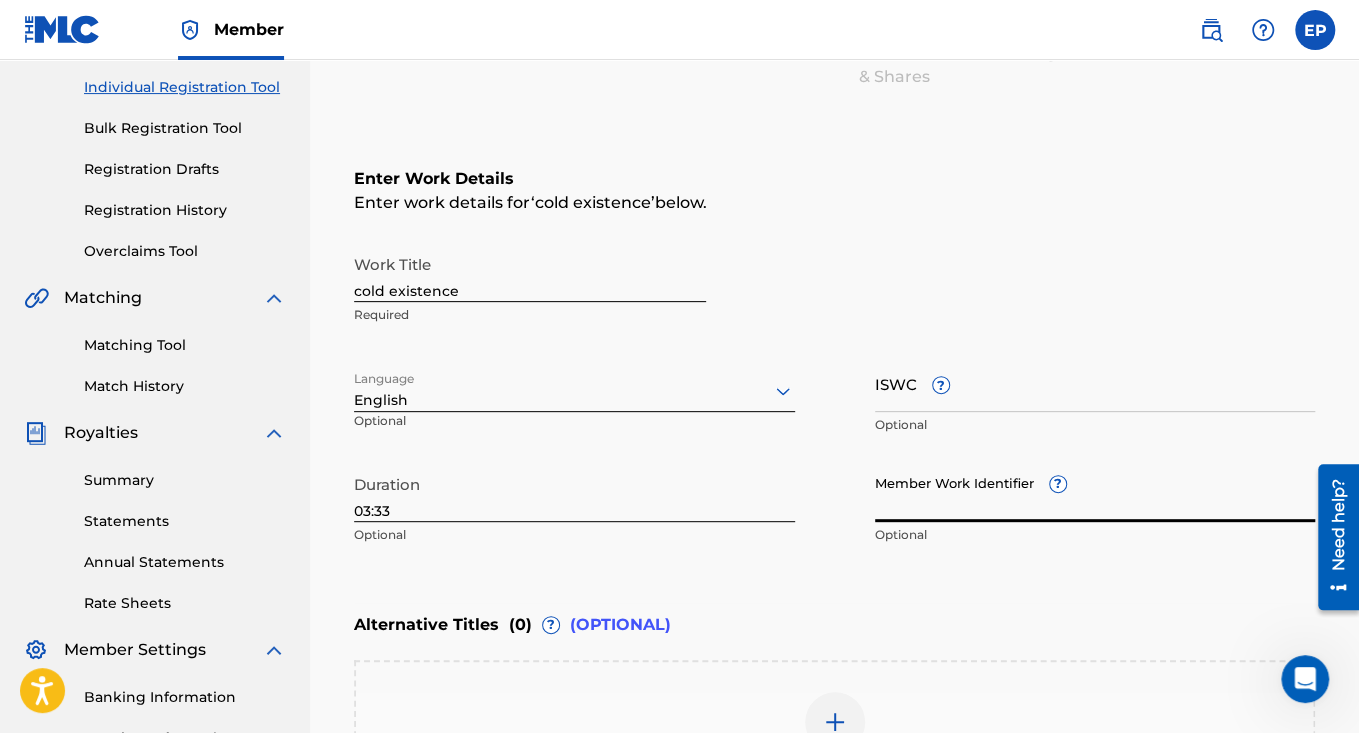 scroll, scrollTop: 209, scrollLeft: 0, axis: vertical 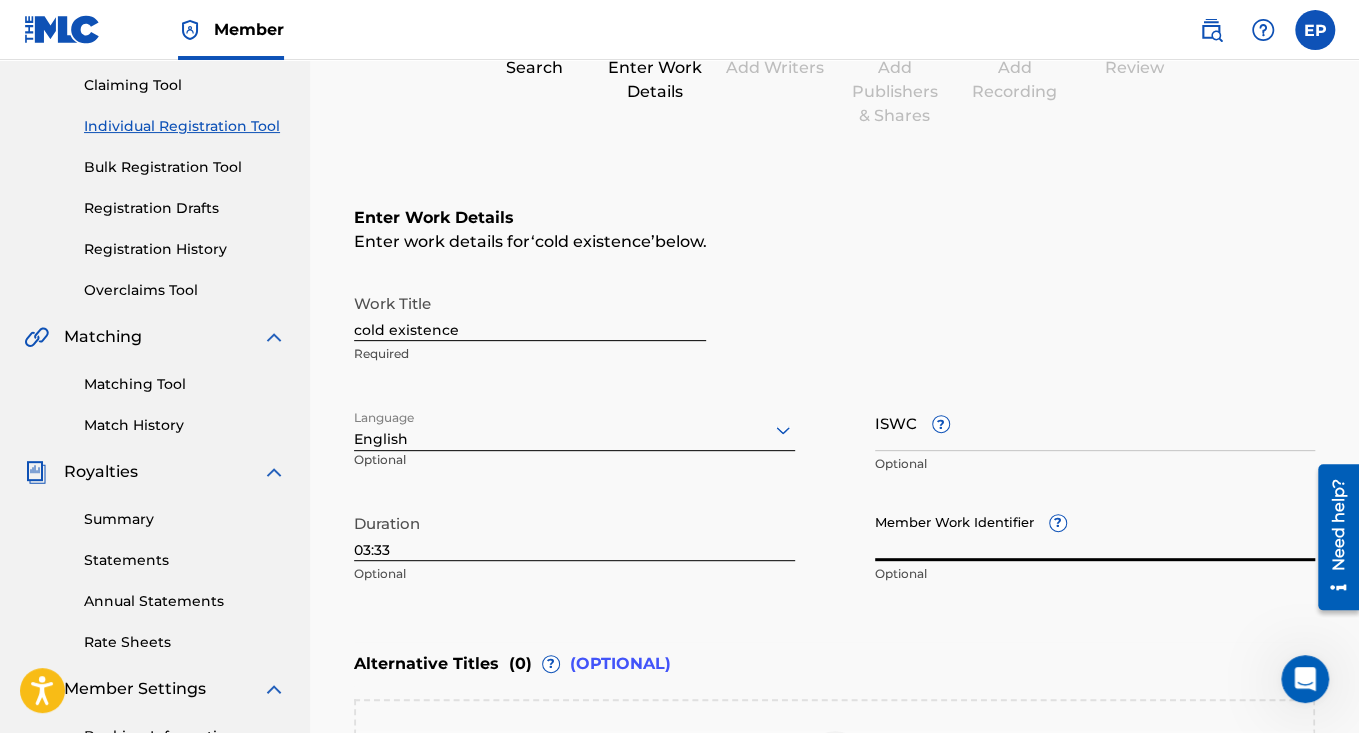 click on "cold existence" at bounding box center (530, 312) 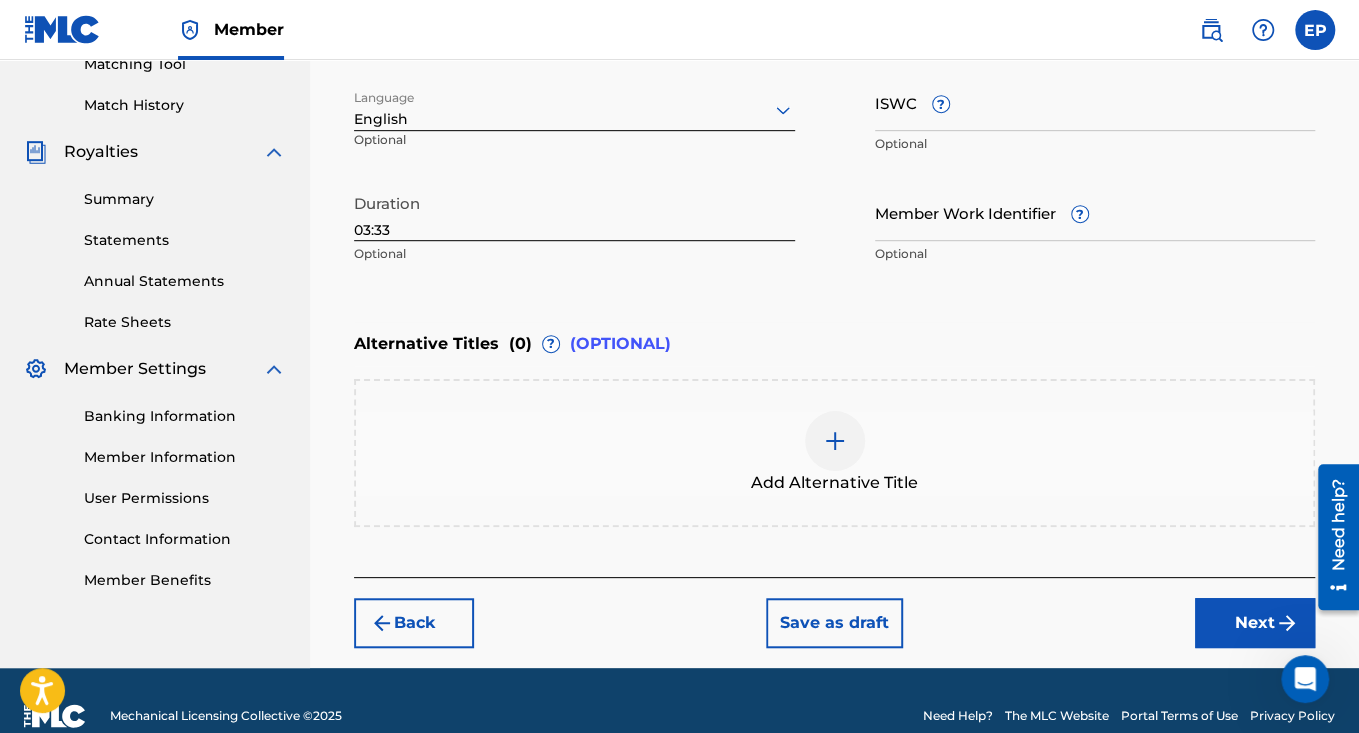 scroll, scrollTop: 537, scrollLeft: 0, axis: vertical 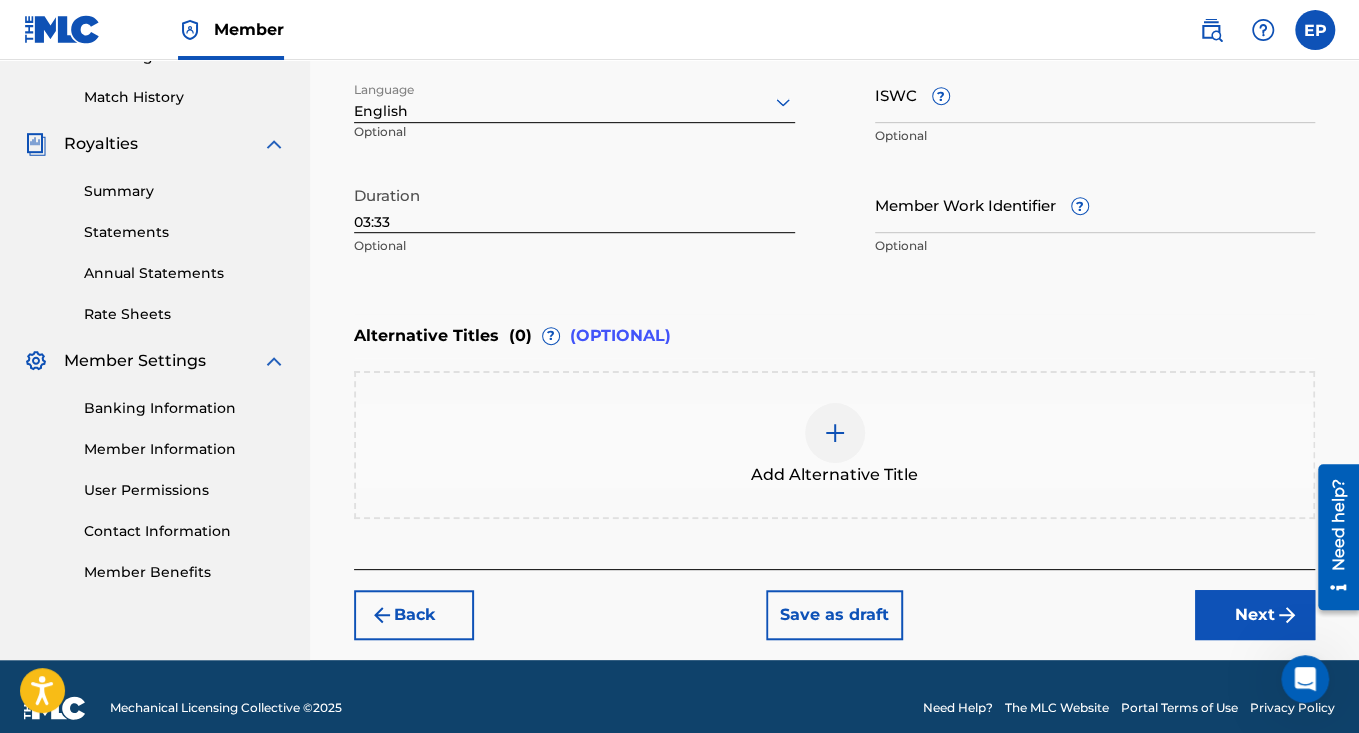 click at bounding box center (835, 433) 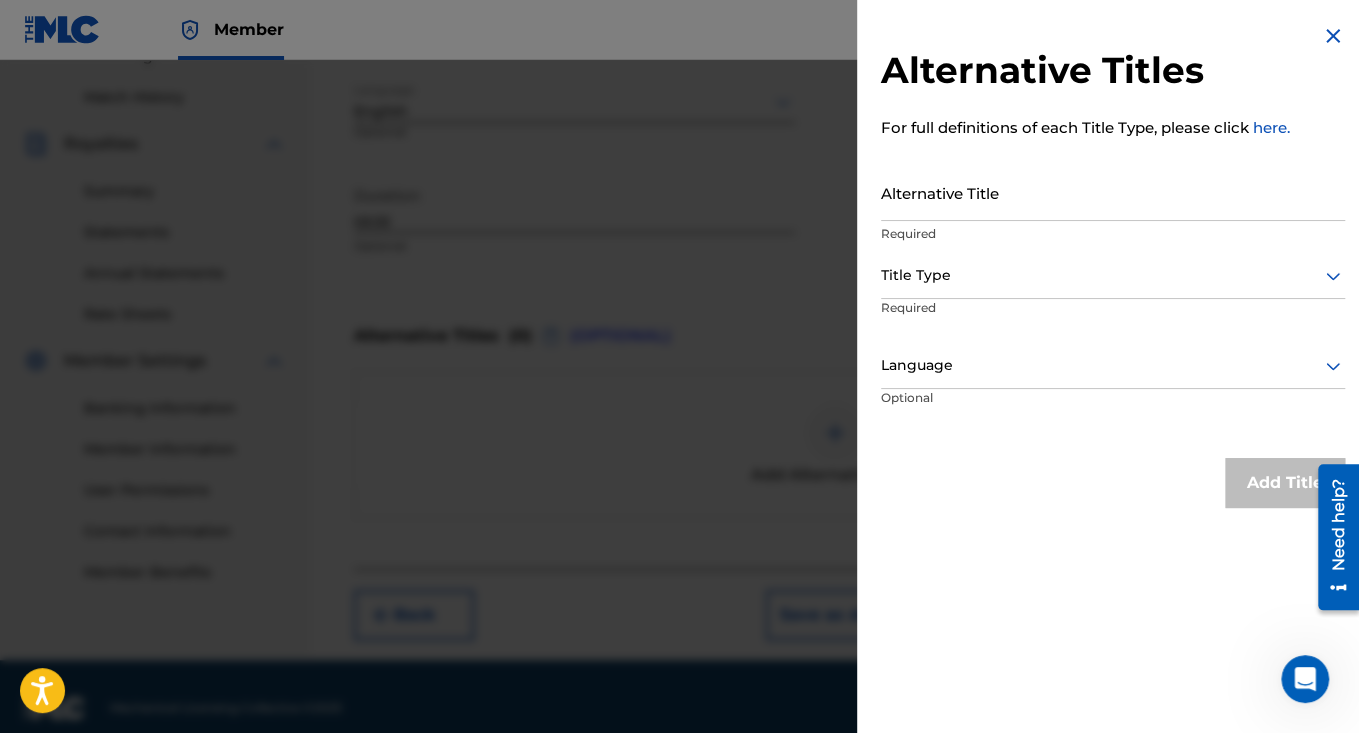 click at bounding box center (1333, 36) 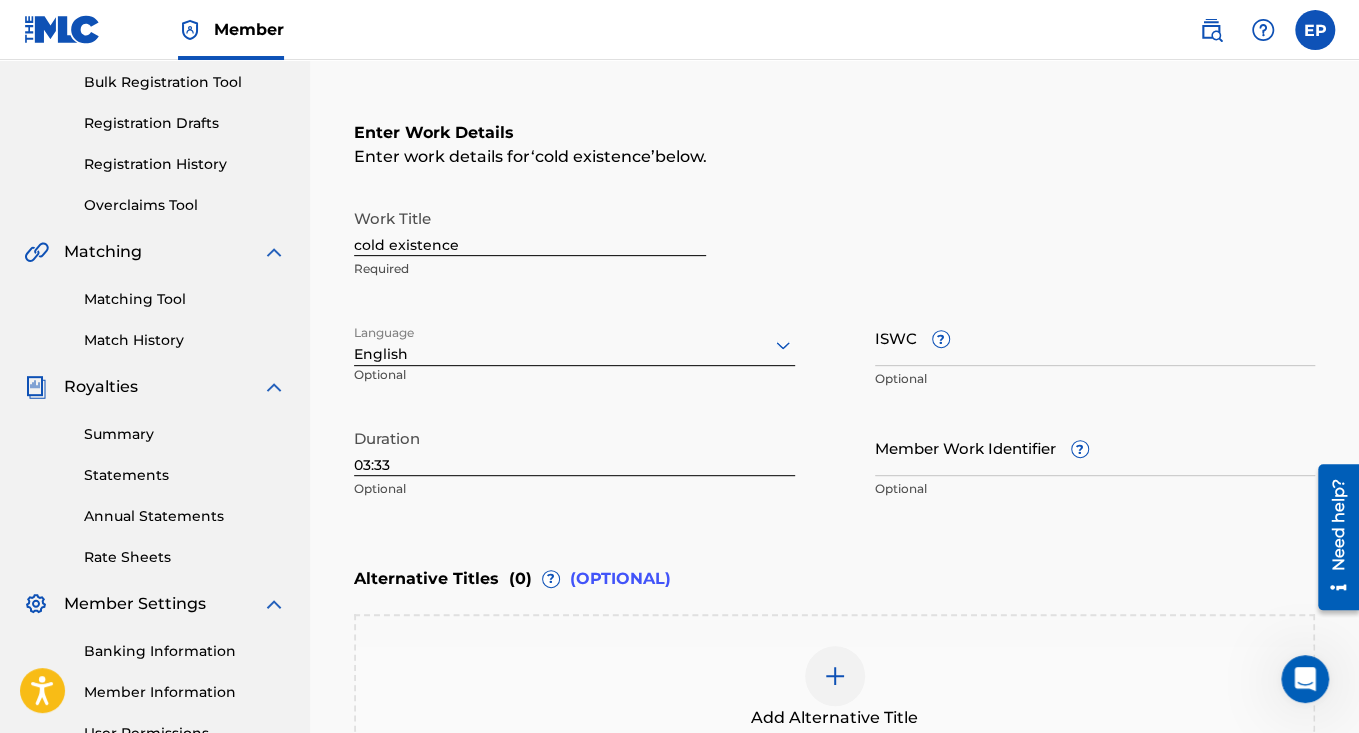 scroll, scrollTop: 276, scrollLeft: 0, axis: vertical 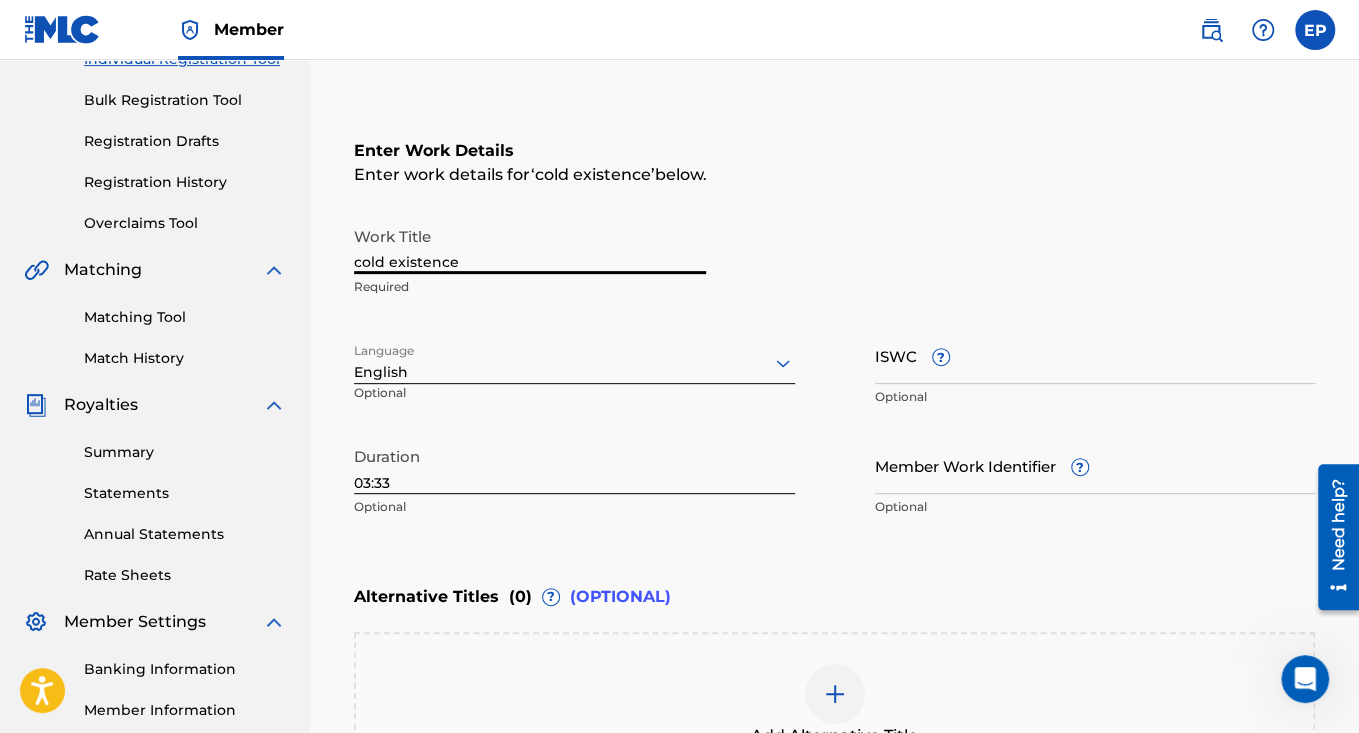 drag, startPoint x: 482, startPoint y: 267, endPoint x: 191, endPoint y: 300, distance: 292.86514 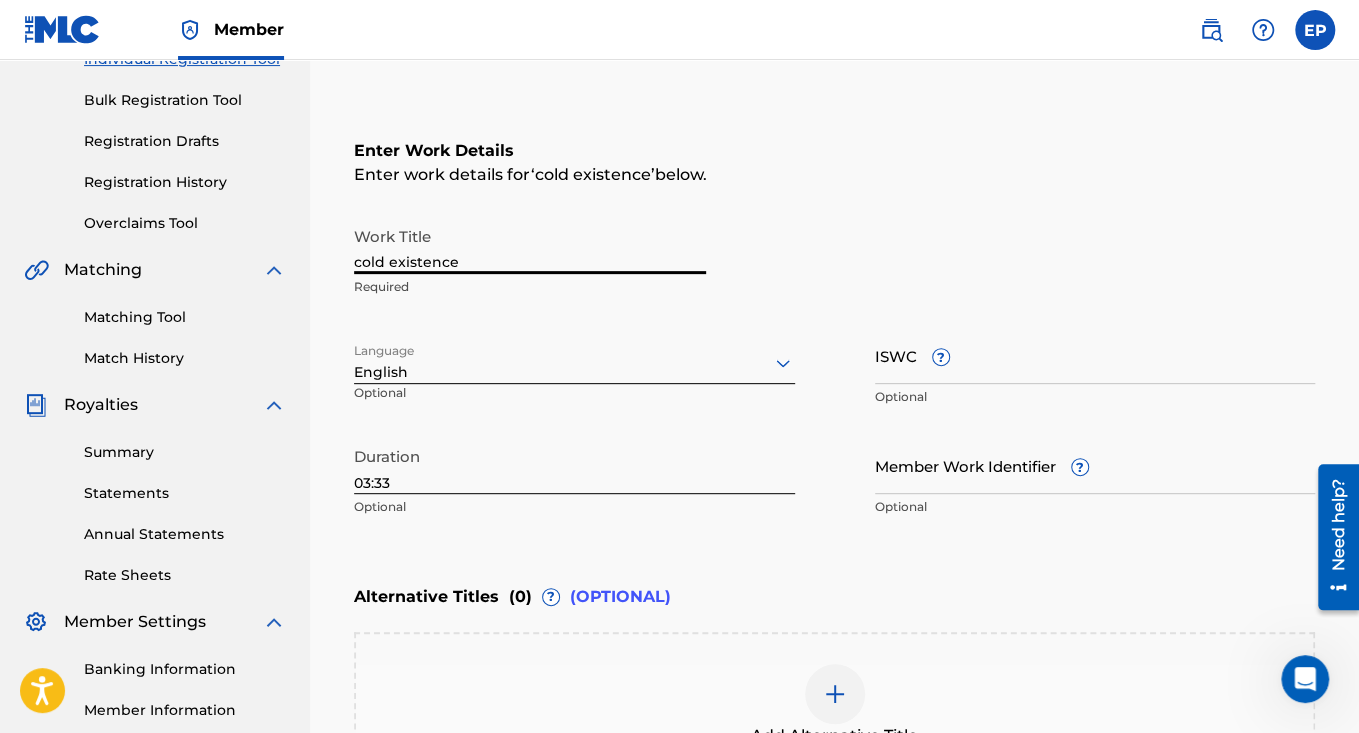 click on "[PERSON_NAME] Summary Catalog Works Registration Claiming Tool Individual Registration Tool Bulk Registration Tool Registration Drafts Registration History Overclaims Tool Matching Matching Tool Match History Royalties Summary Statements Annual Statements Rate Sheets Member Settings Banking Information Member Information User Permissions Contact Information Member Benefits Register Work Search Enter Work Details Add Writers Add Publishers & Shares Add Recording Review Enter Work Details Enter work details for  ‘ cold existence ’  below. Work Title   cold existence Required Language English Optional ISWC   ? Optional Duration   03:33 Optional Member Work Identifier   ? Optional Alternative Titles ( 0 ) ? (OPTIONAL) Add Alternative Title Back Save as draft Next" at bounding box center (679, 352) 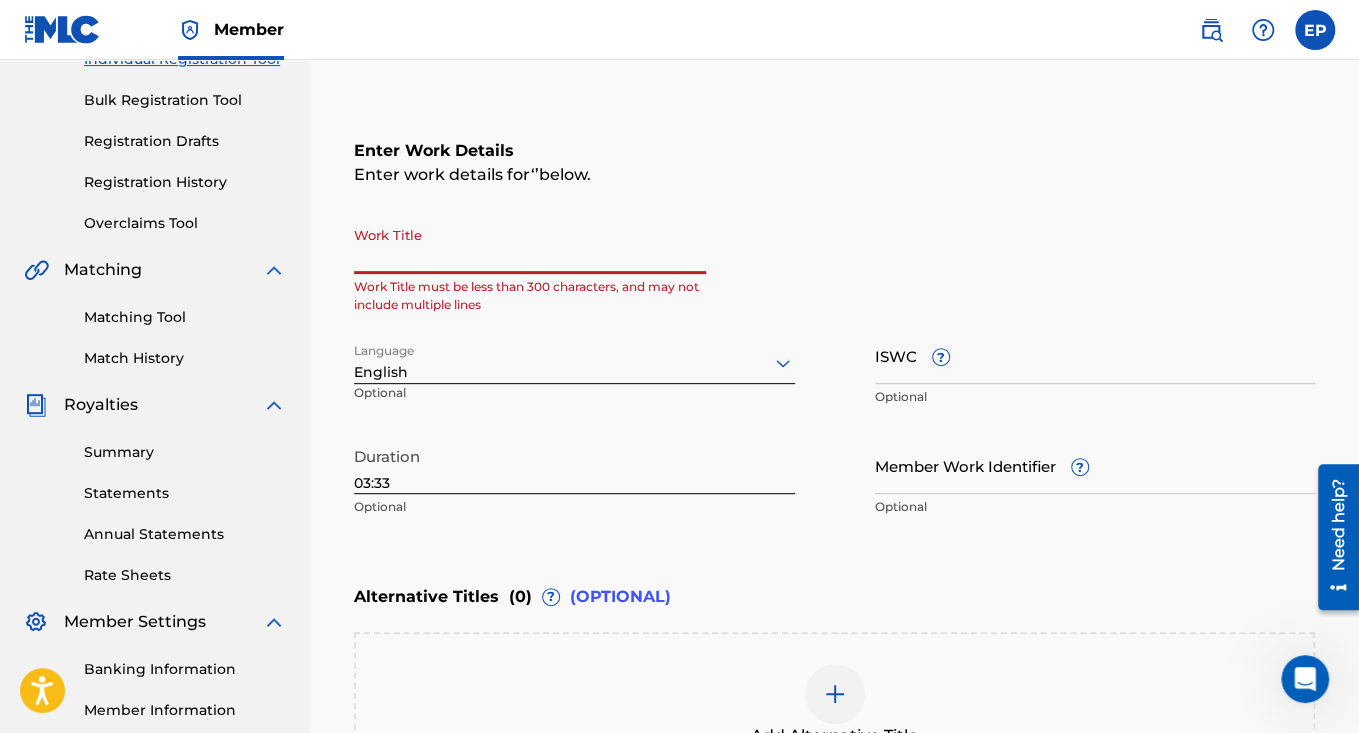 paste on "cold existance (feat. [PERSON_NAME]) [radio edit]" 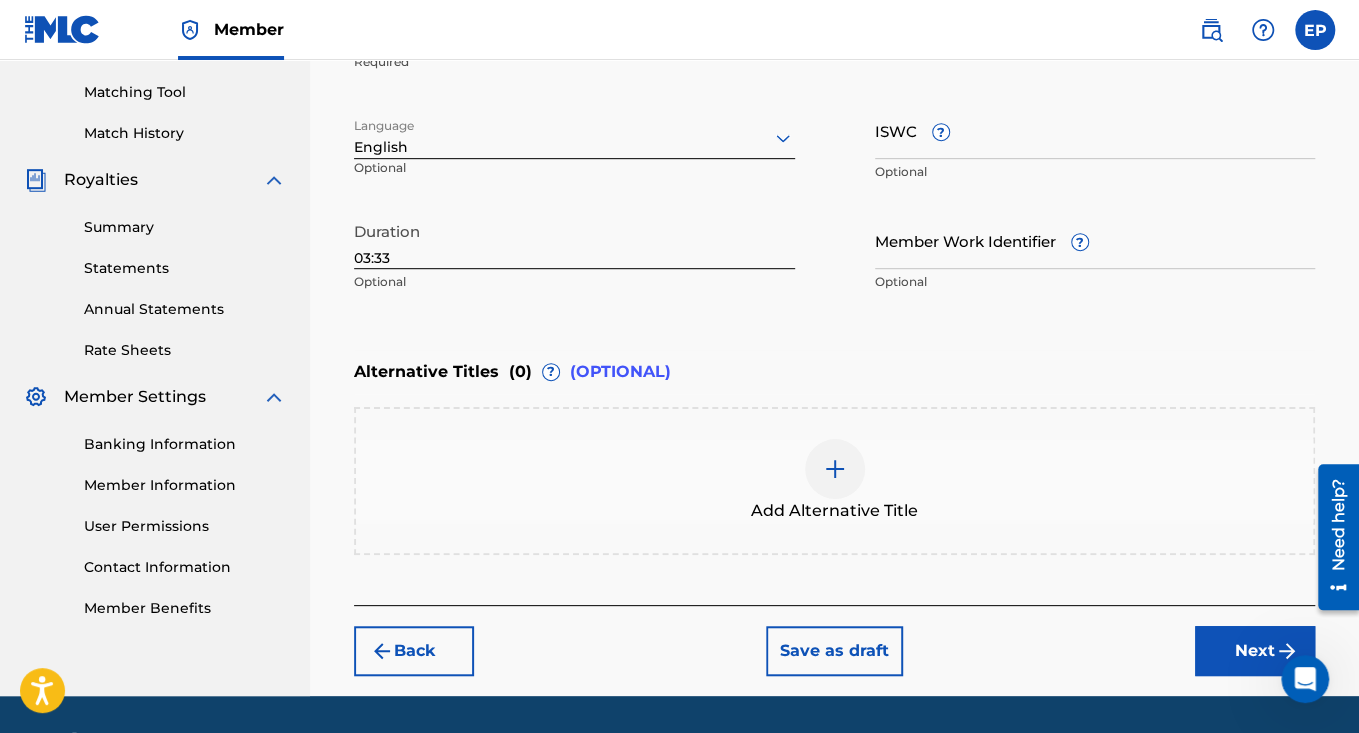 scroll, scrollTop: 522, scrollLeft: 0, axis: vertical 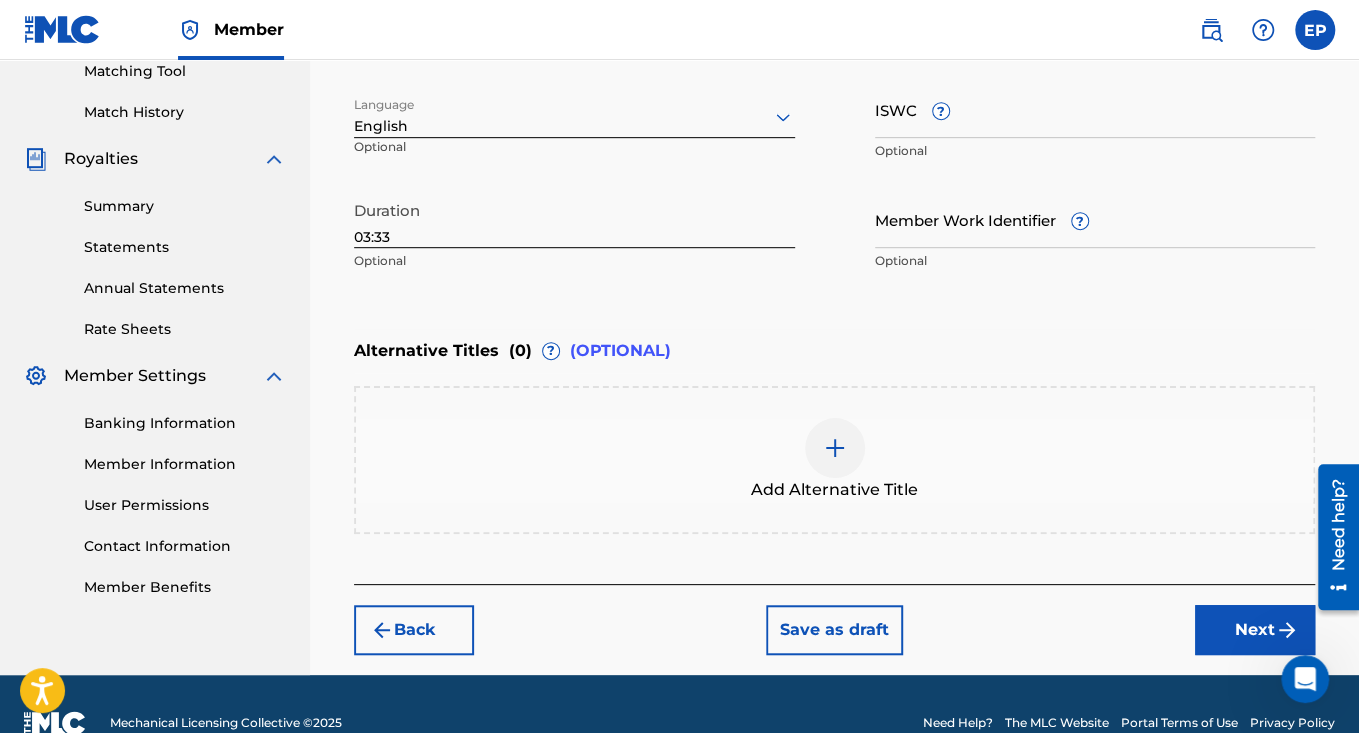 type on "cold existance (feat. [PERSON_NAME]) [radio edit]" 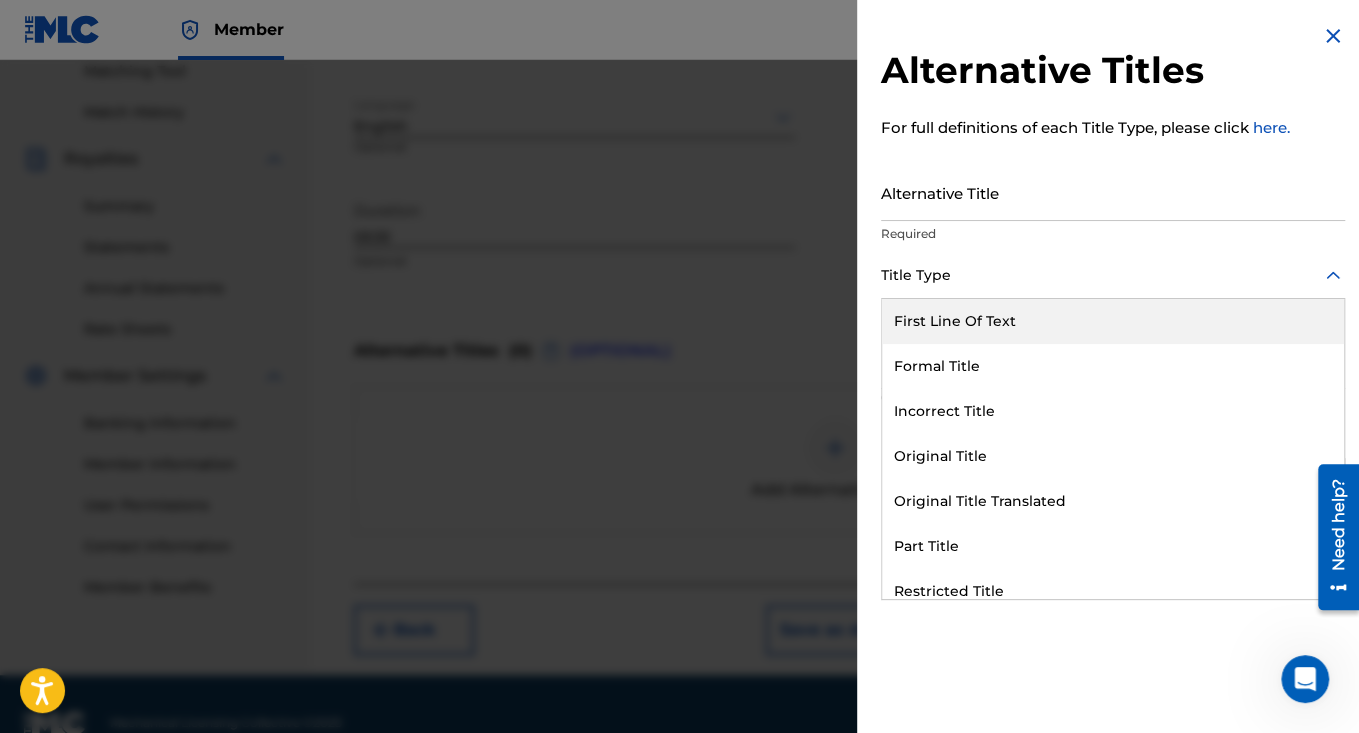 click at bounding box center [1113, 275] 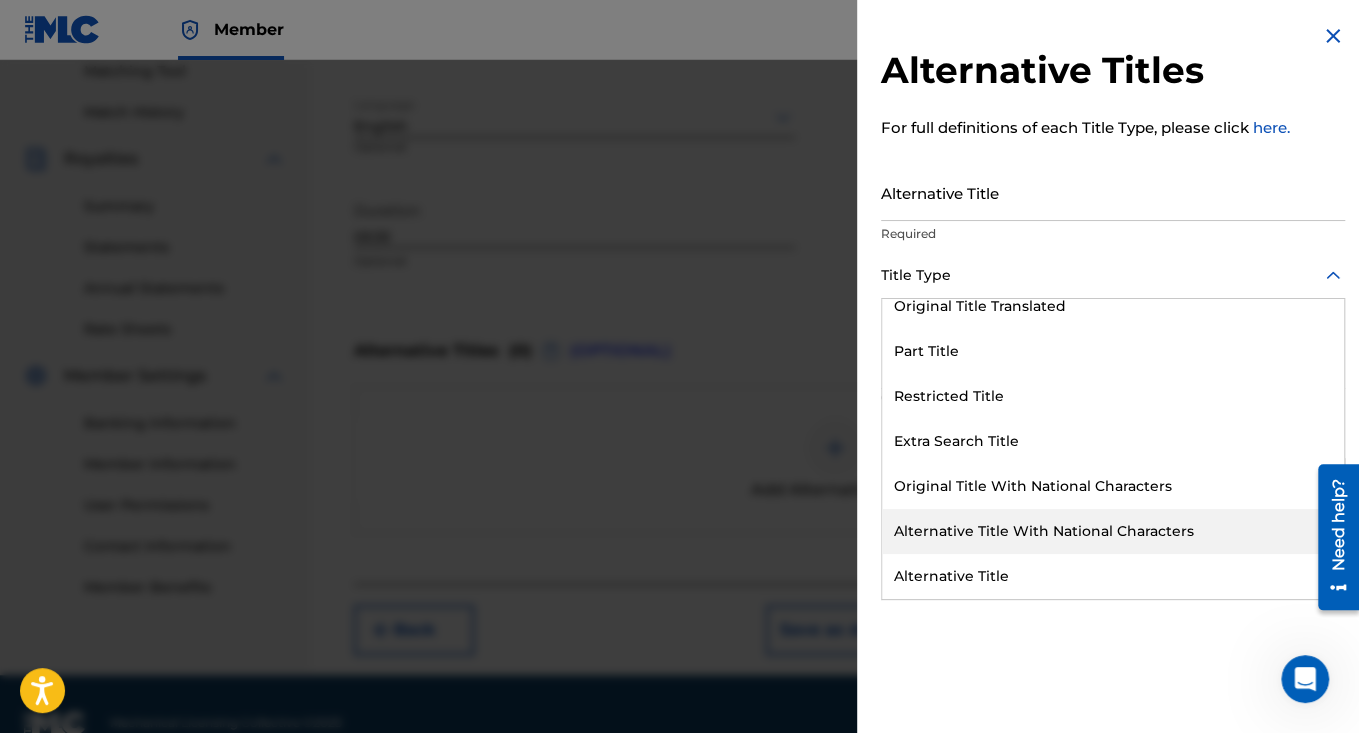 scroll, scrollTop: 195, scrollLeft: 0, axis: vertical 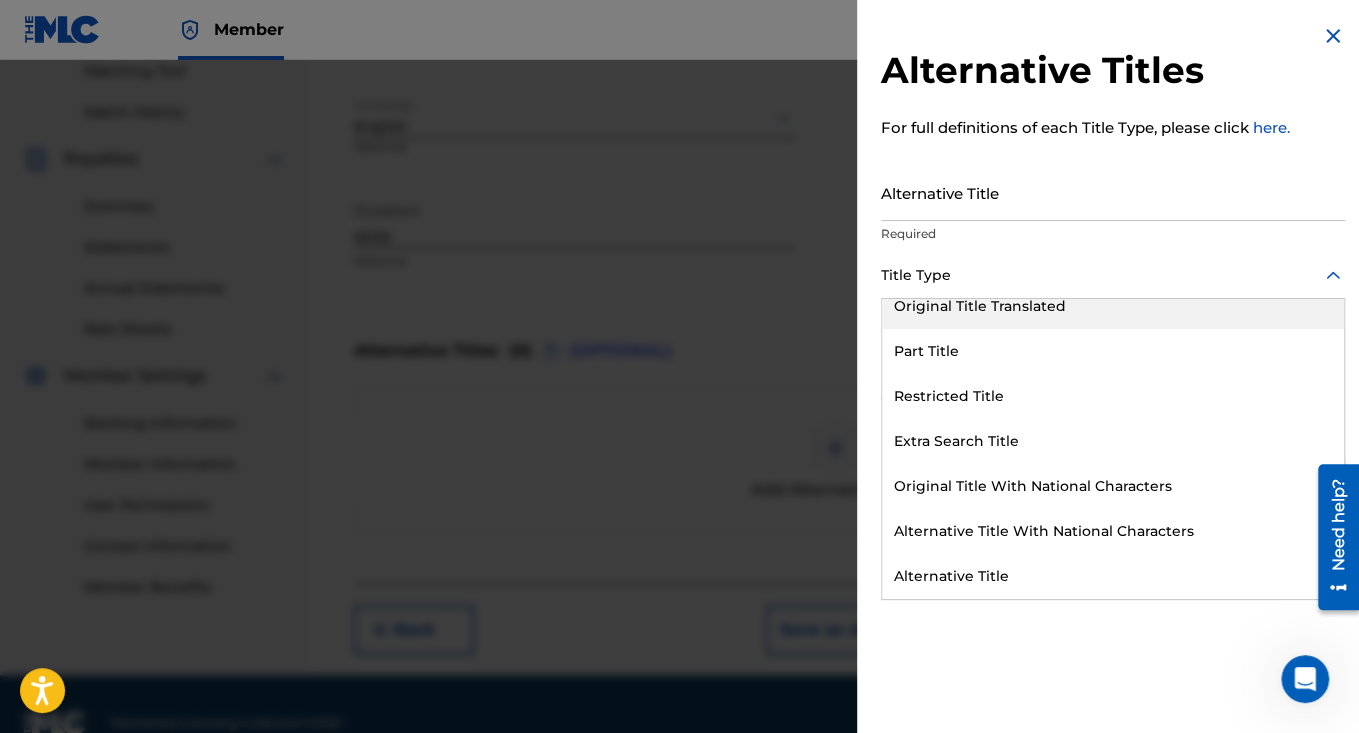 click on "Alternative Titles For full definitions of each Title Type, please click   here. Alternative Title   Required Original Title Translated, 5 of 11. 11 results available. Use Up and Down to choose options, press Enter to select the currently focused option, press Escape to exit the menu, press Tab to select the option and exit the menu. Title Type First Line Of Text Formal Title  Incorrect Title Original Title Original Title Translated Part Title Restricted Title Extra Search Title Original Title With National Characters Alternative Title With National Characters Alternative Title Required Language Optional Add Title" at bounding box center (1113, 266) 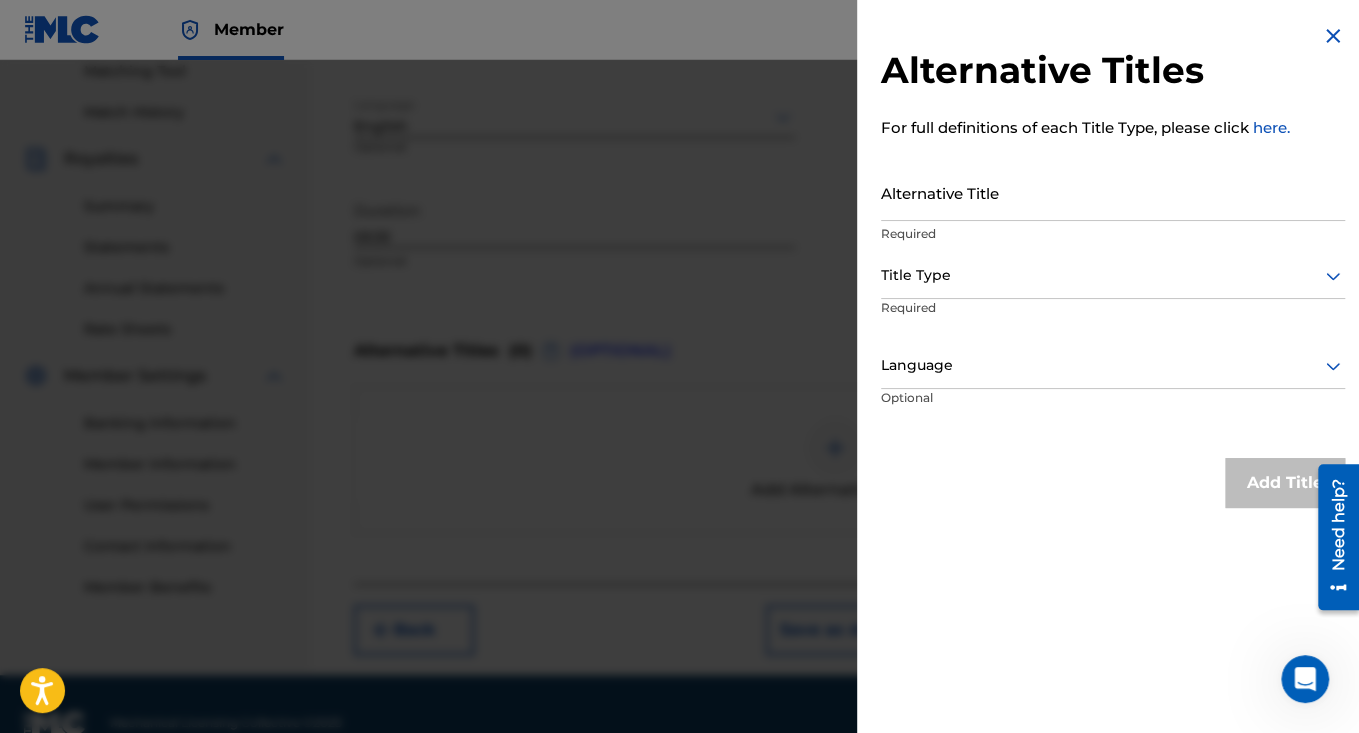 click at bounding box center (1333, 36) 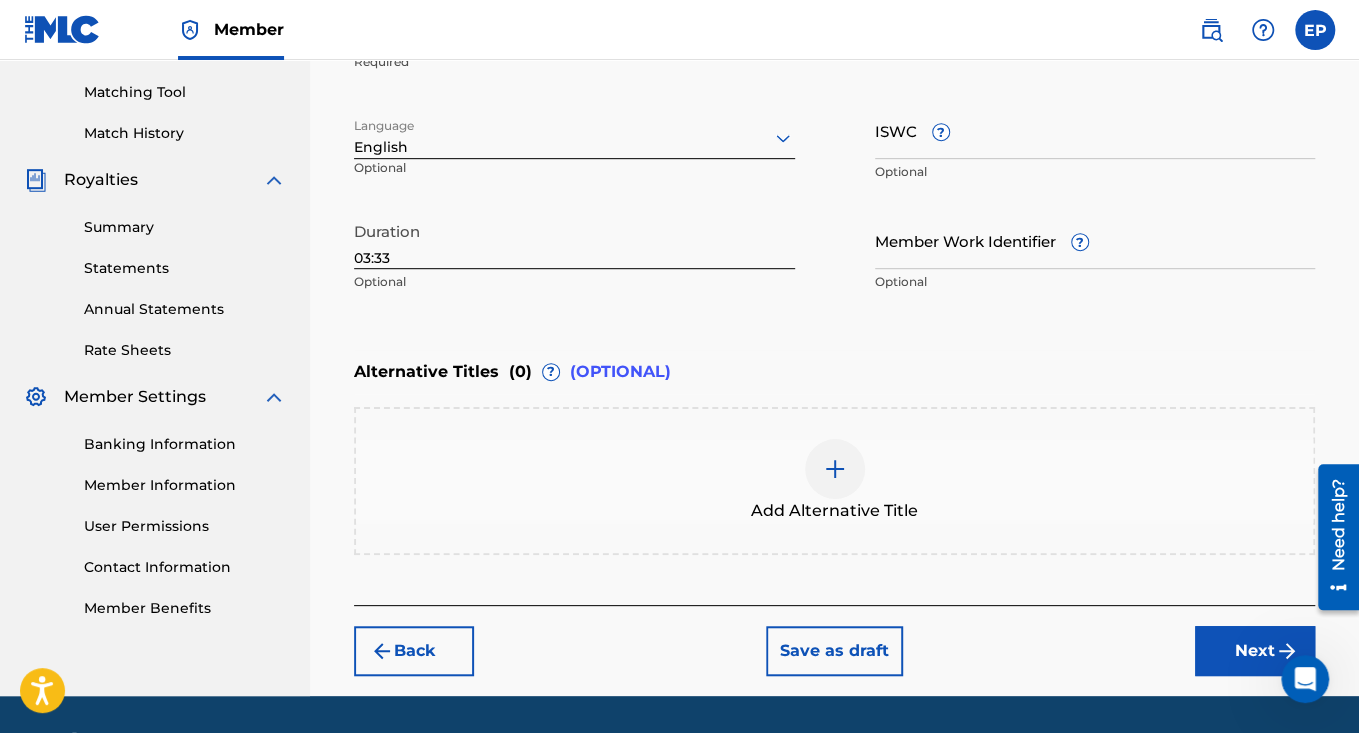 scroll, scrollTop: 558, scrollLeft: 0, axis: vertical 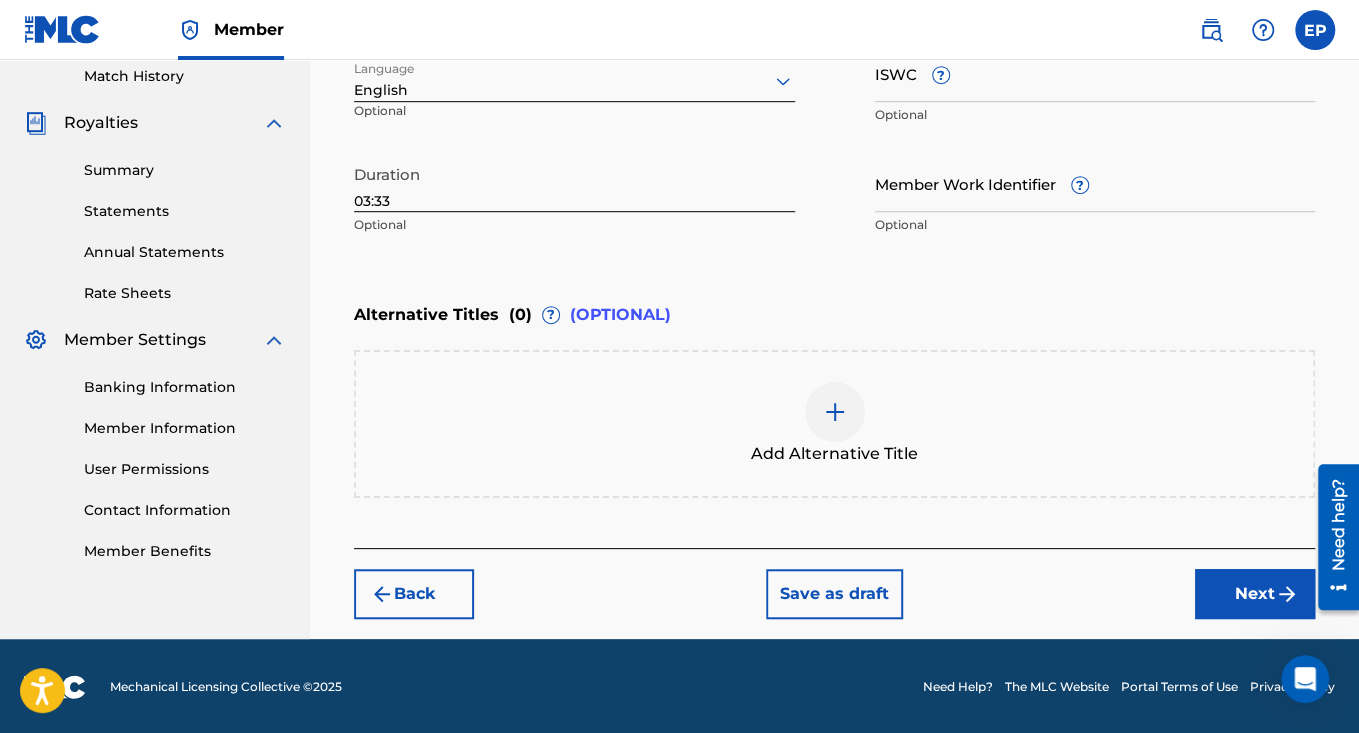 click on "Next" at bounding box center [1255, 594] 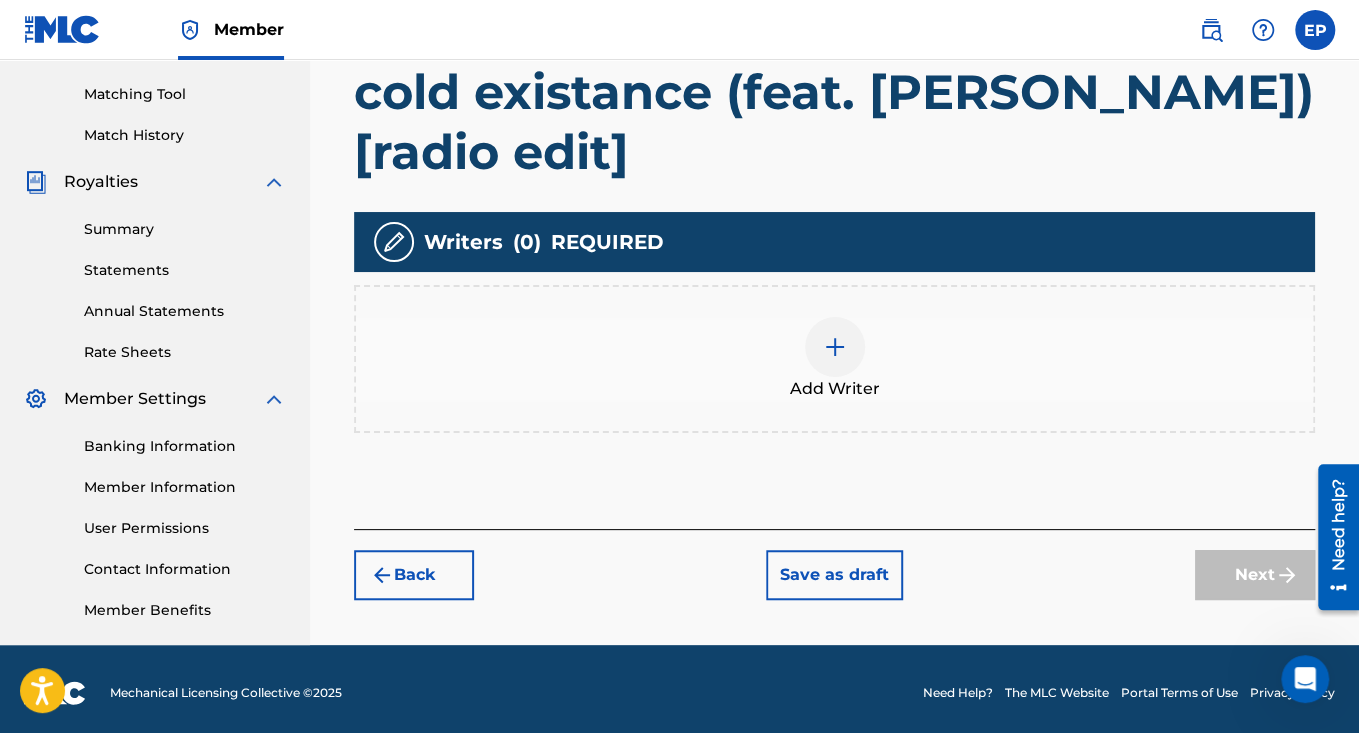scroll, scrollTop: 506, scrollLeft: 0, axis: vertical 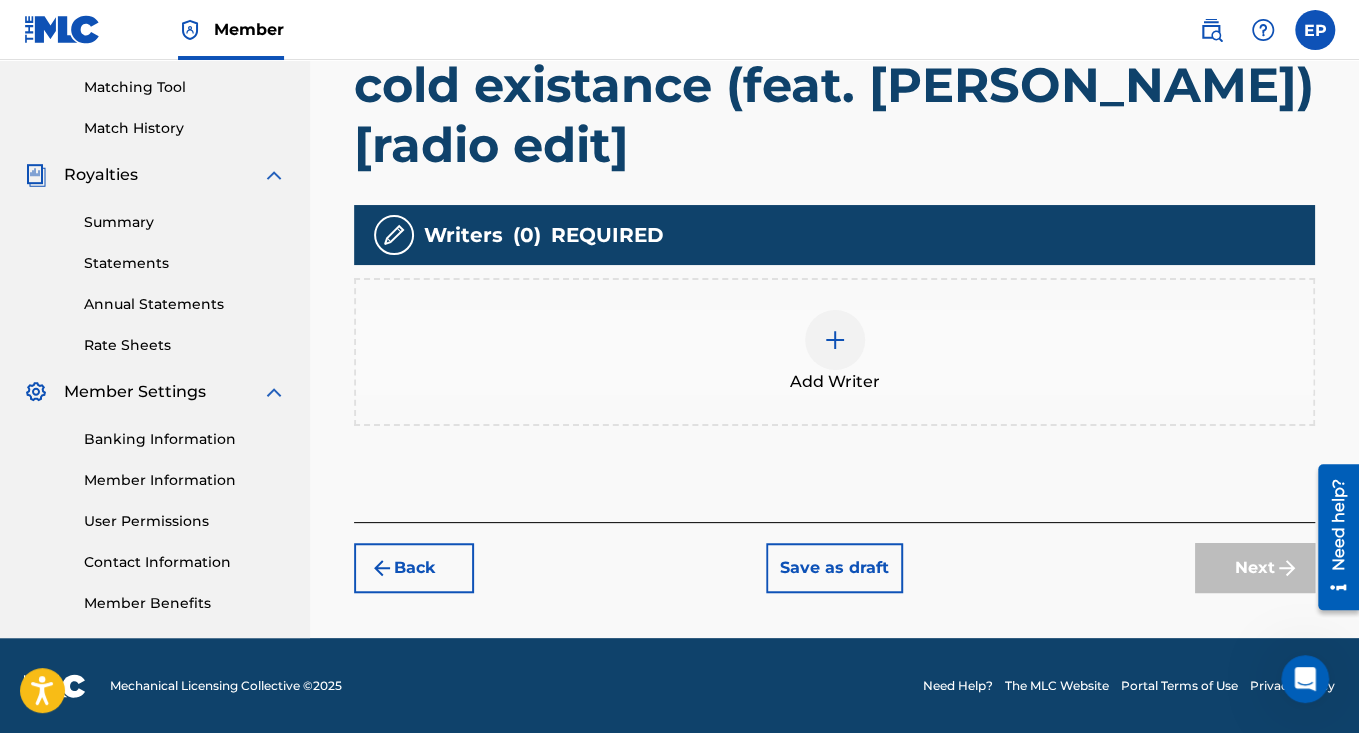 click at bounding box center (835, 340) 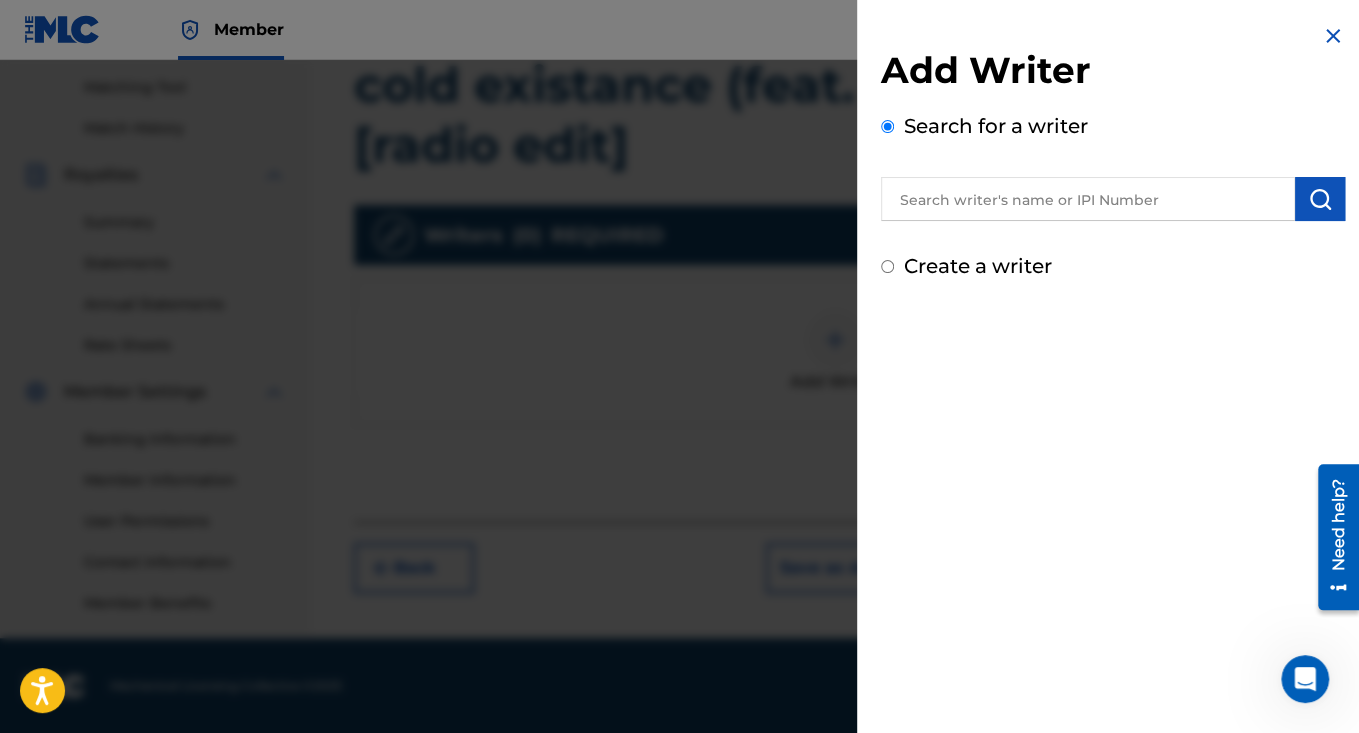 click at bounding box center [1088, 199] 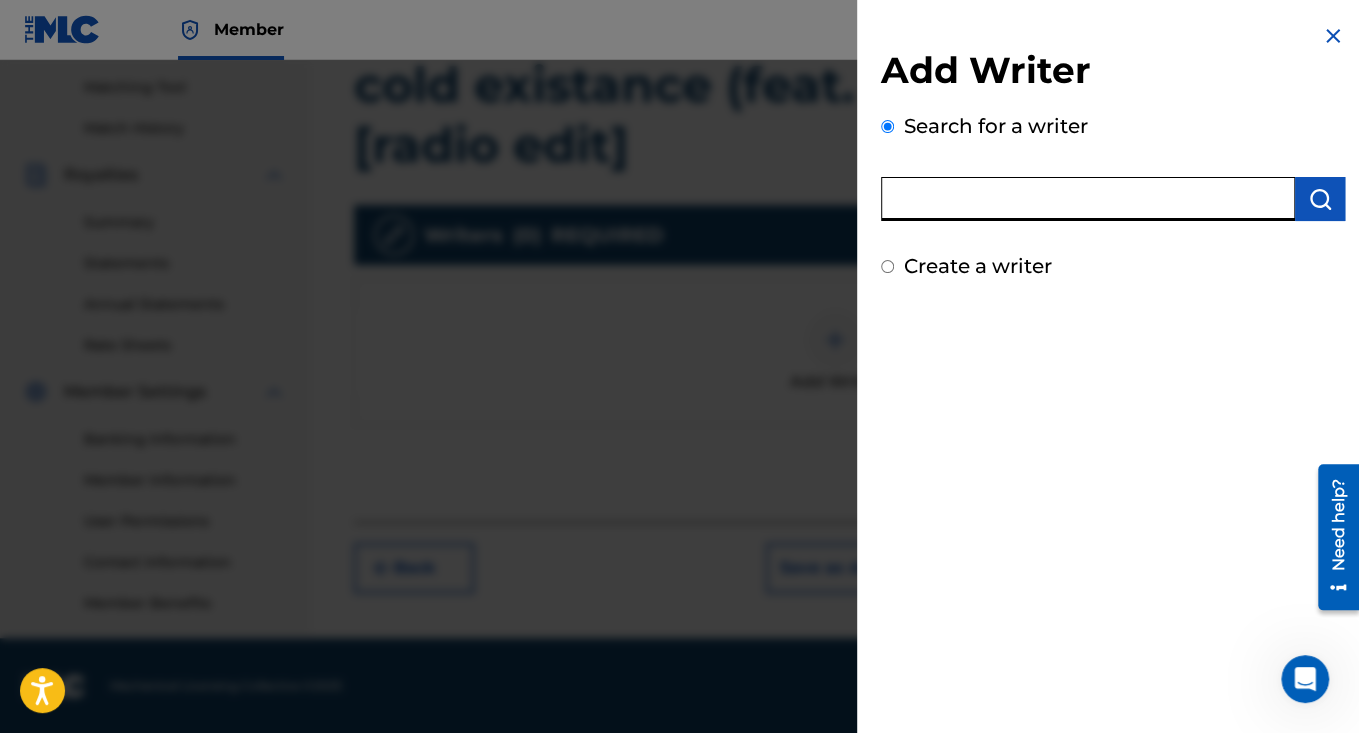 click on "Search for a writer" at bounding box center [1113, 166] 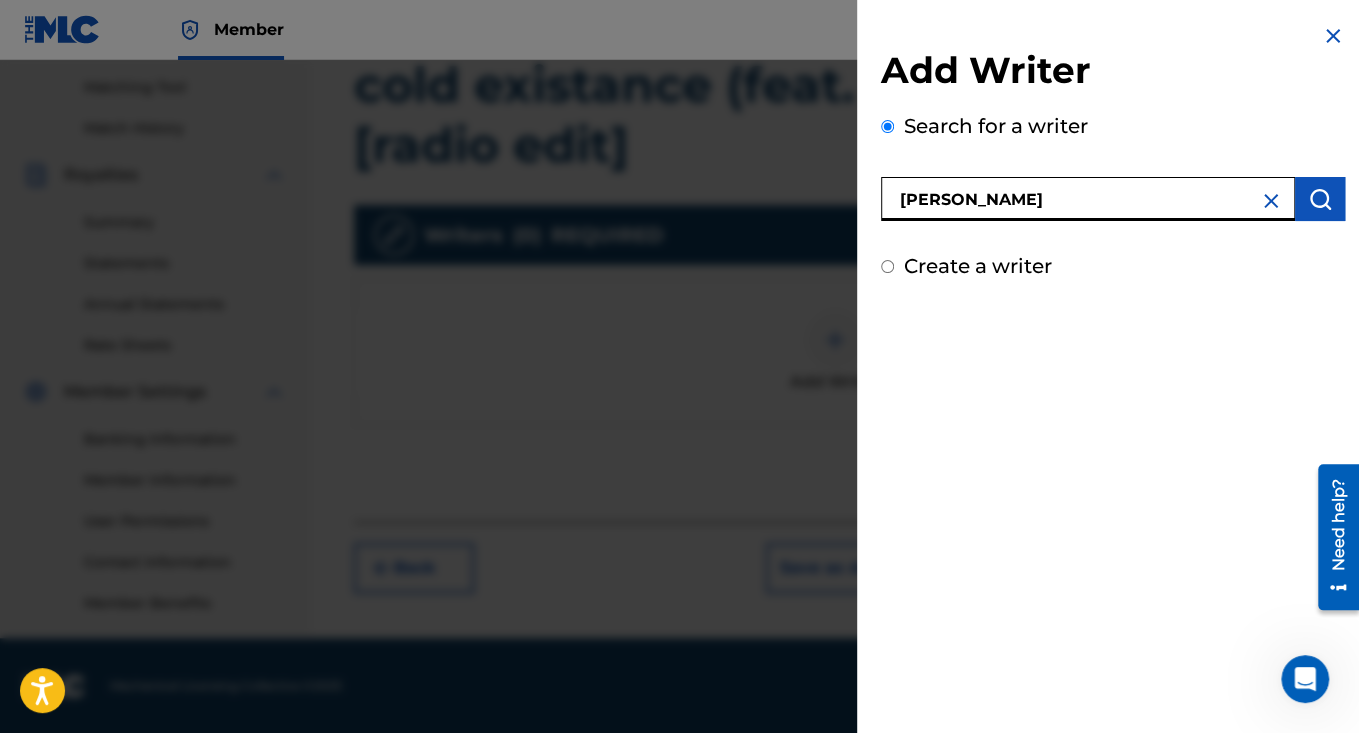 type on "[PERSON_NAME]" 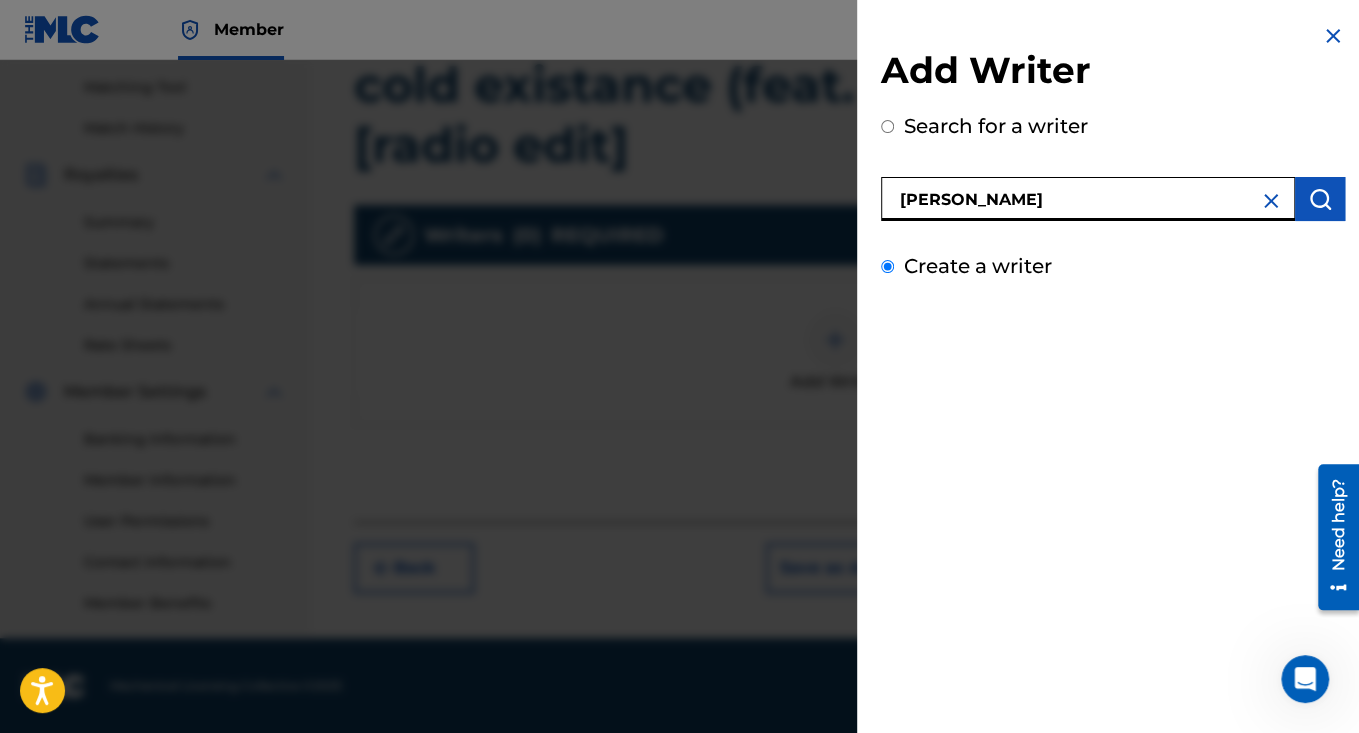 click on "Create a writer" at bounding box center (887, 266) 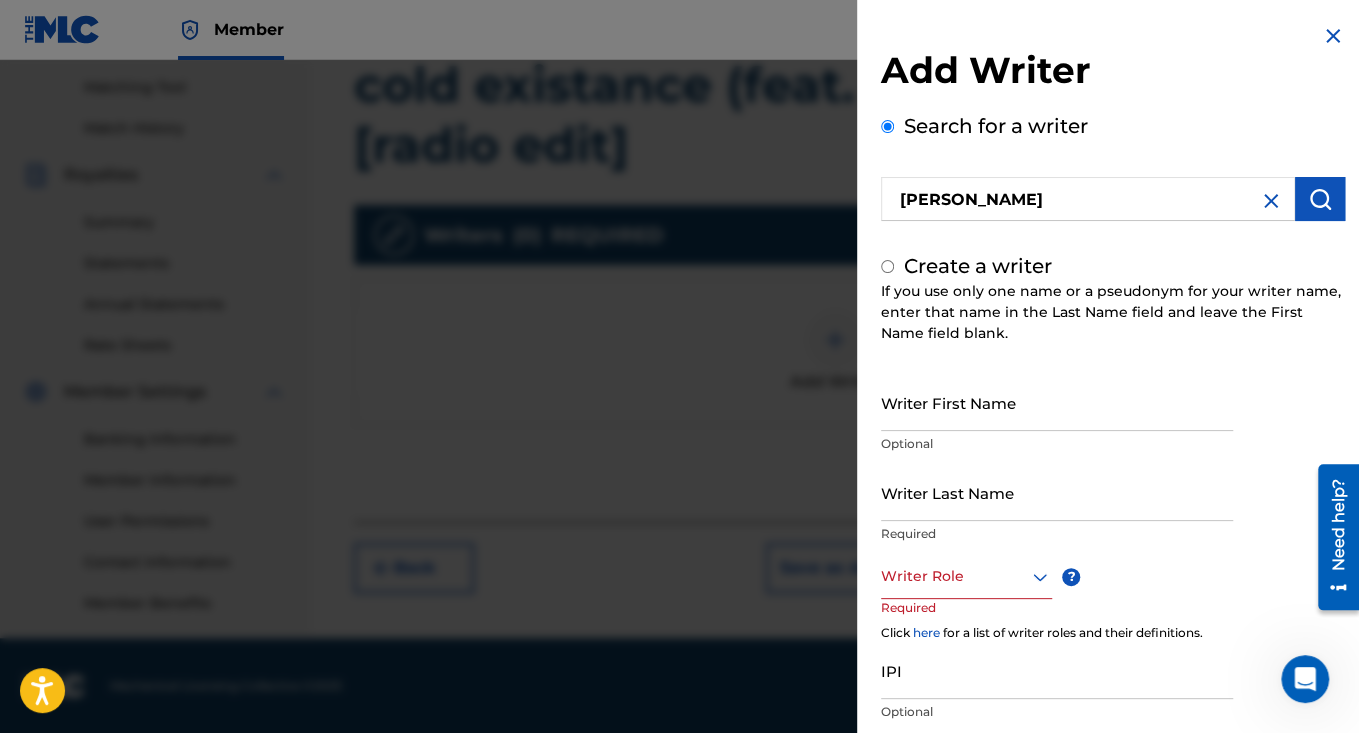 radio on "false" 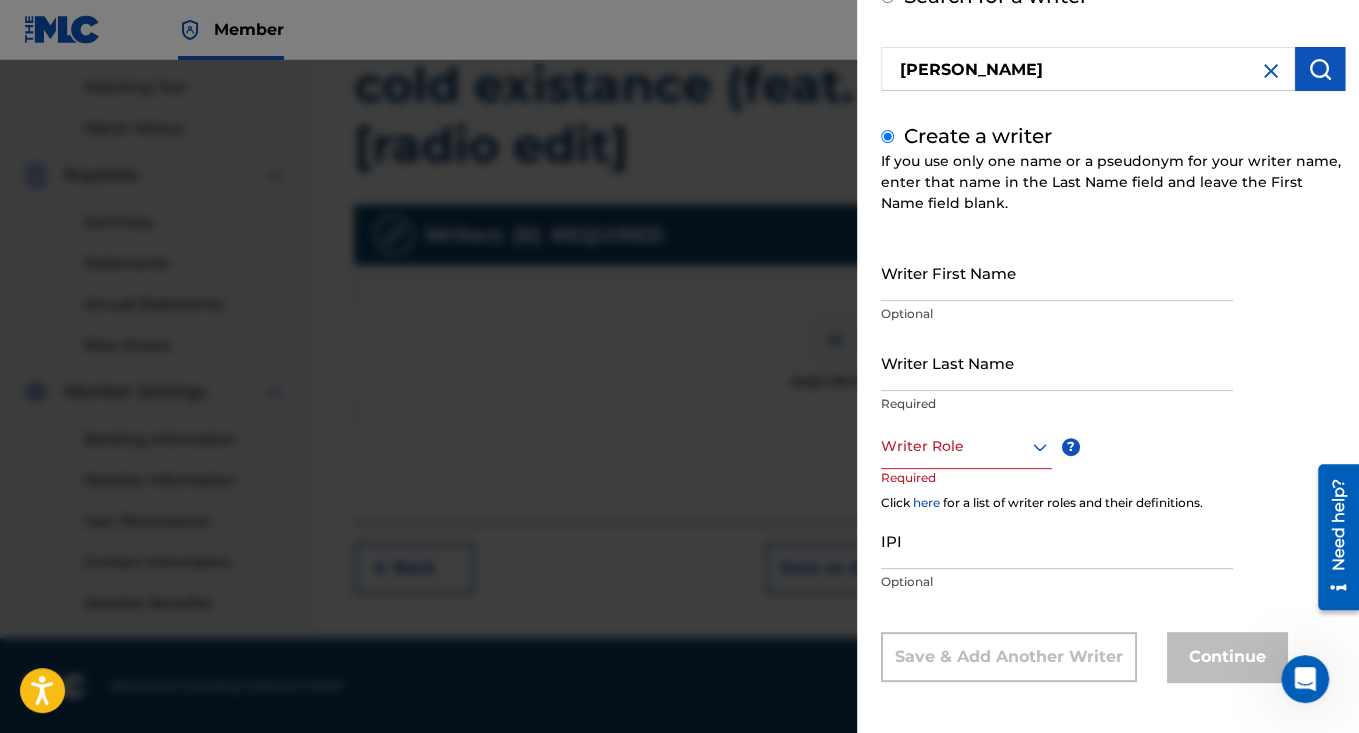 scroll, scrollTop: 132, scrollLeft: 0, axis: vertical 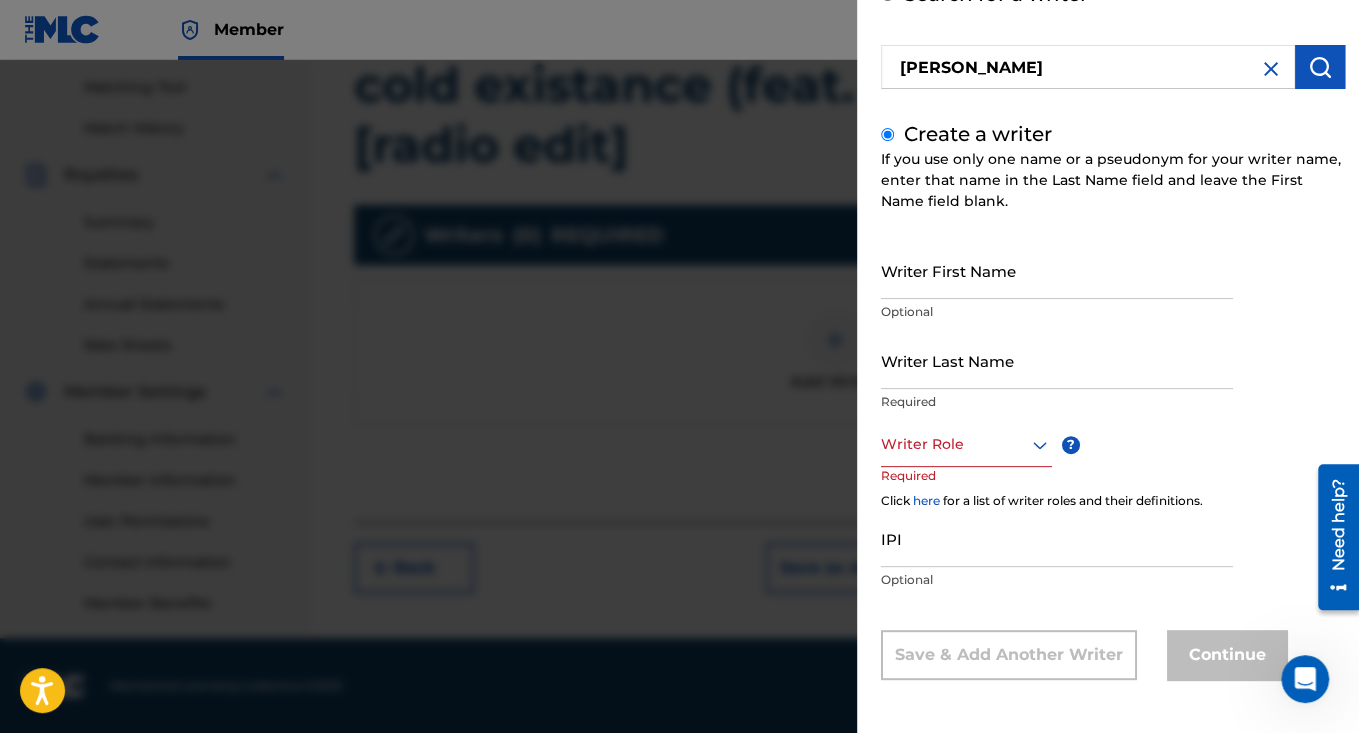 click on "Writer First Name" at bounding box center [1057, 270] 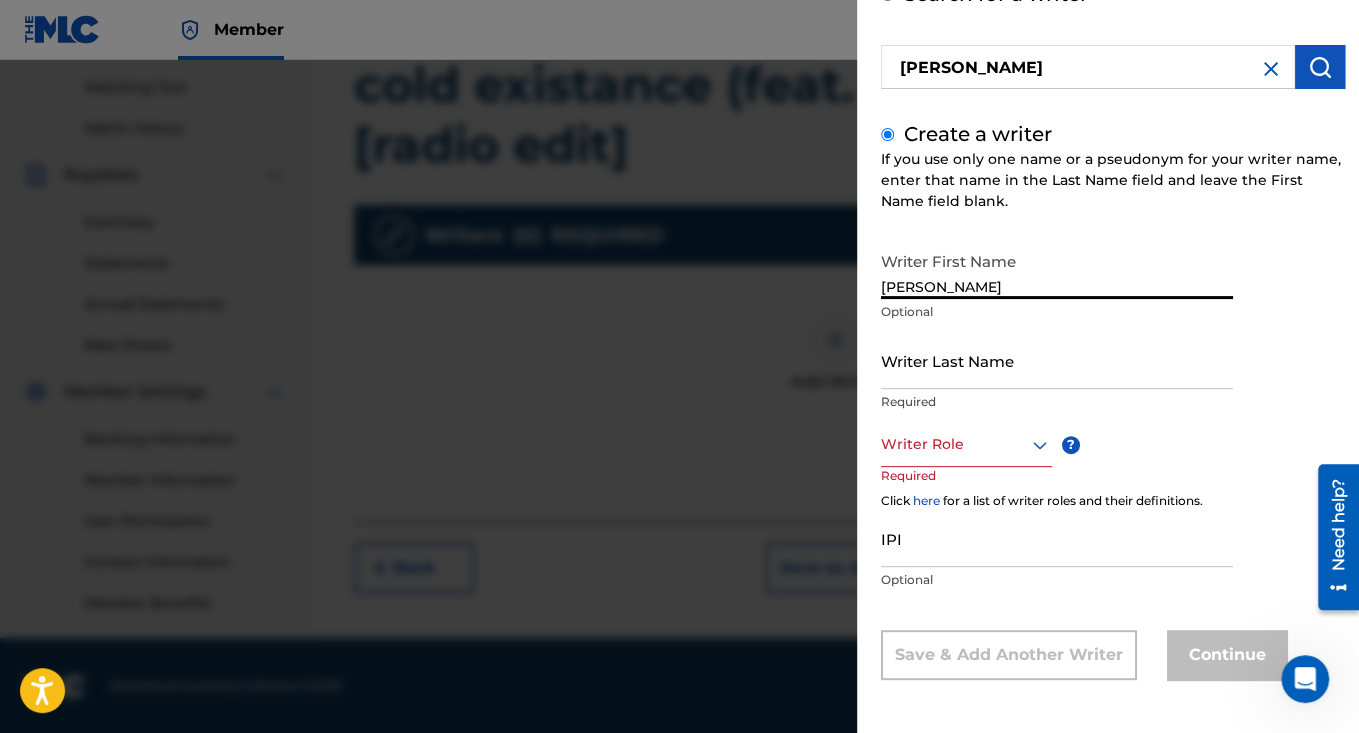 type on "[PERSON_NAME]" 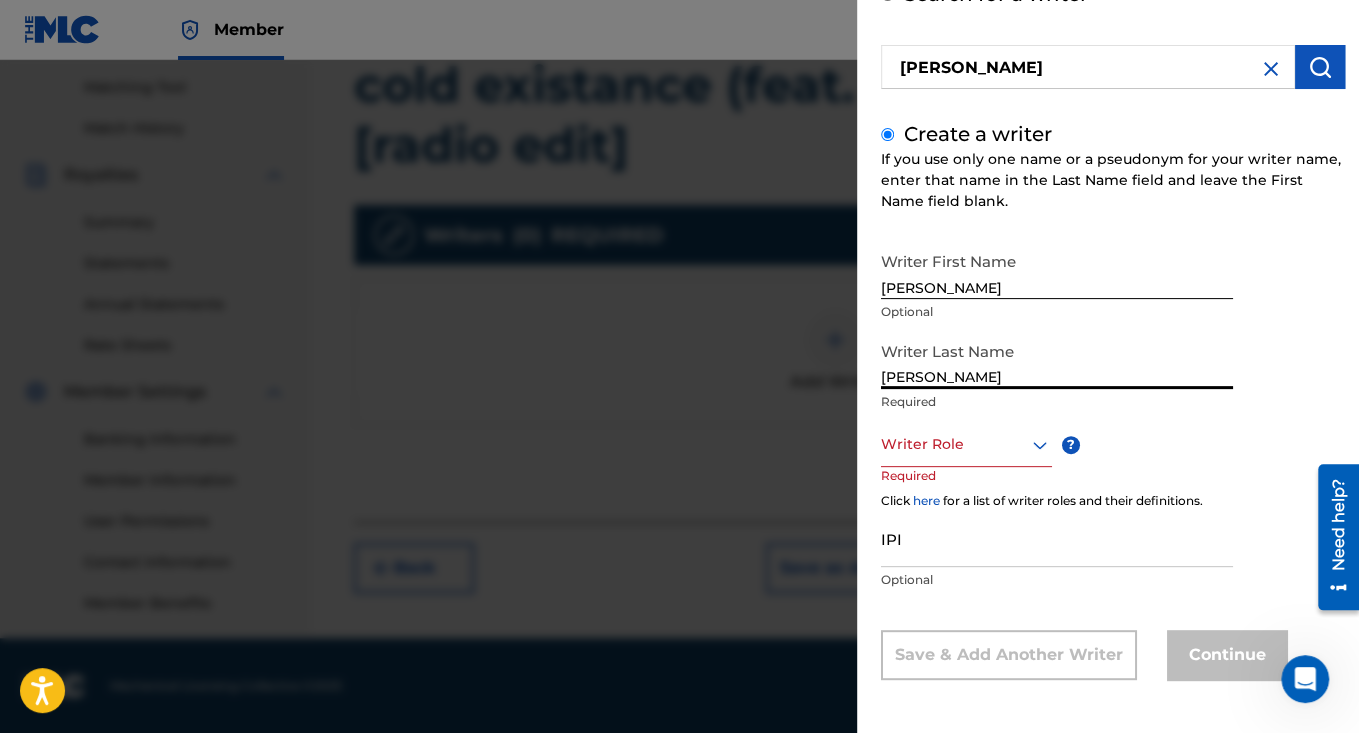 type on "[PERSON_NAME]" 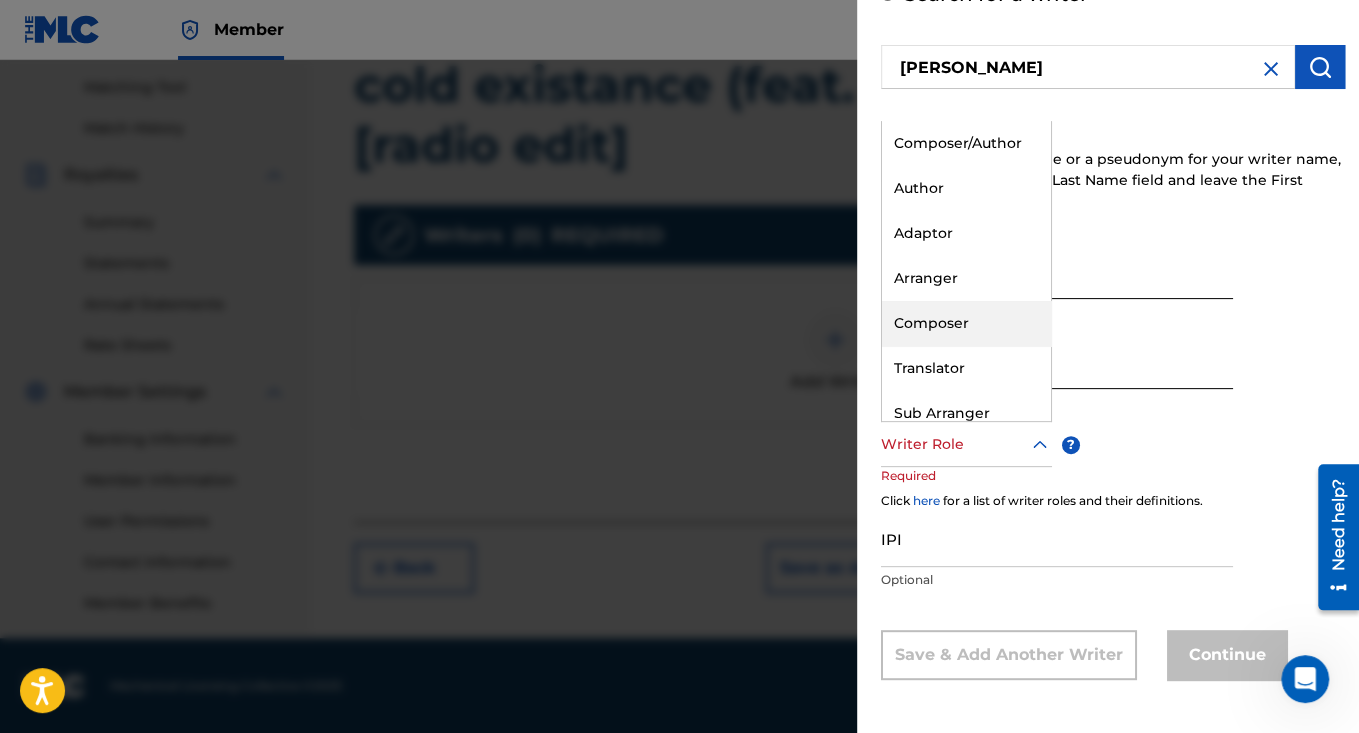 click on "Composer" at bounding box center (966, 323) 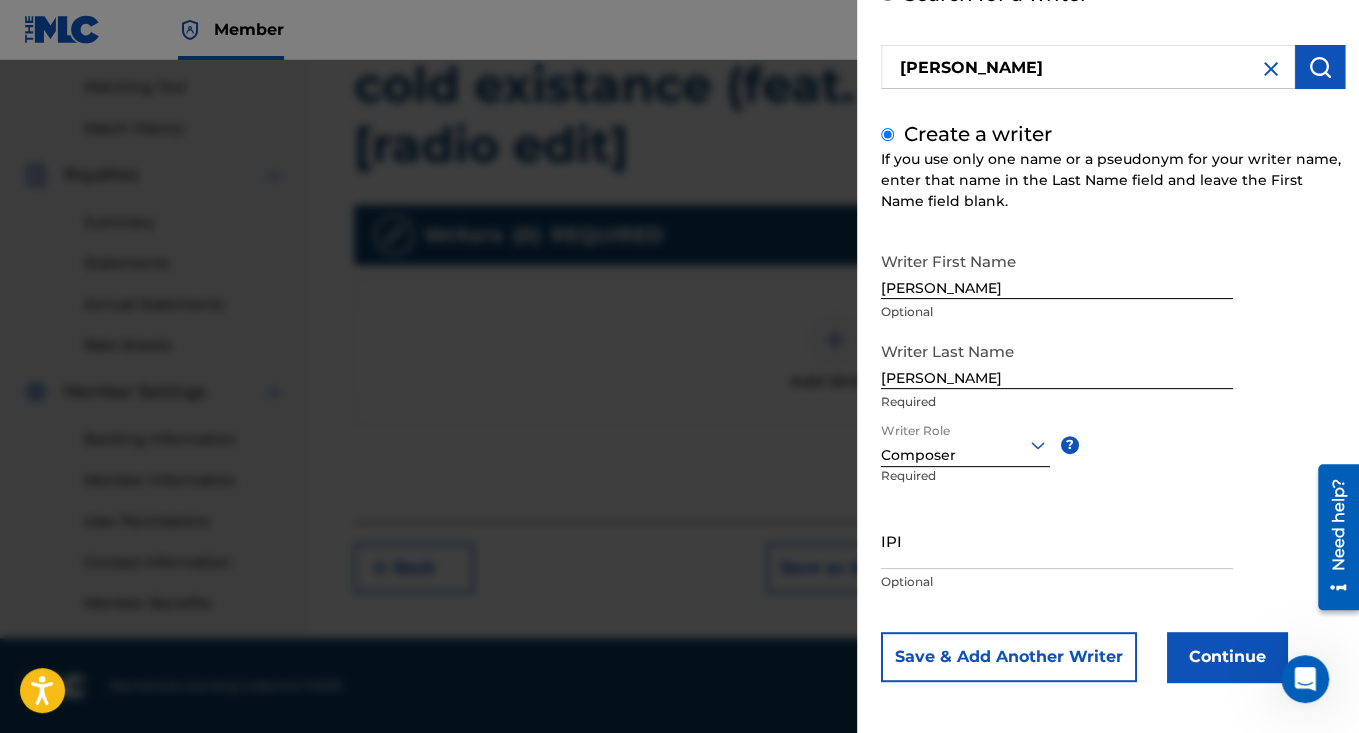 scroll, scrollTop: 134, scrollLeft: 0, axis: vertical 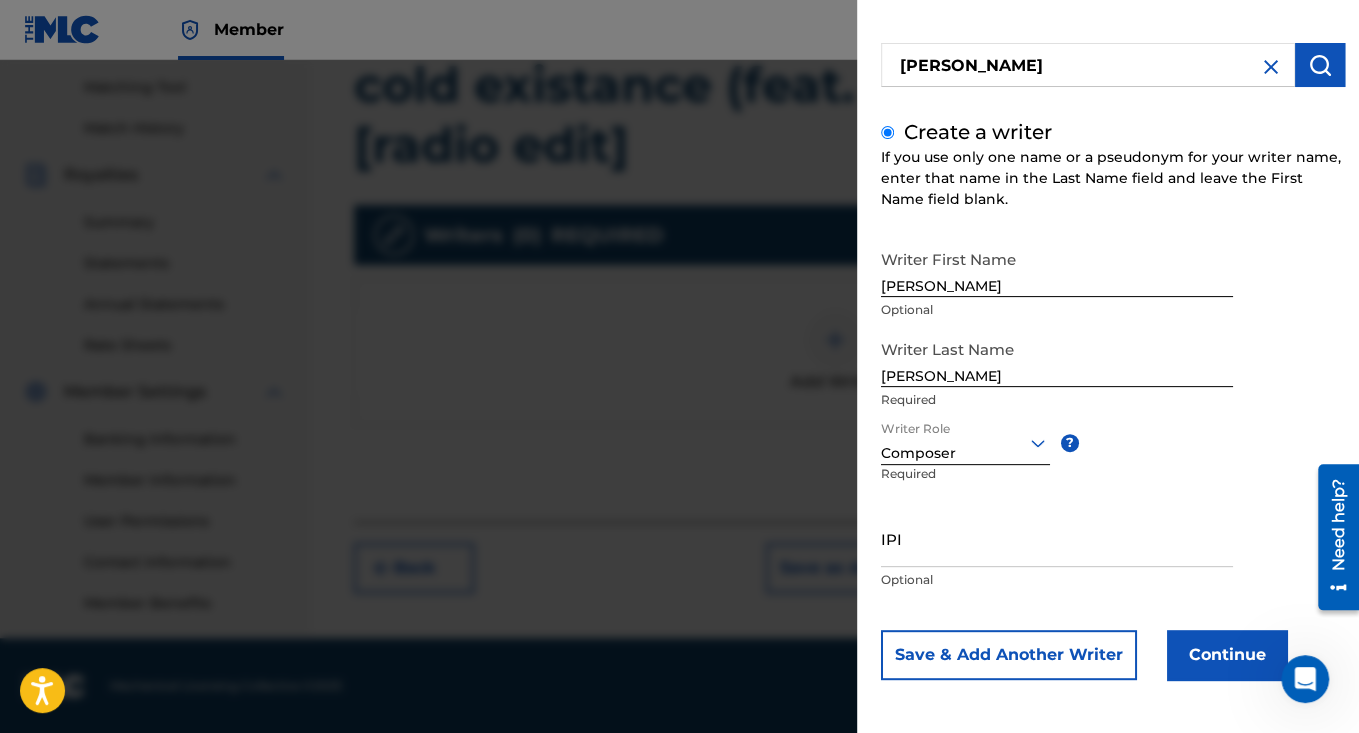 click on "Member EP EP [PERSON_NAME] [EMAIL_ADDRESS][DOMAIN_NAME] Profile Log out" at bounding box center (679, 30) 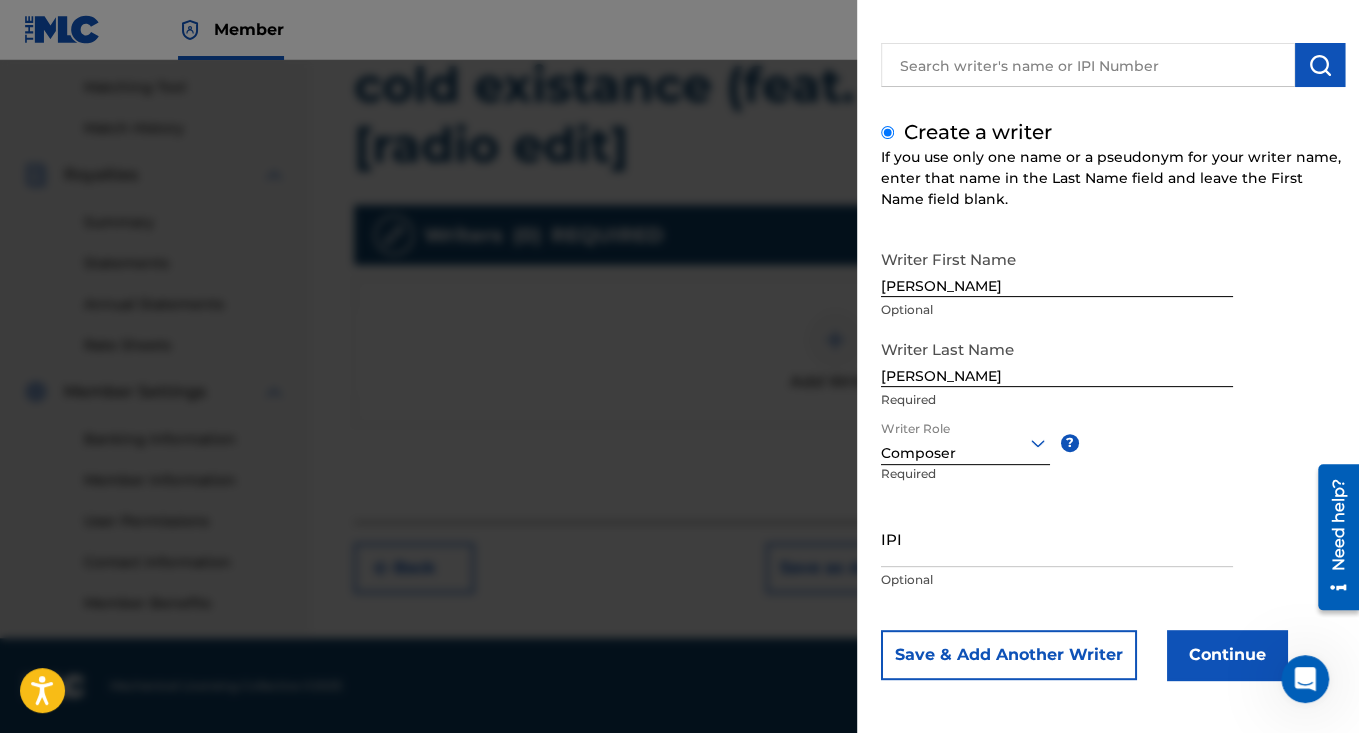 click on "Member EP EP [PERSON_NAME] [EMAIL_ADDRESS][DOMAIN_NAME] Profile Log out" at bounding box center (679, 30) 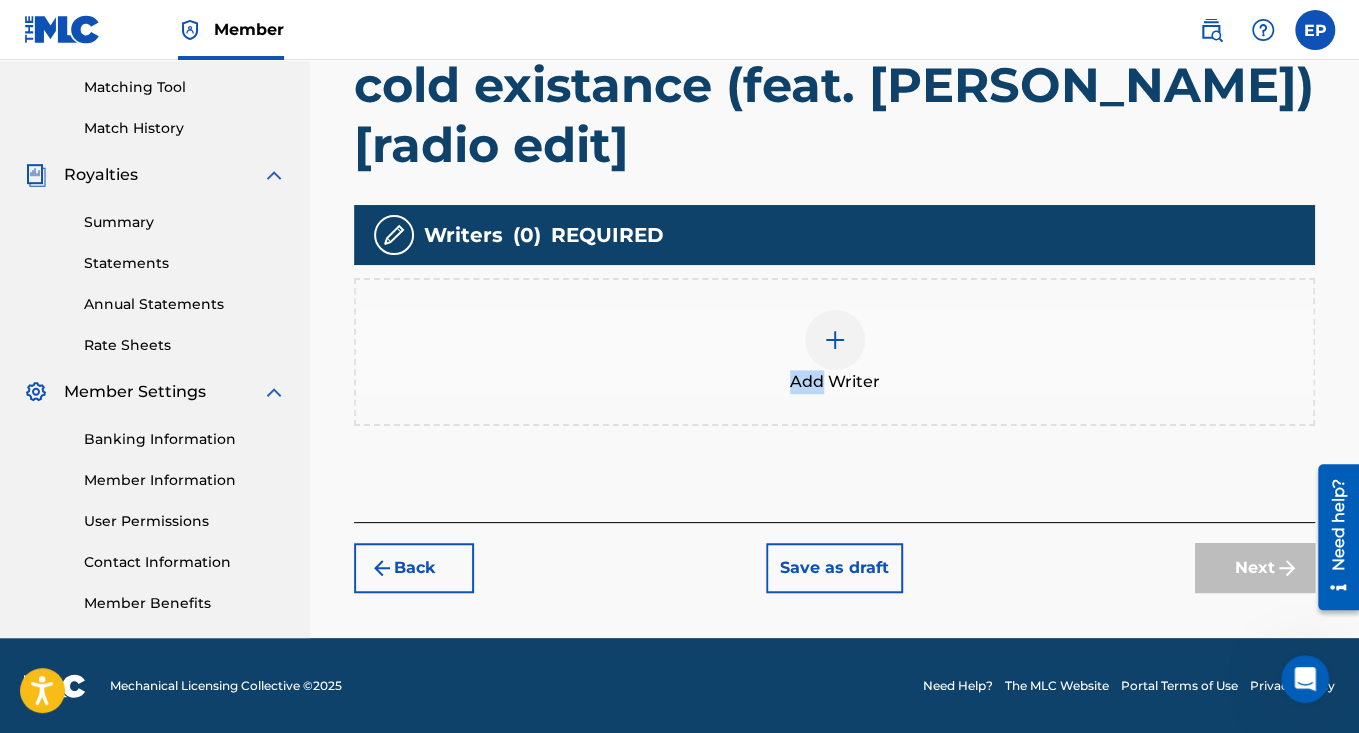 click on "Add Writer" at bounding box center (834, 352) 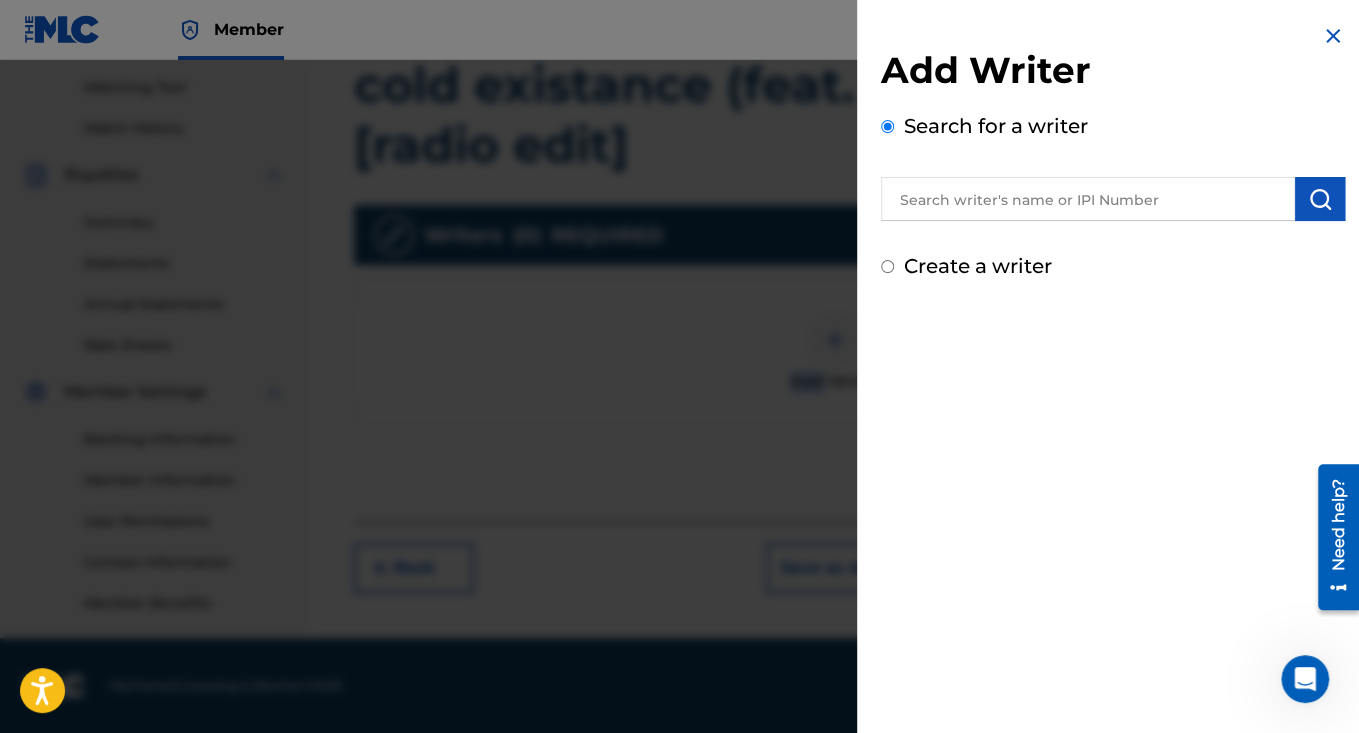 click at bounding box center (679, 426) 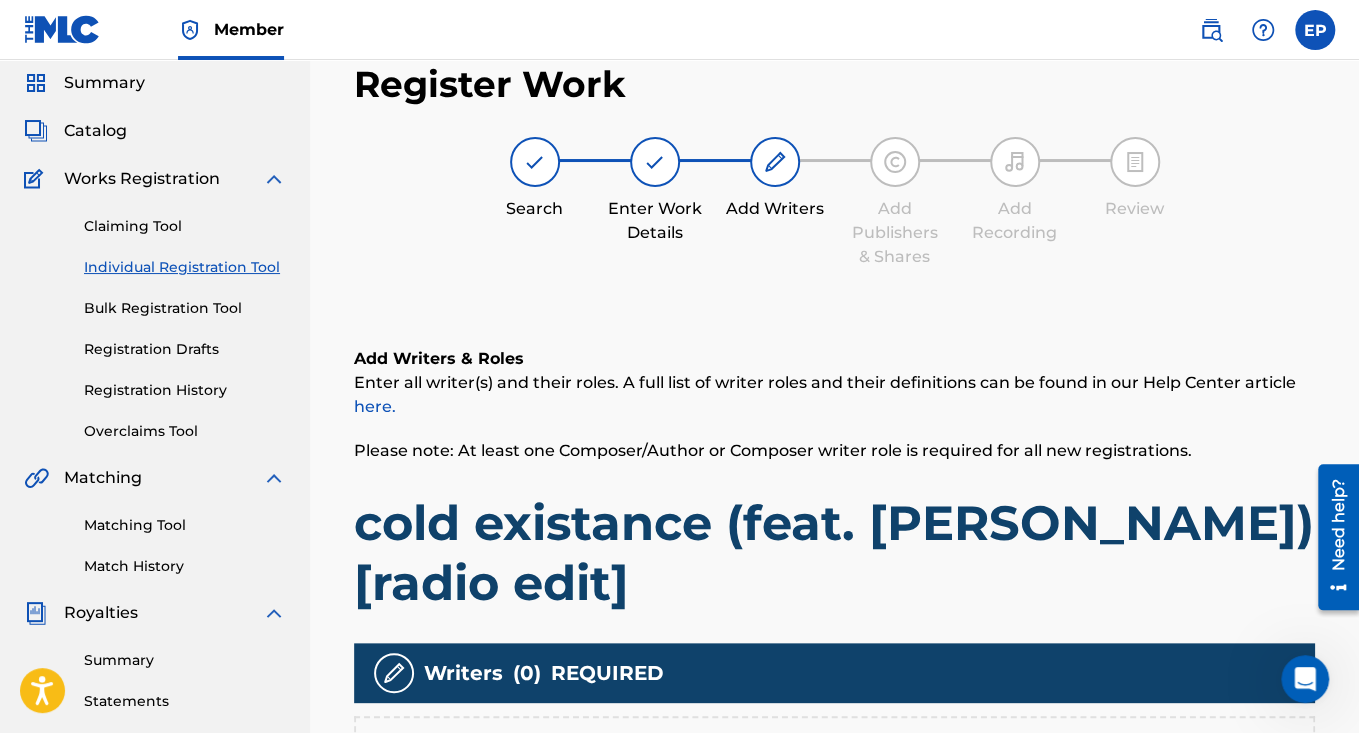 scroll, scrollTop: 0, scrollLeft: 0, axis: both 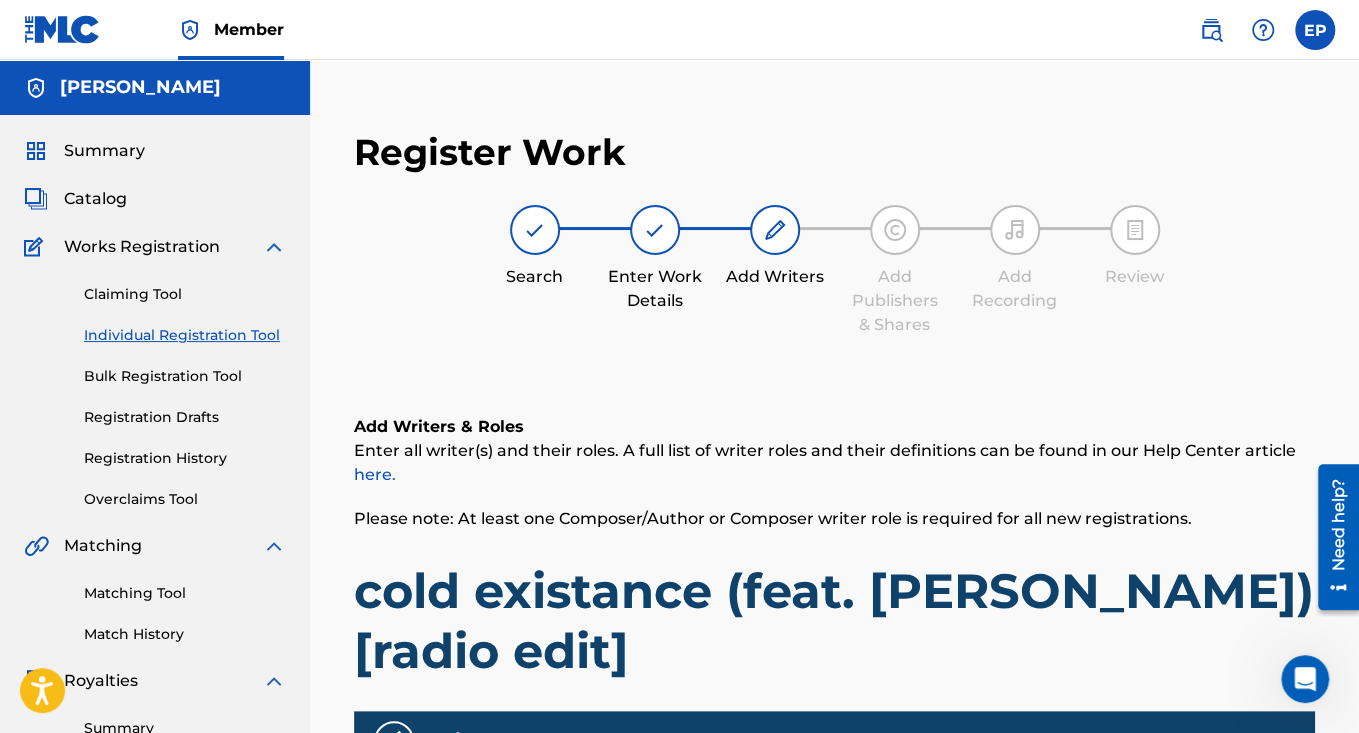 click at bounding box center [655, 230] 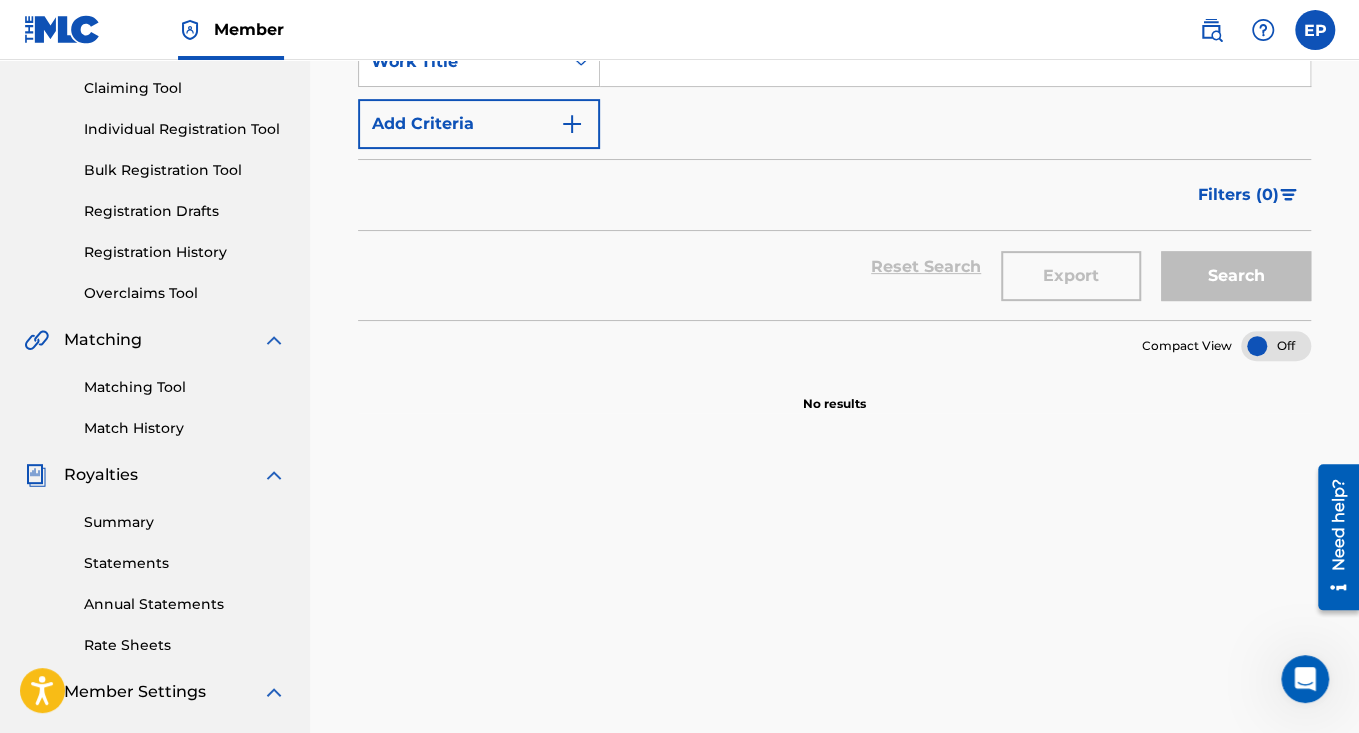 scroll, scrollTop: 0, scrollLeft: 0, axis: both 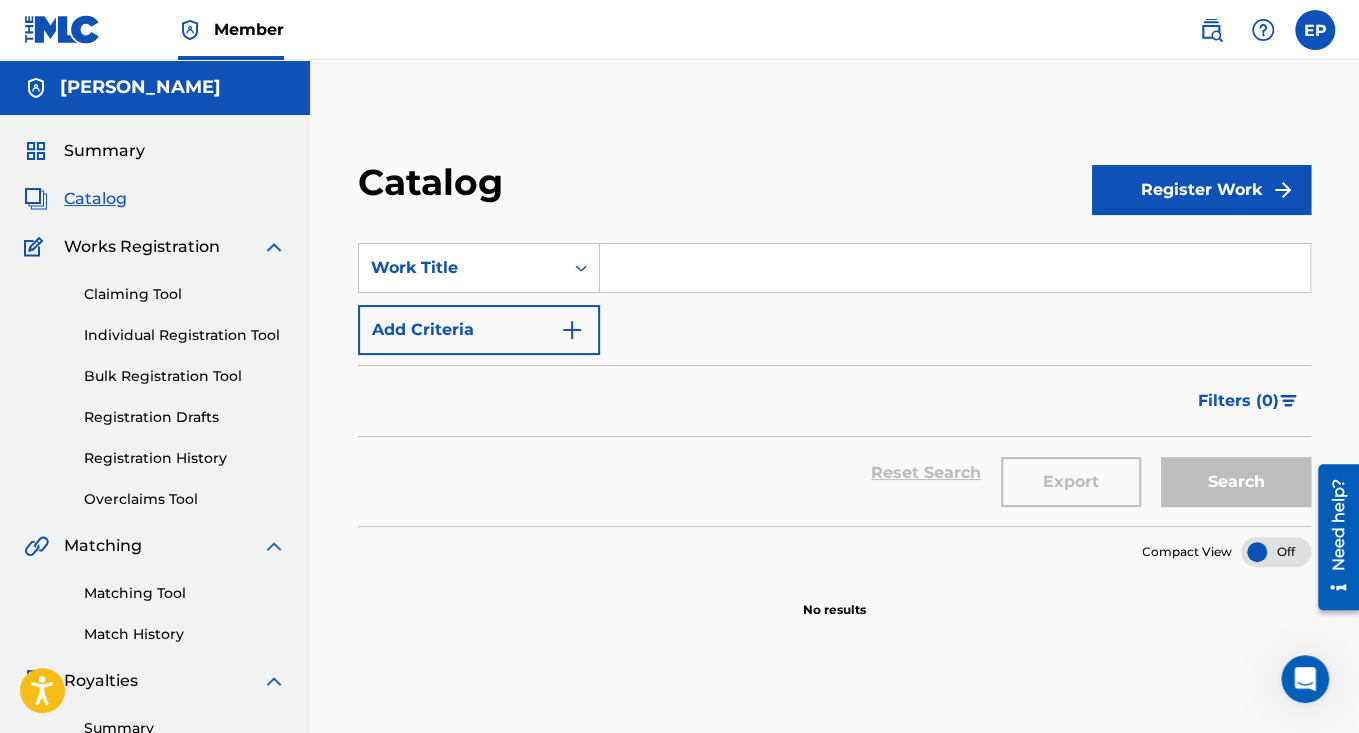 click on "Register Work" at bounding box center [1201, 190] 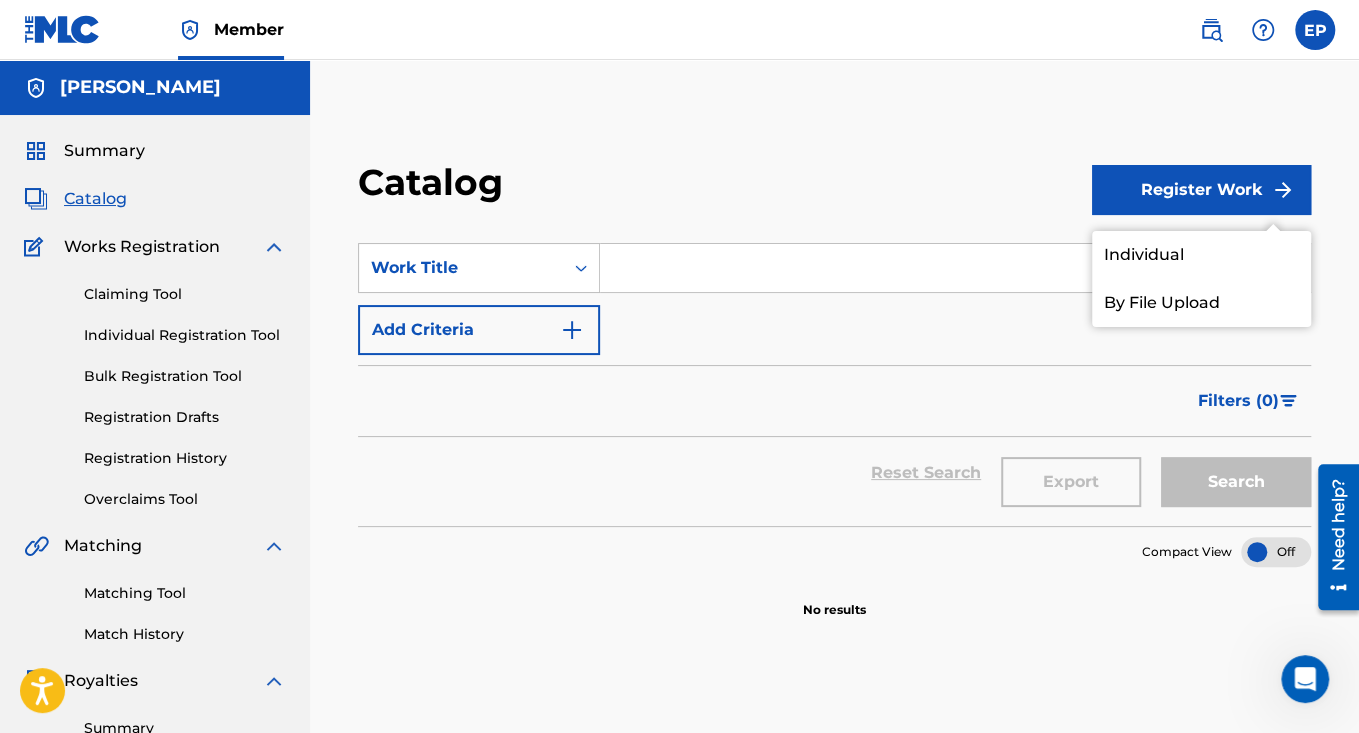 click on "Individual" at bounding box center (1201, 255) 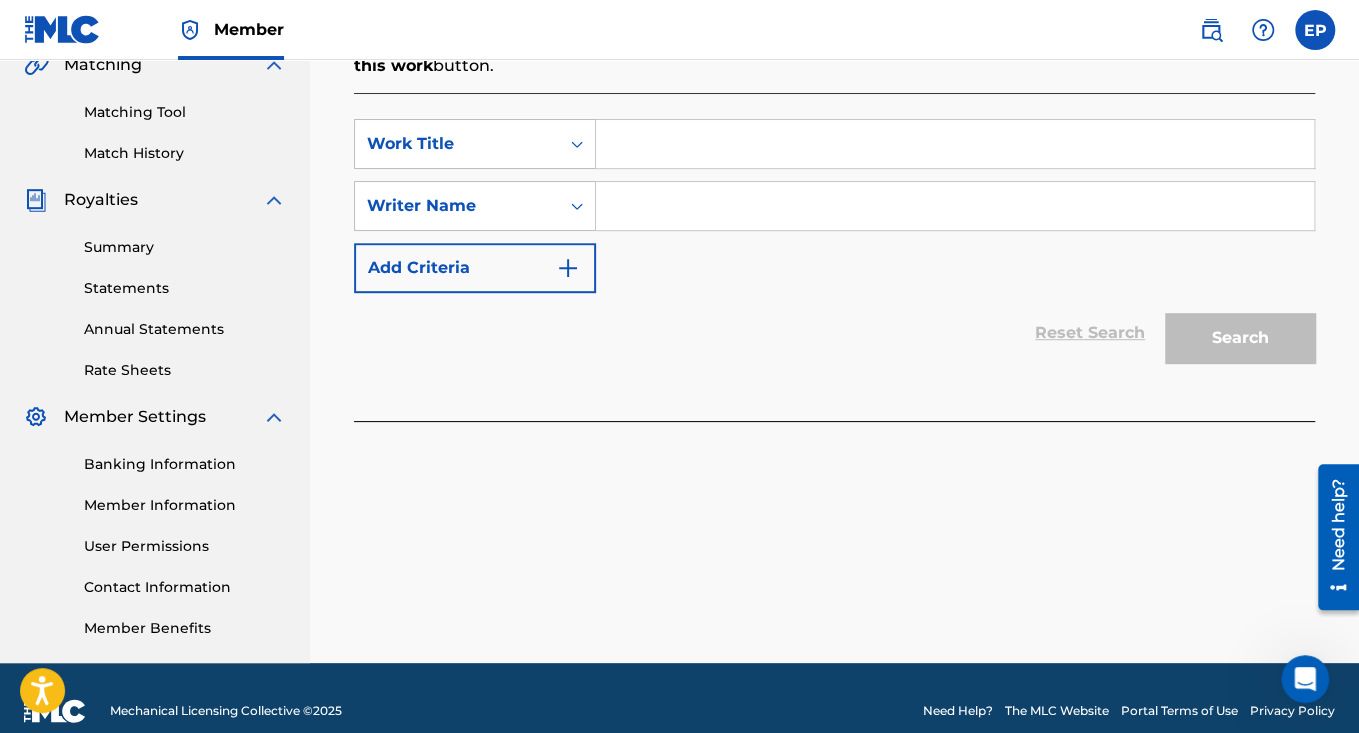 scroll, scrollTop: 493, scrollLeft: 0, axis: vertical 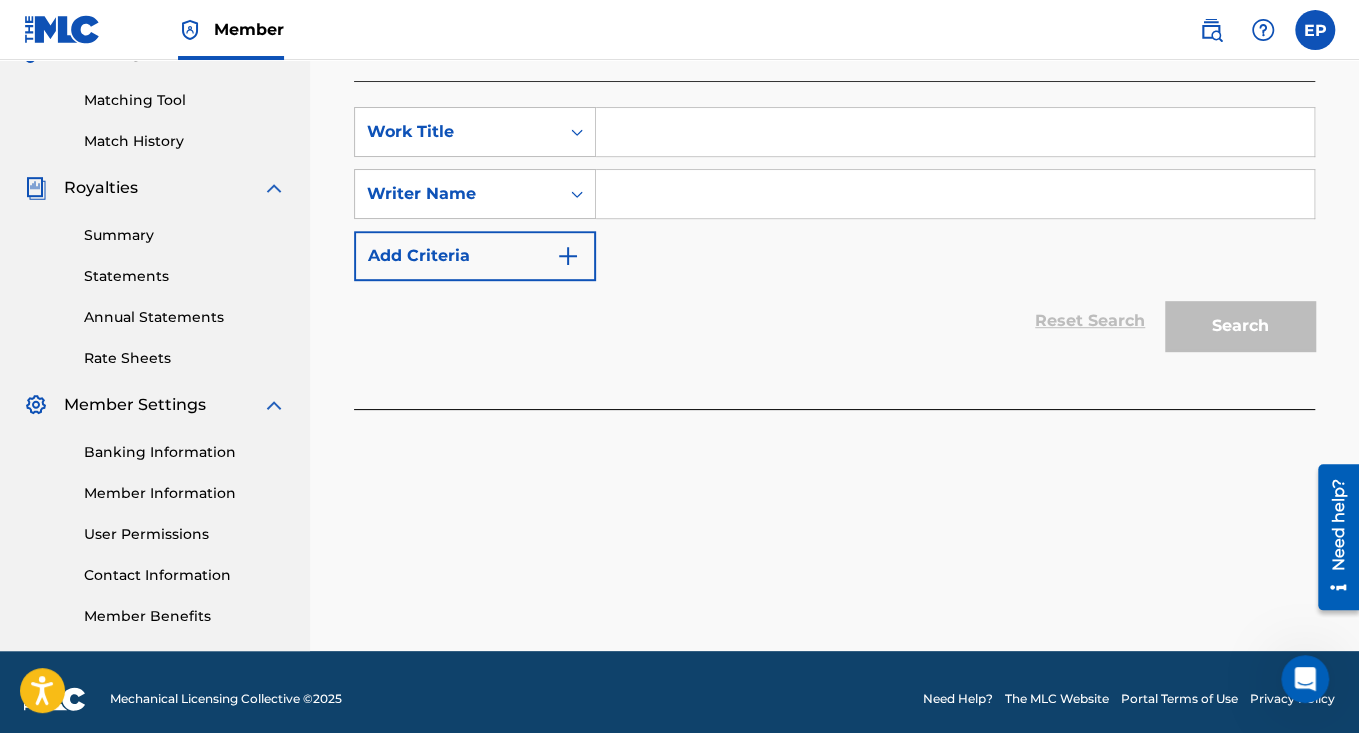 click at bounding box center (955, 132) 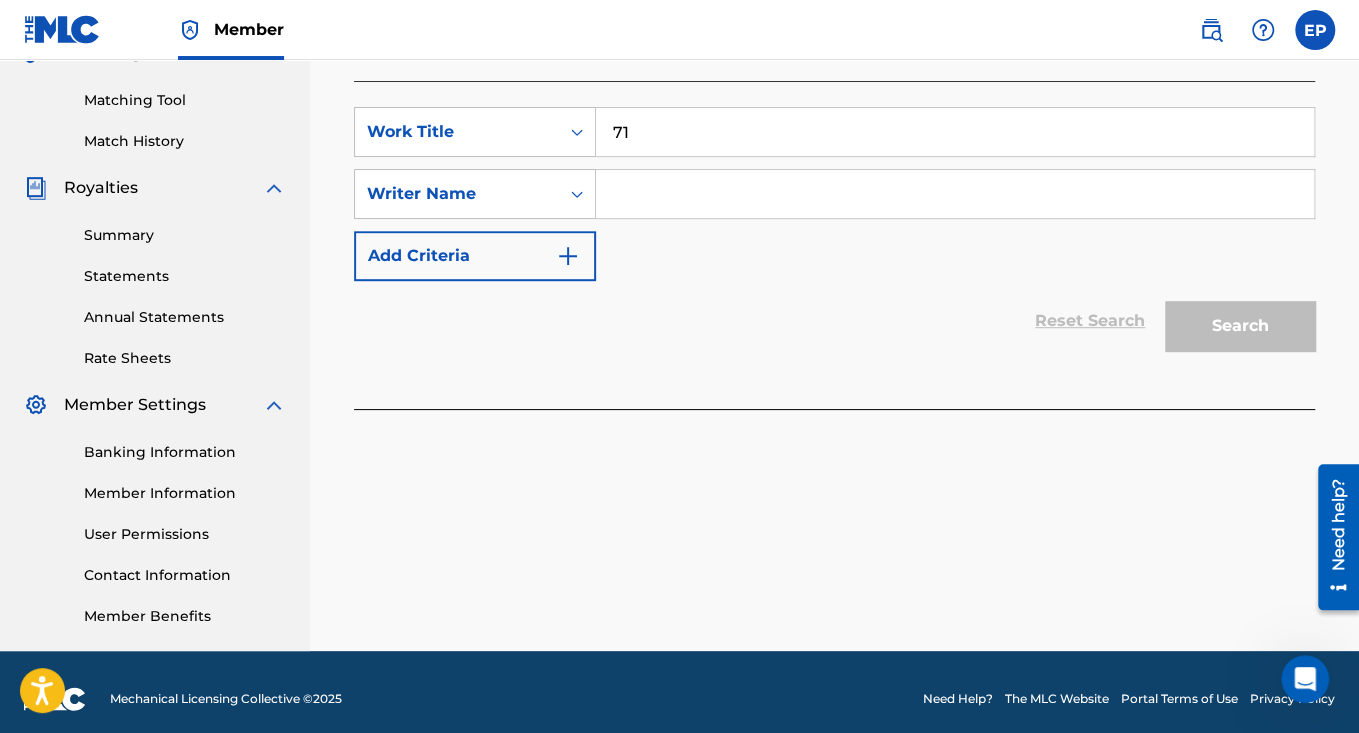 type on "7" 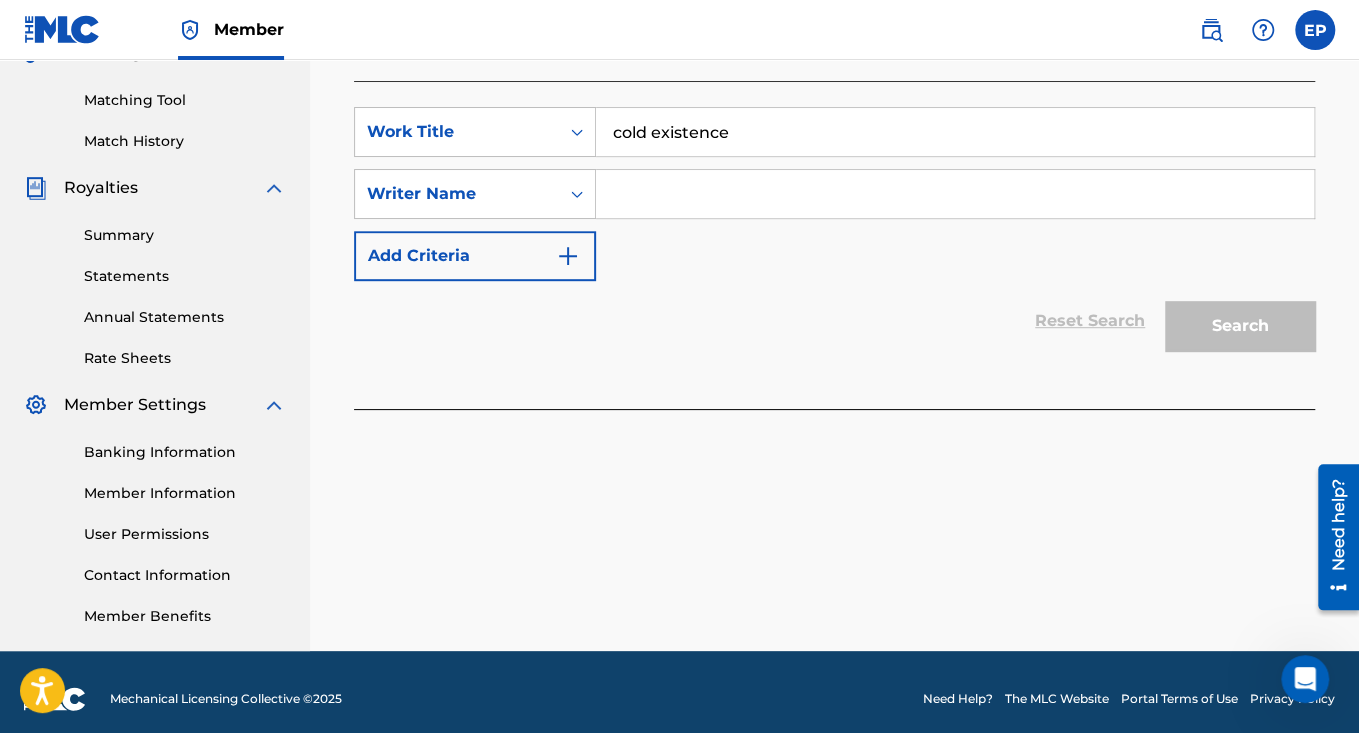 type on "cold existence" 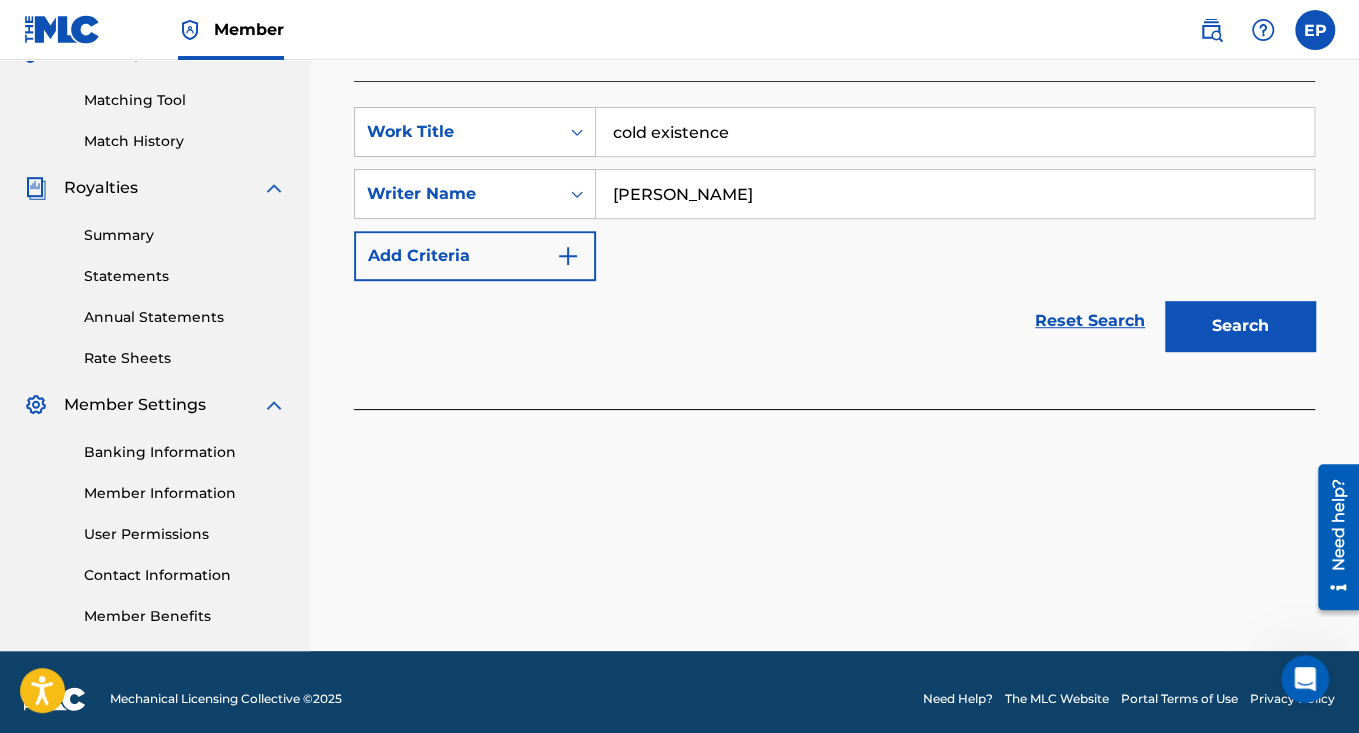 click on "[PERSON_NAME]" at bounding box center [955, 194] 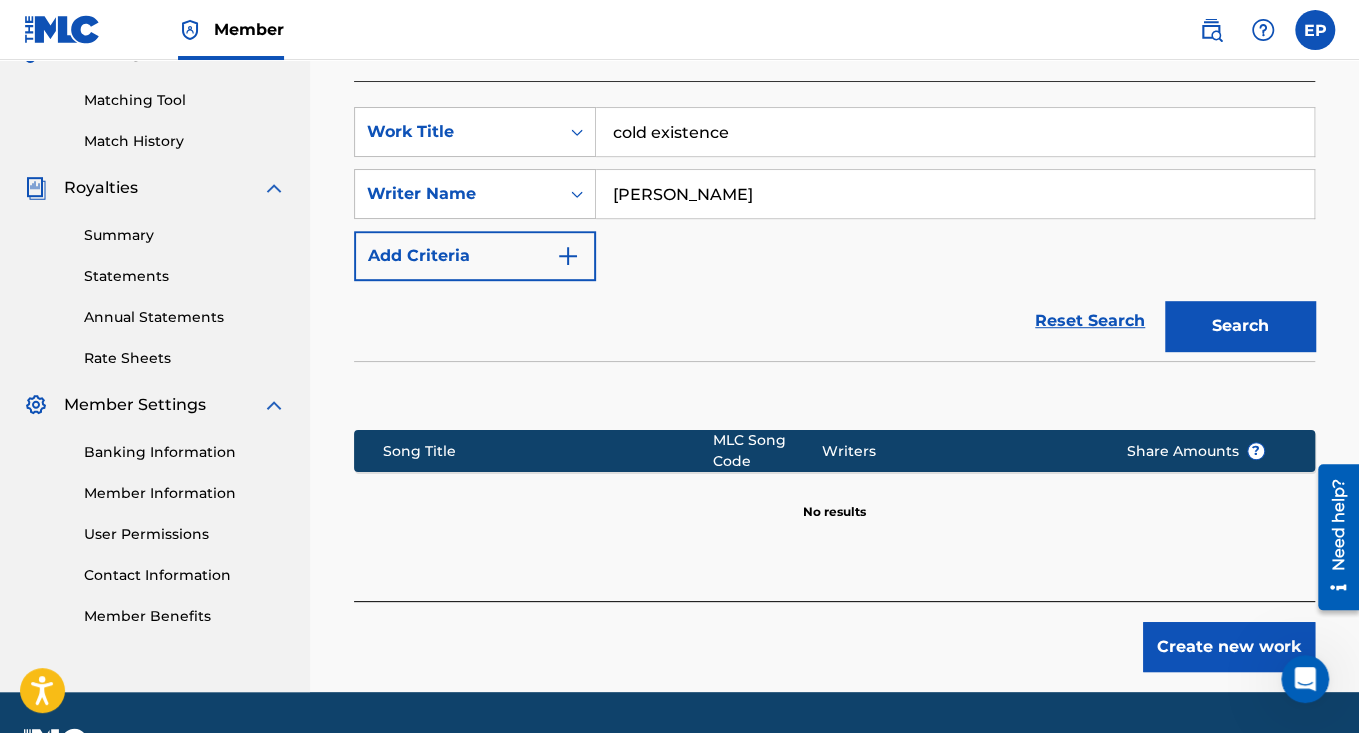 scroll, scrollTop: 546, scrollLeft: 0, axis: vertical 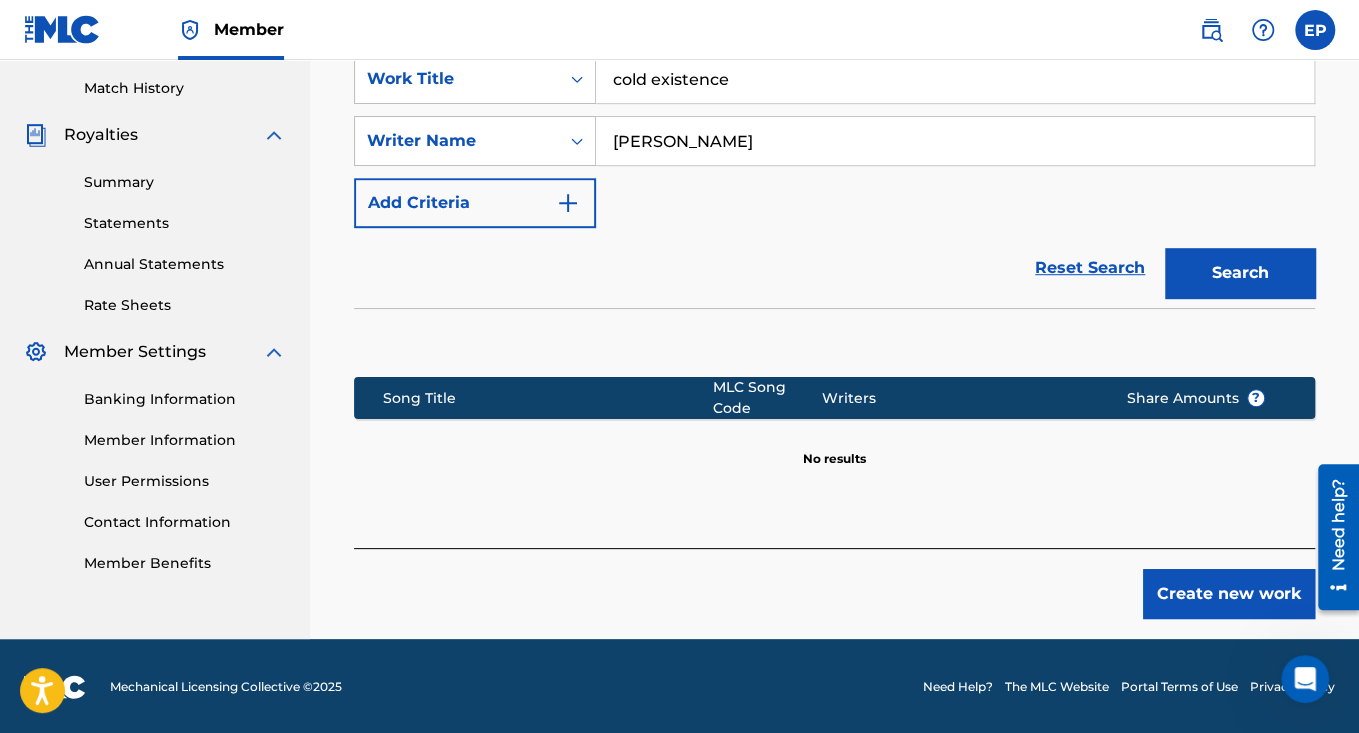 click on "Create new work" at bounding box center [1229, 594] 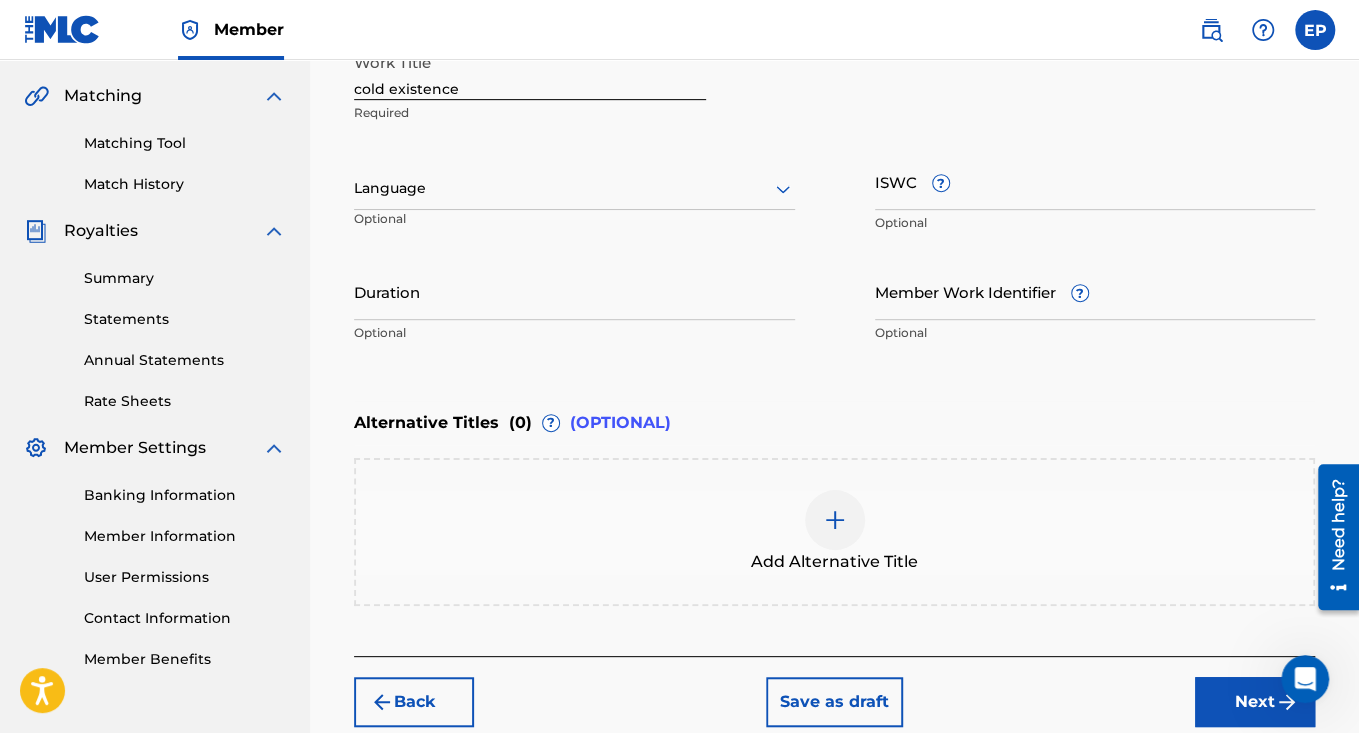 scroll, scrollTop: 445, scrollLeft: 0, axis: vertical 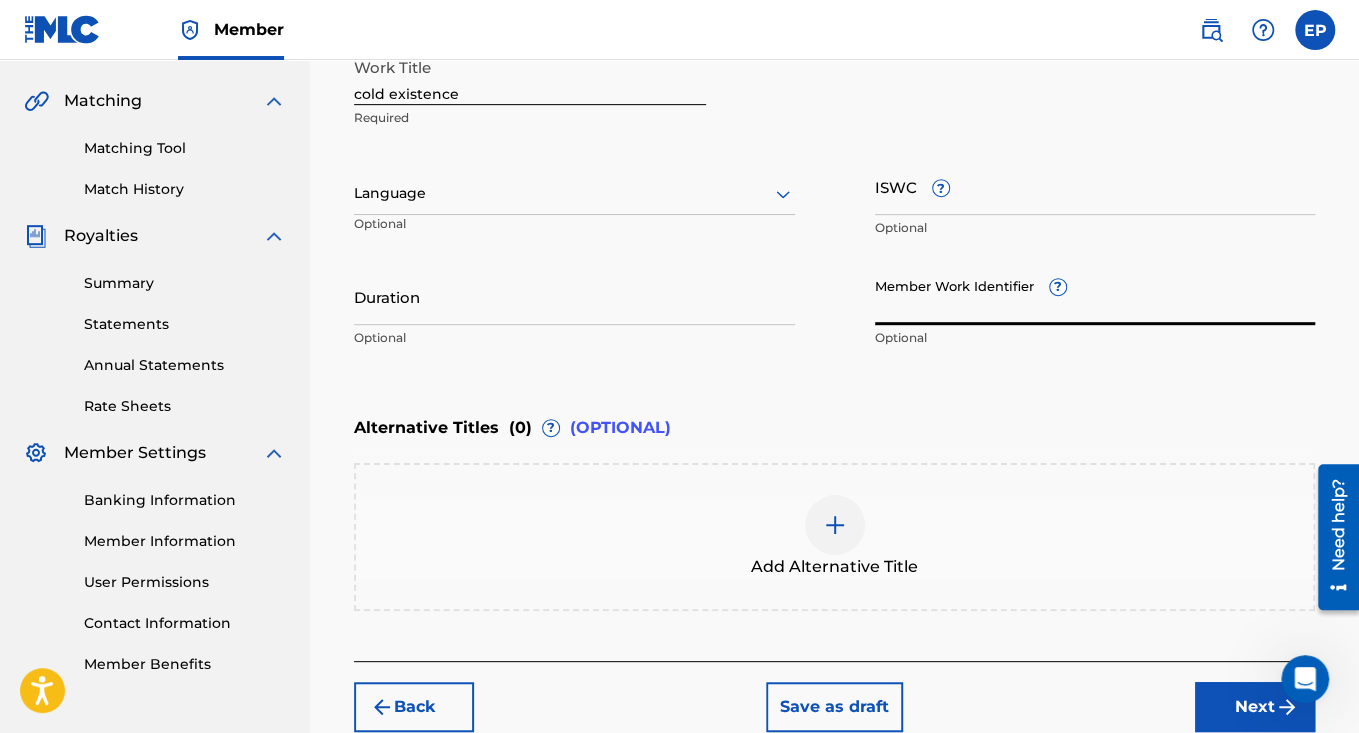 click on "Member Work Identifier   ?" at bounding box center [1095, 296] 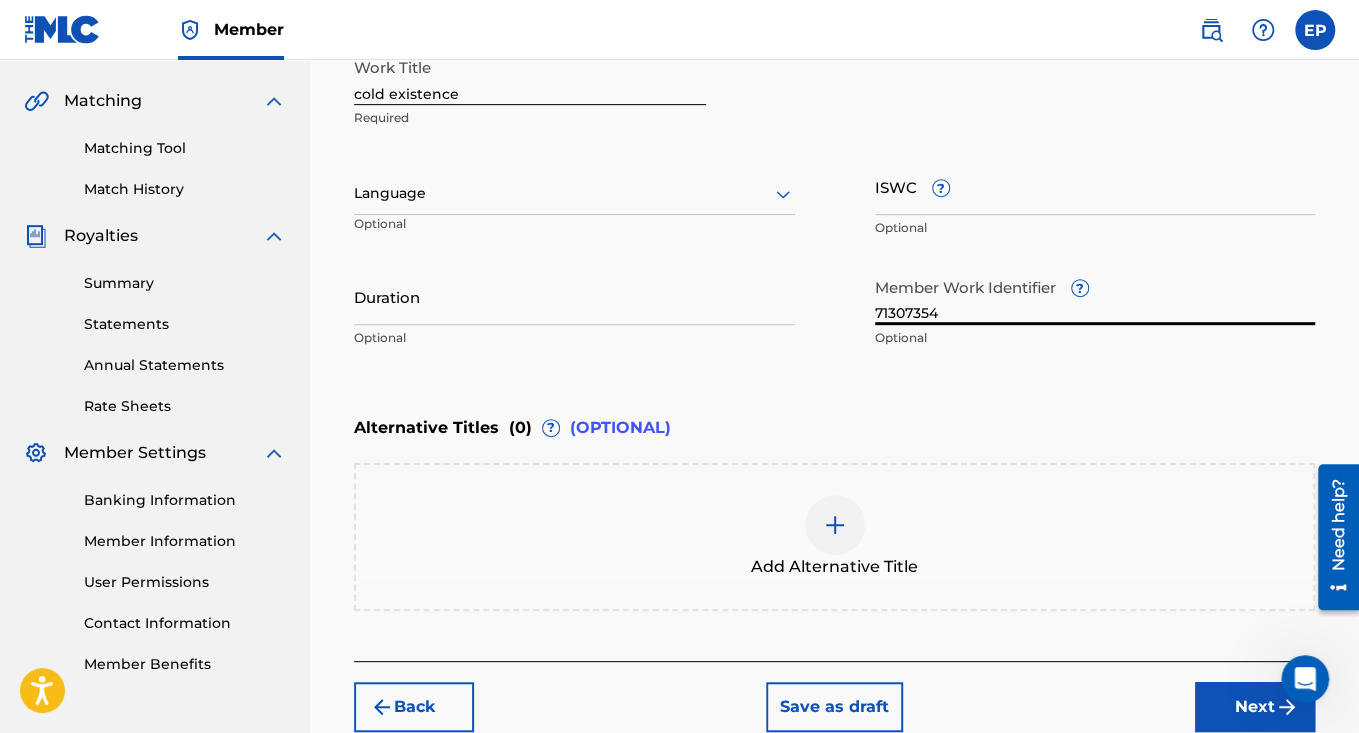 type on "71307354" 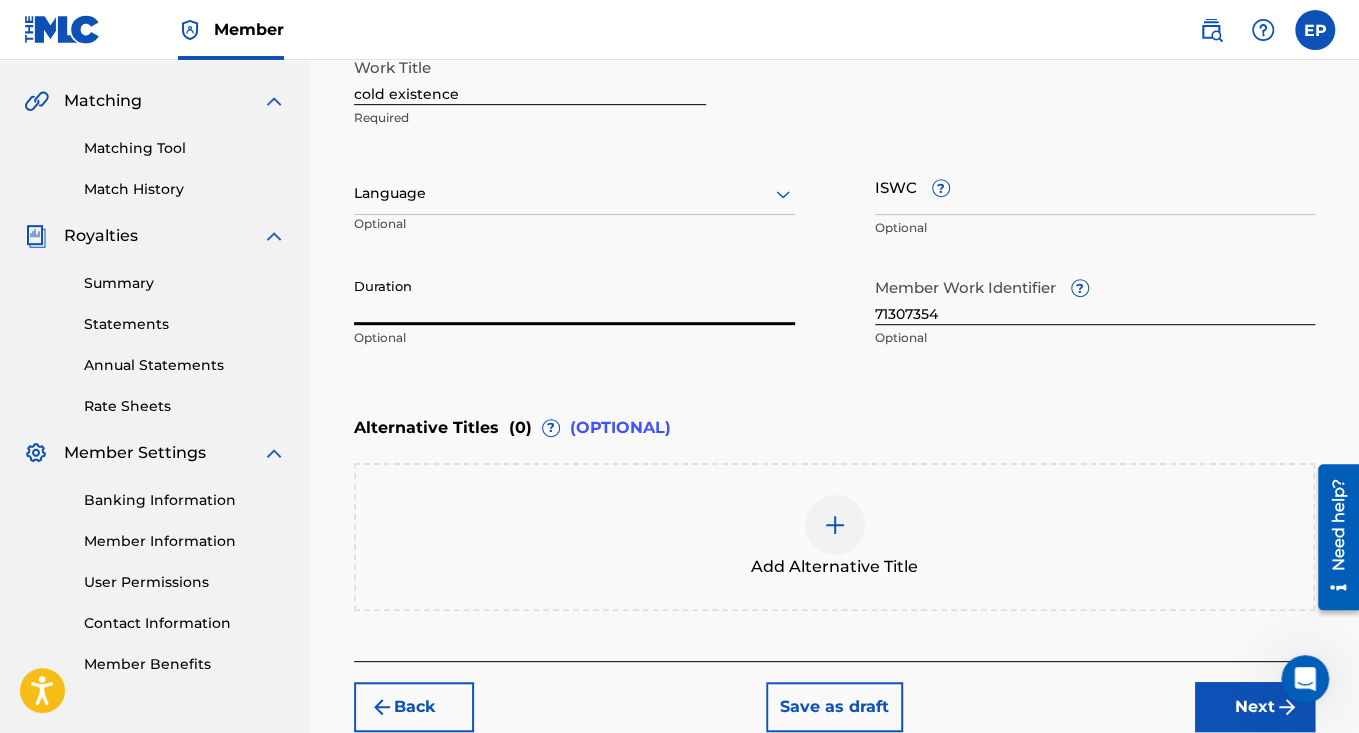 click on "Duration" at bounding box center (574, 296) 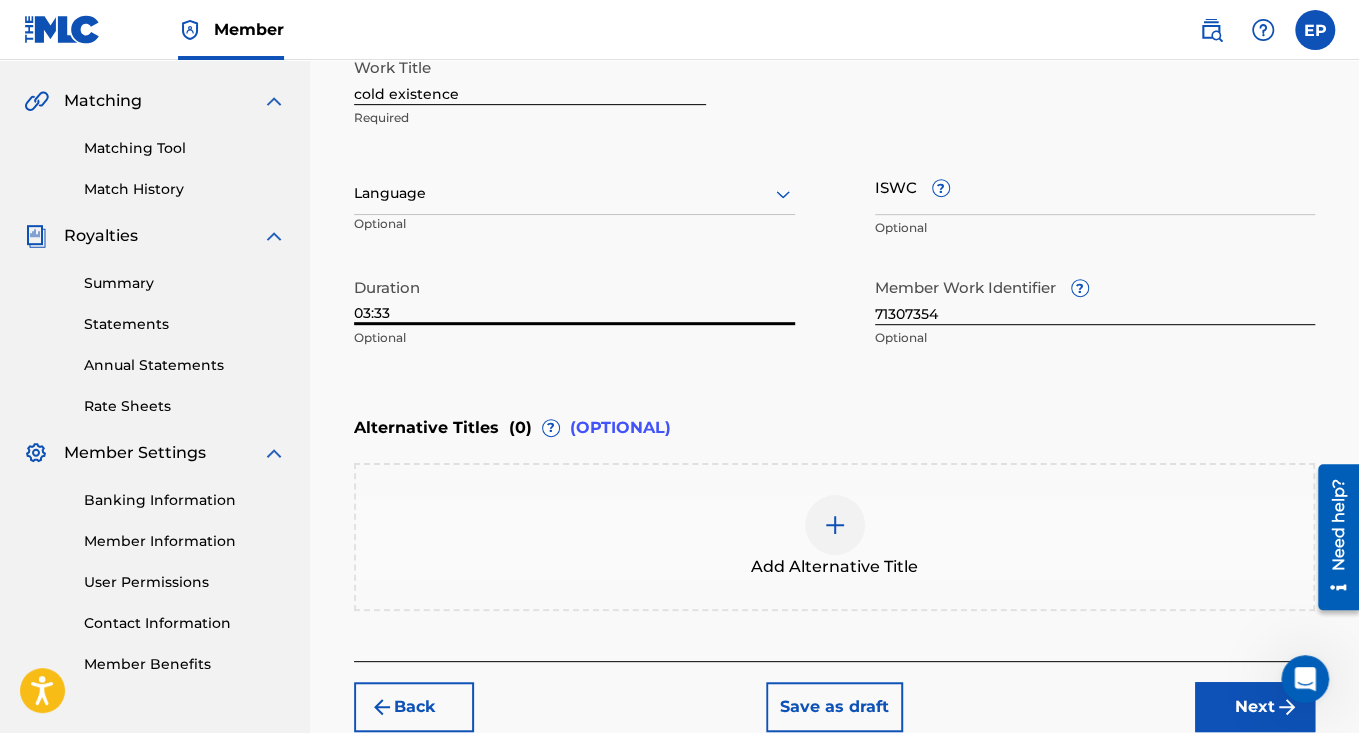 type on "03:33" 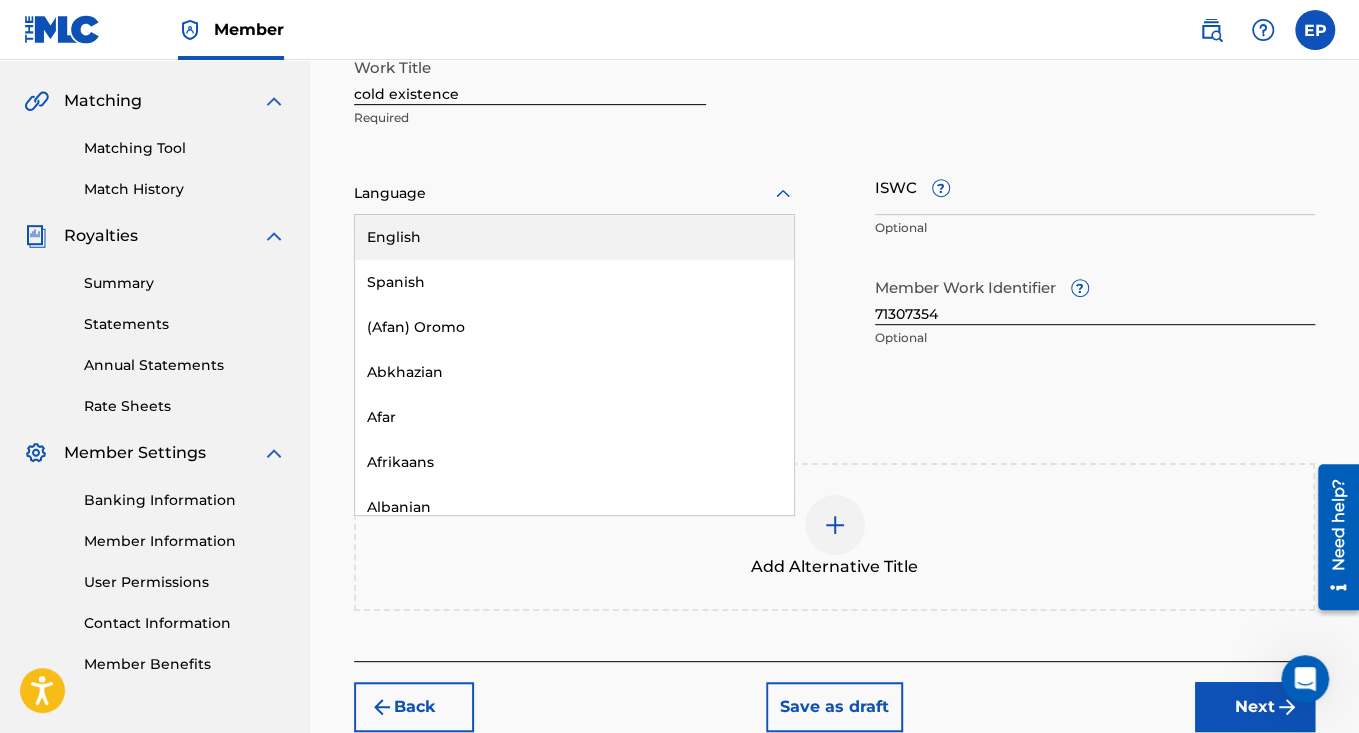 click at bounding box center [574, 193] 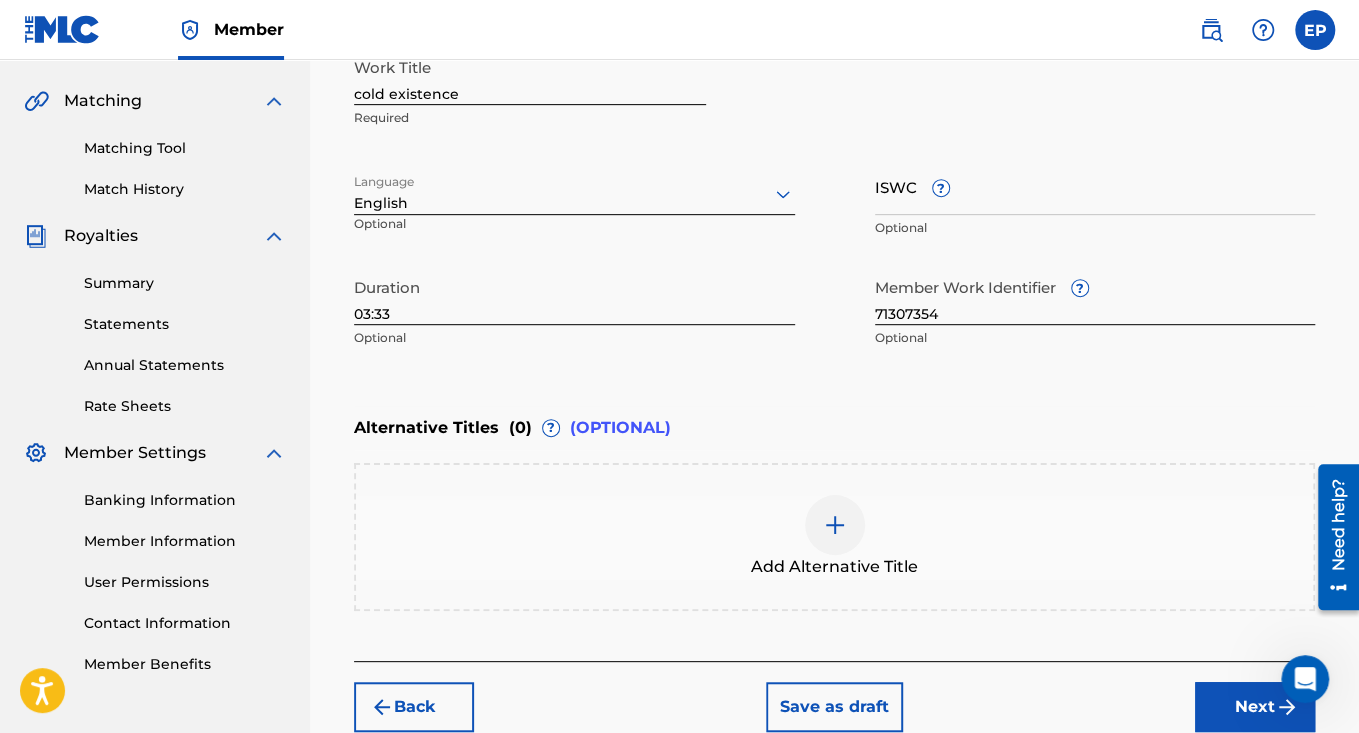 scroll, scrollTop: 382, scrollLeft: 0, axis: vertical 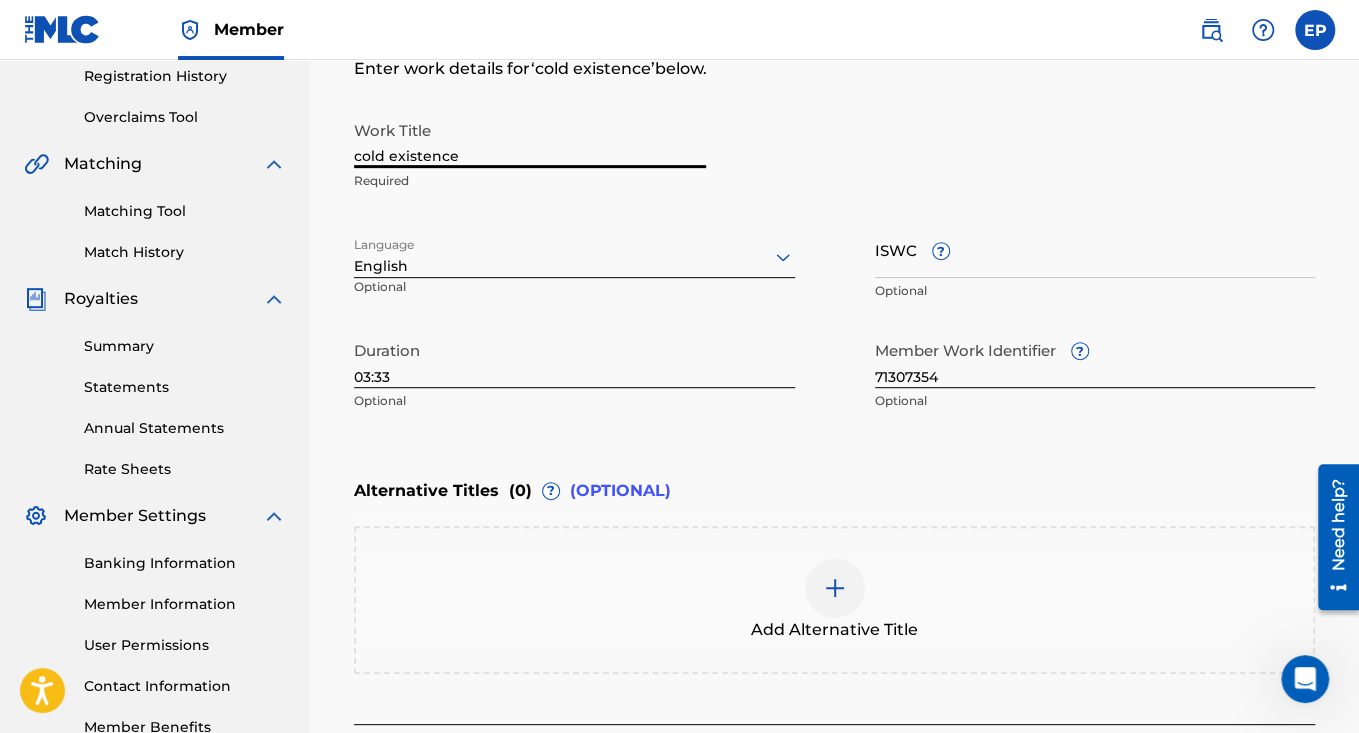 drag, startPoint x: 549, startPoint y: 152, endPoint x: 232, endPoint y: 158, distance: 317.05676 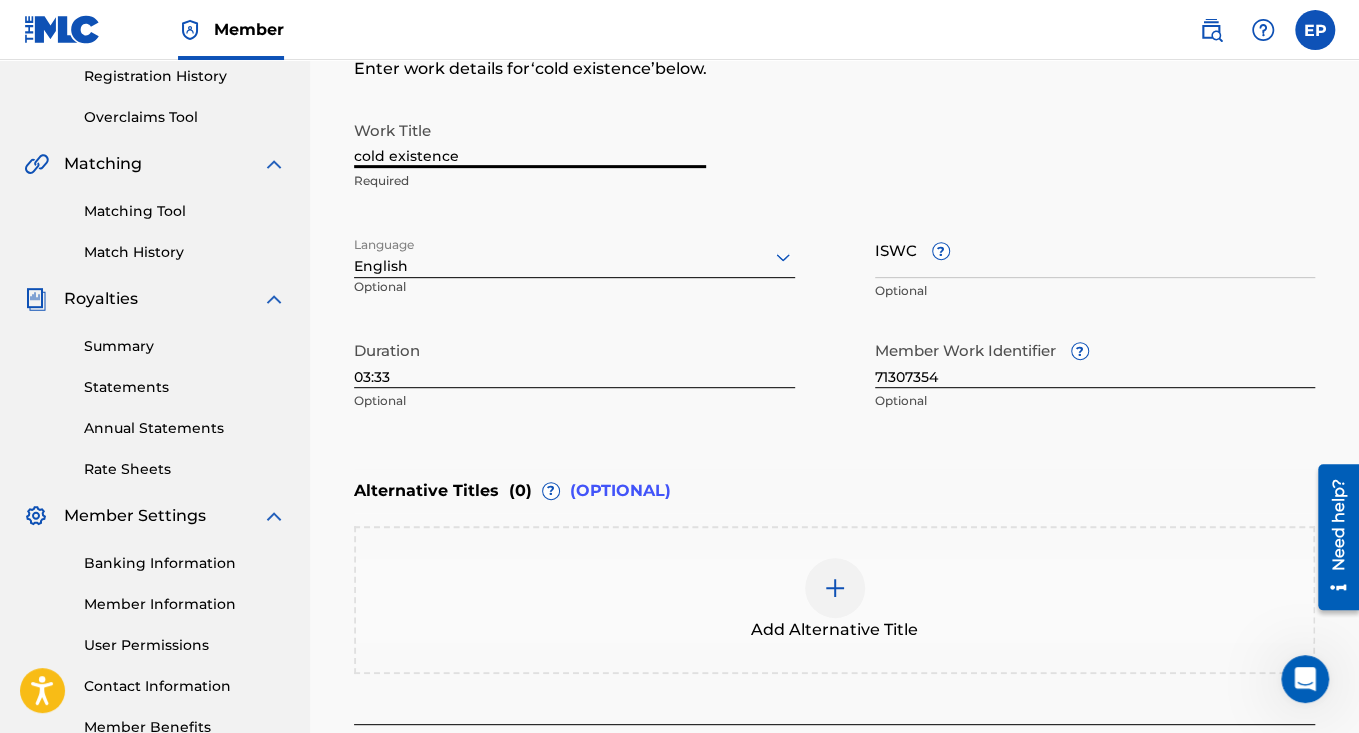 click on "[PERSON_NAME] Summary Catalog Works Registration Claiming Tool Individual Registration Tool Bulk Registration Tool Registration Drafts Registration History Overclaims Tool Matching Matching Tool Match History Royalties Summary Statements Annual Statements Rate Sheets Member Settings Banking Information Member Information User Permissions Contact Information Member Benefits Register Work Search Enter Work Details Add Writers Add Publishers & Shares Add Recording Review Enter Work Details Enter work details for  ‘ cold existence ’  below. Work Title   cold existence Required Language English Optional ISWC   ? Optional Duration   03:33 Optional Member Work Identifier   ? 71307354 Optional Alternative Titles ( 0 ) ? (OPTIONAL) Add Alternative Title Back Save as draft Next" at bounding box center [679, 246] 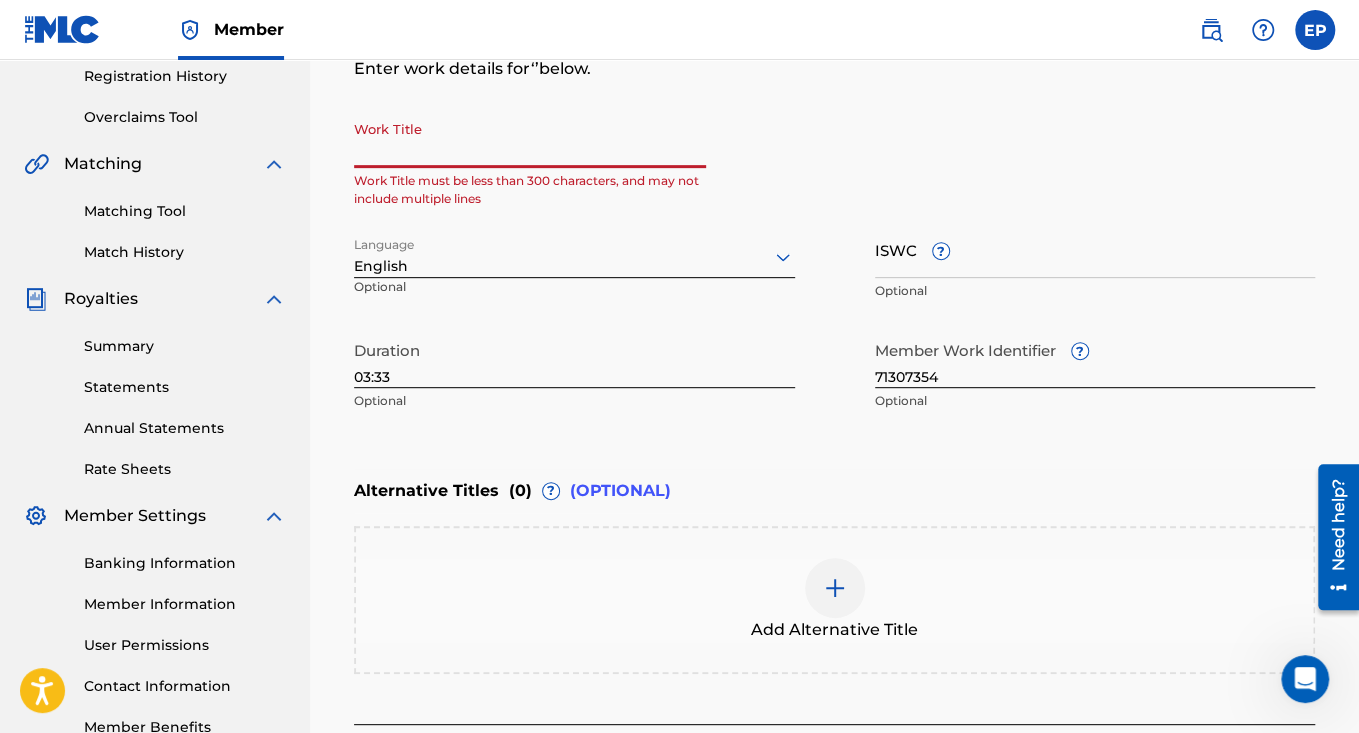 click on "Work Title" at bounding box center (530, 139) 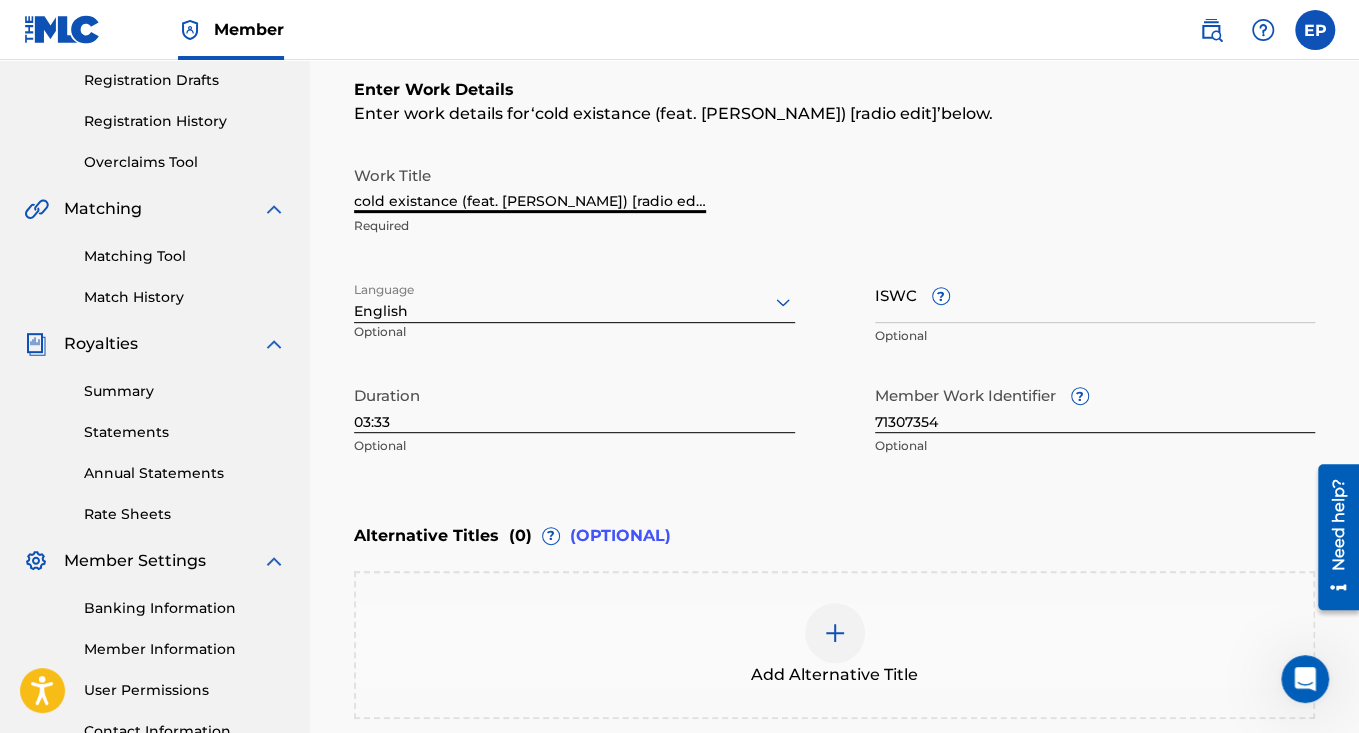 scroll, scrollTop: 332, scrollLeft: 0, axis: vertical 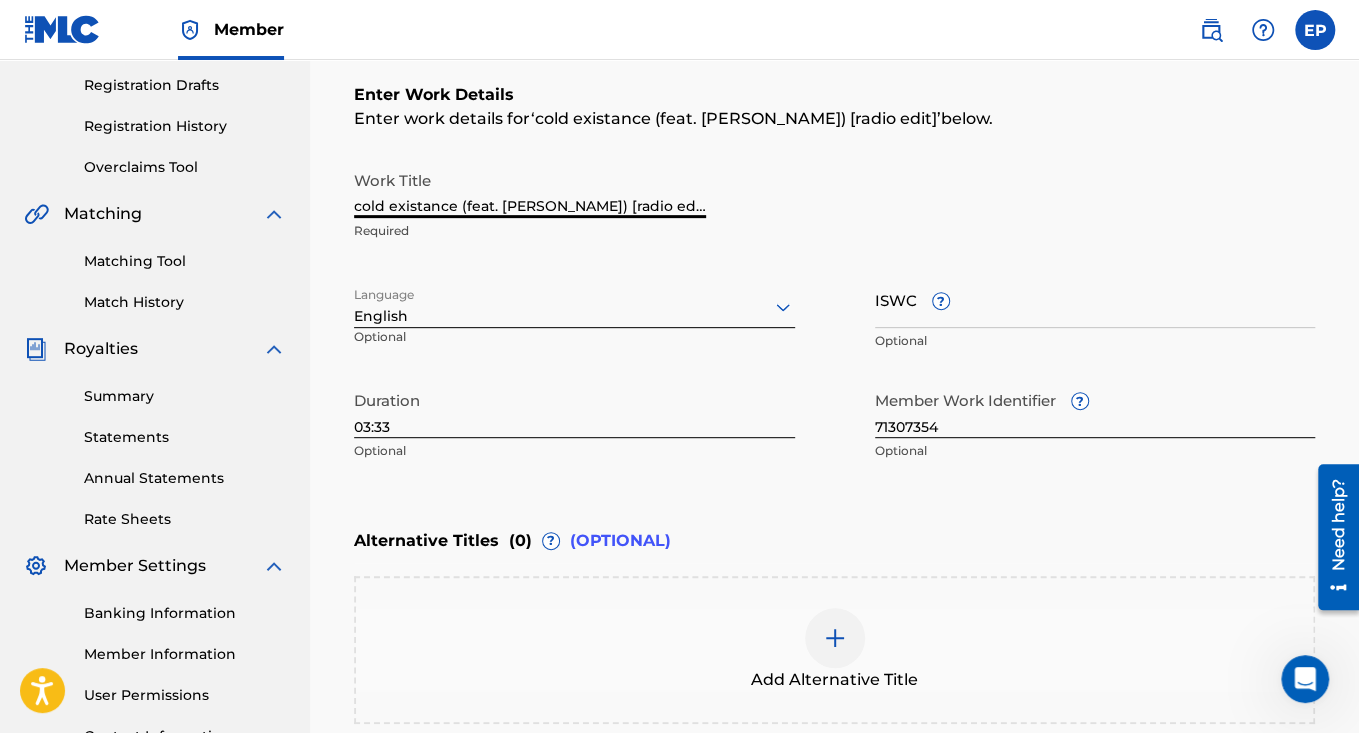 drag, startPoint x: 455, startPoint y: 208, endPoint x: 659, endPoint y: 219, distance: 204.29636 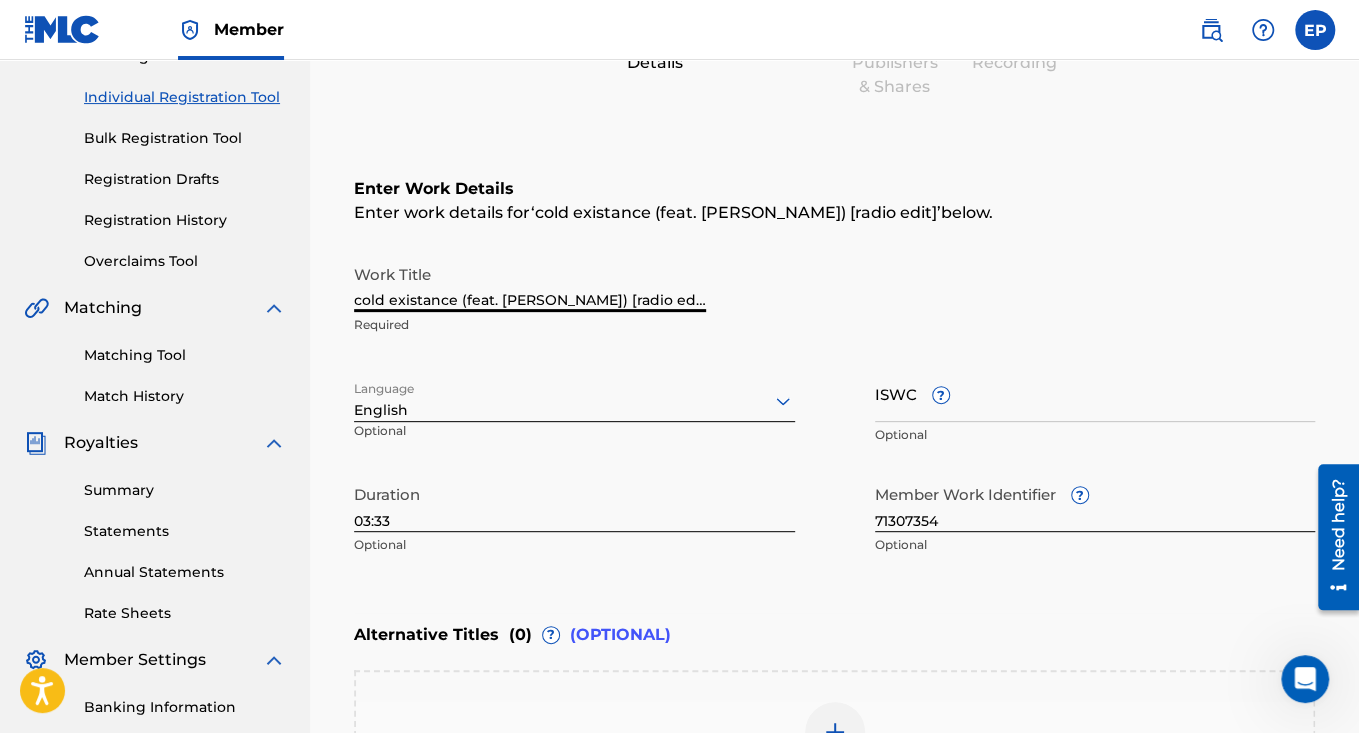 scroll, scrollTop: 318, scrollLeft: 0, axis: vertical 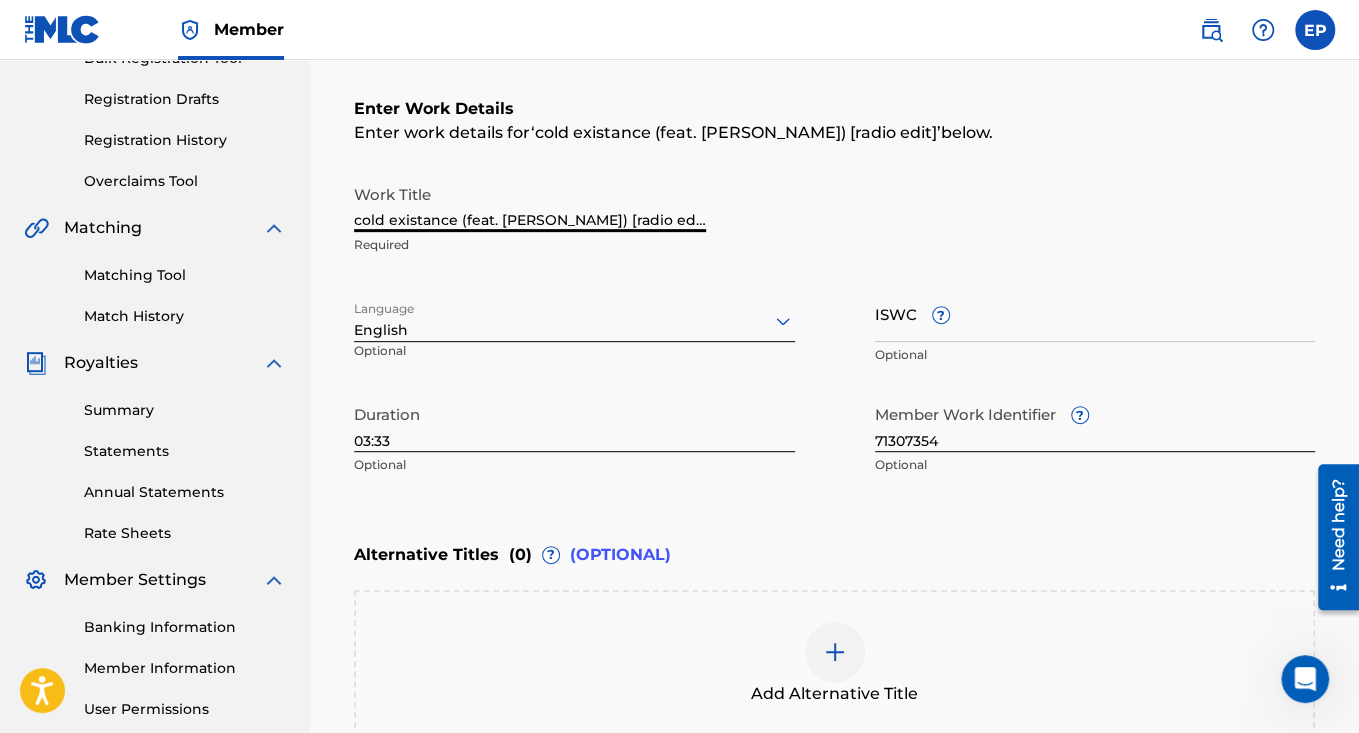 drag, startPoint x: 453, startPoint y: 218, endPoint x: 328, endPoint y: 211, distance: 125.19585 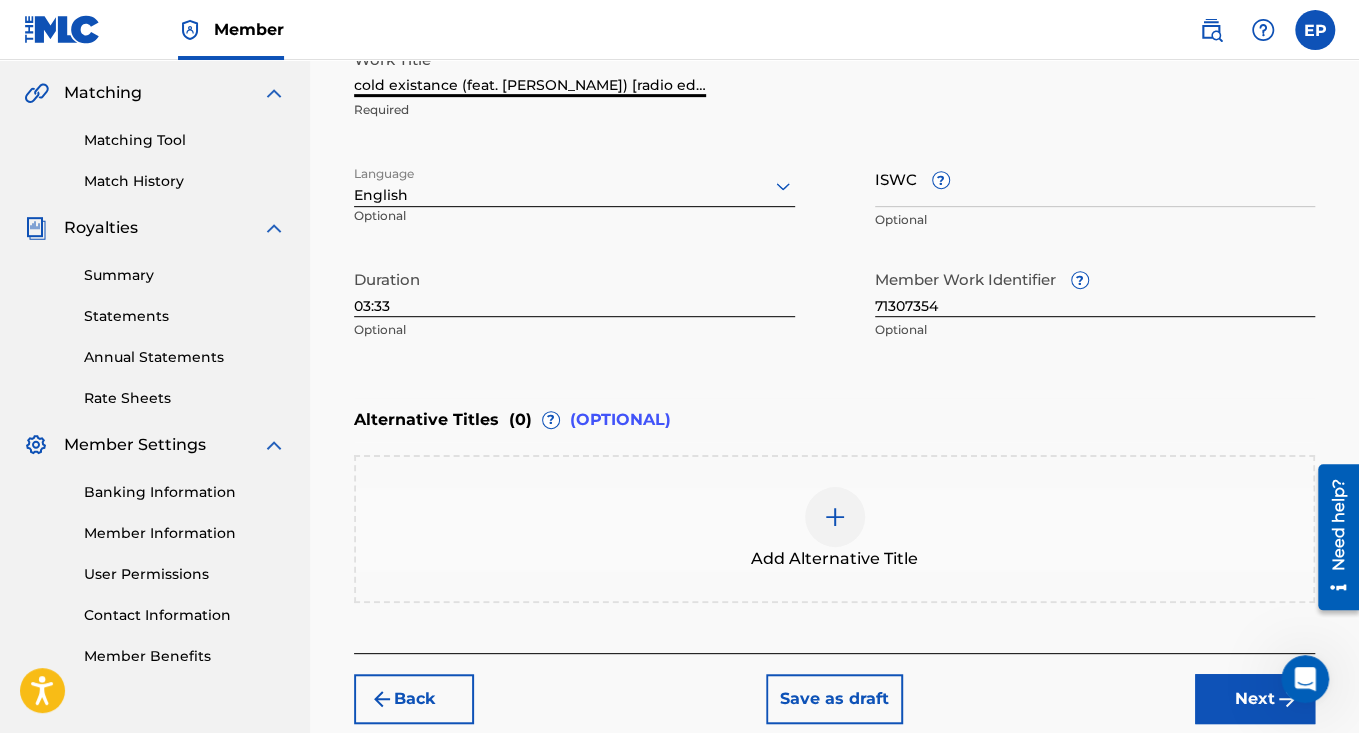 scroll, scrollTop: 558, scrollLeft: 0, axis: vertical 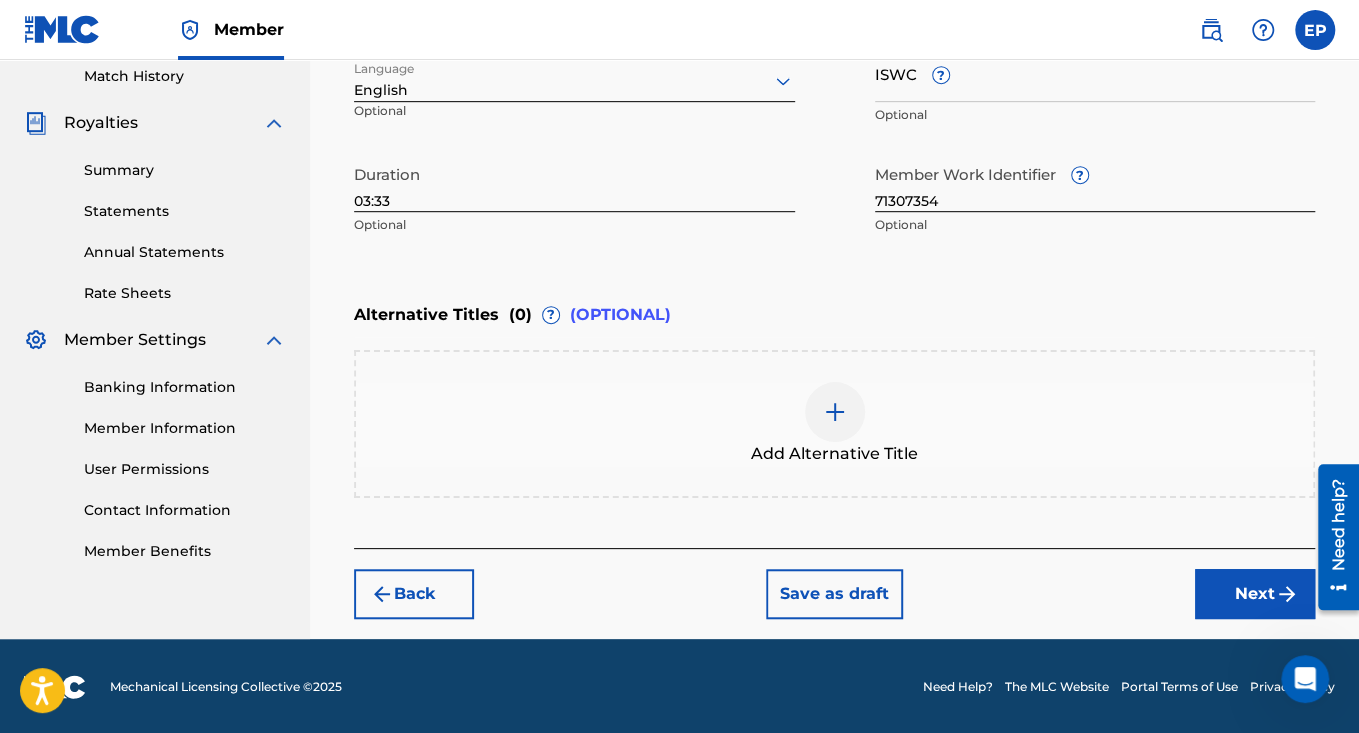 type on "cold existance (feat. [PERSON_NAME]) [radio edit]" 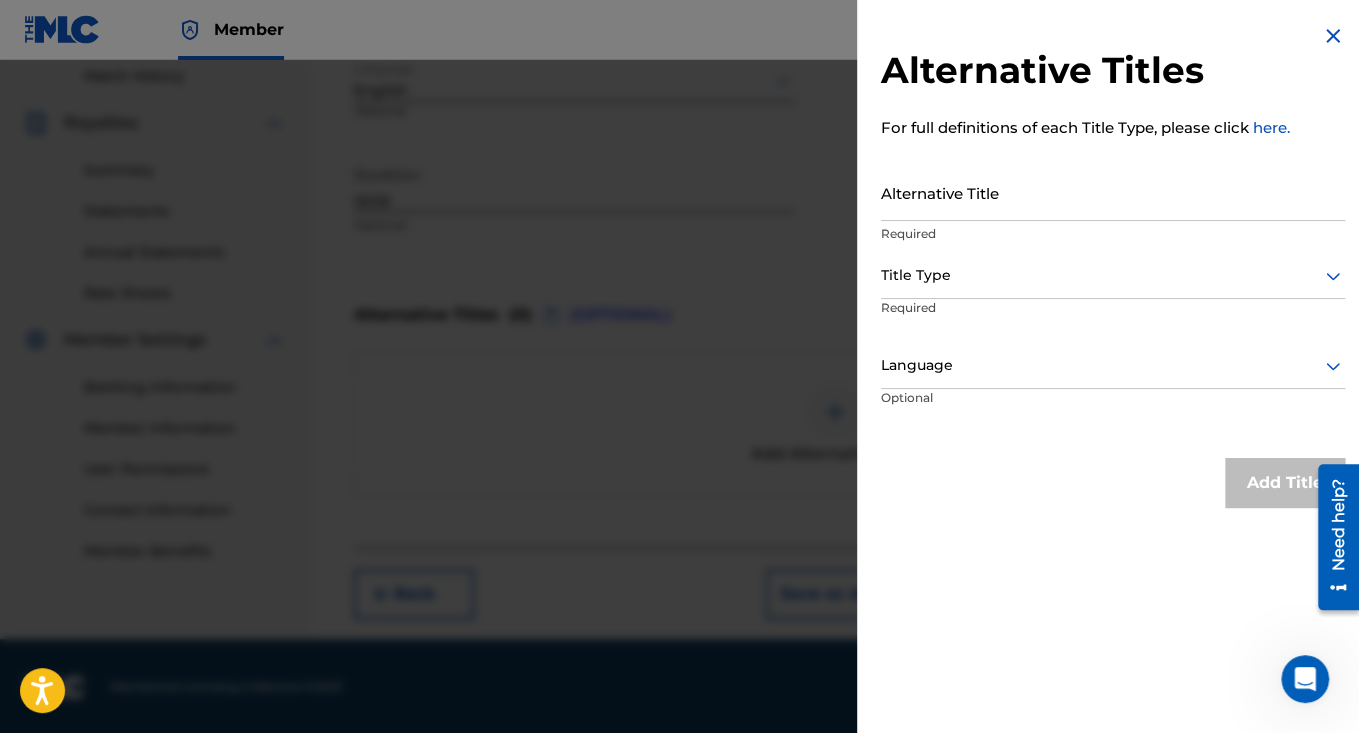 click at bounding box center [1113, 275] 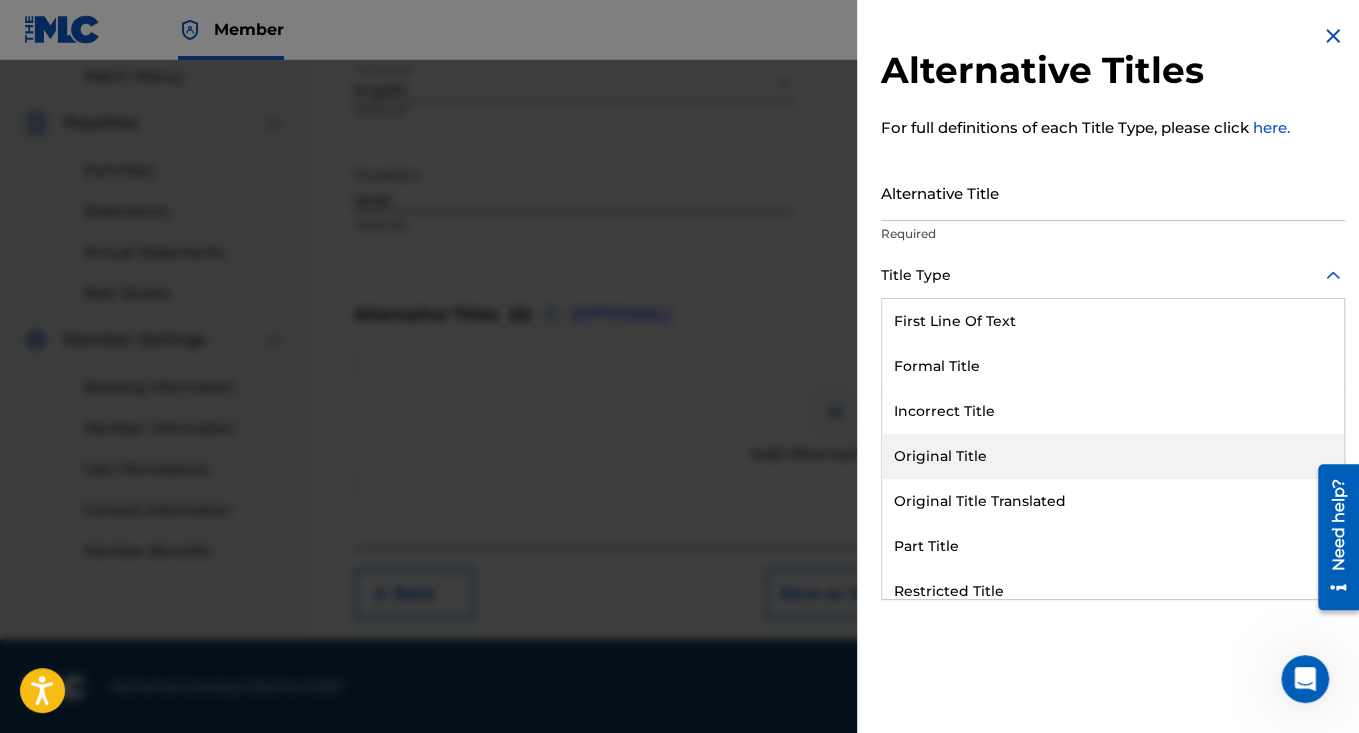 click on "Original Title" at bounding box center (1113, 456) 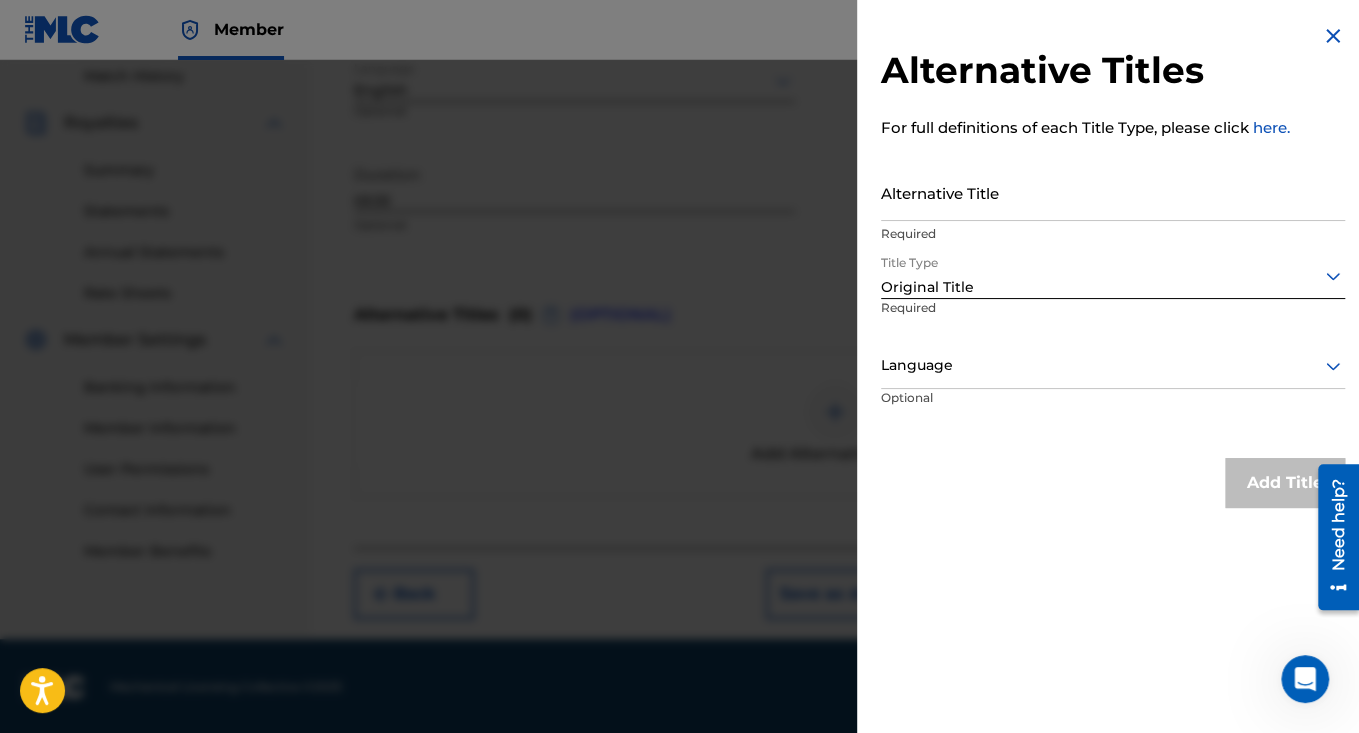 click at bounding box center (1113, 365) 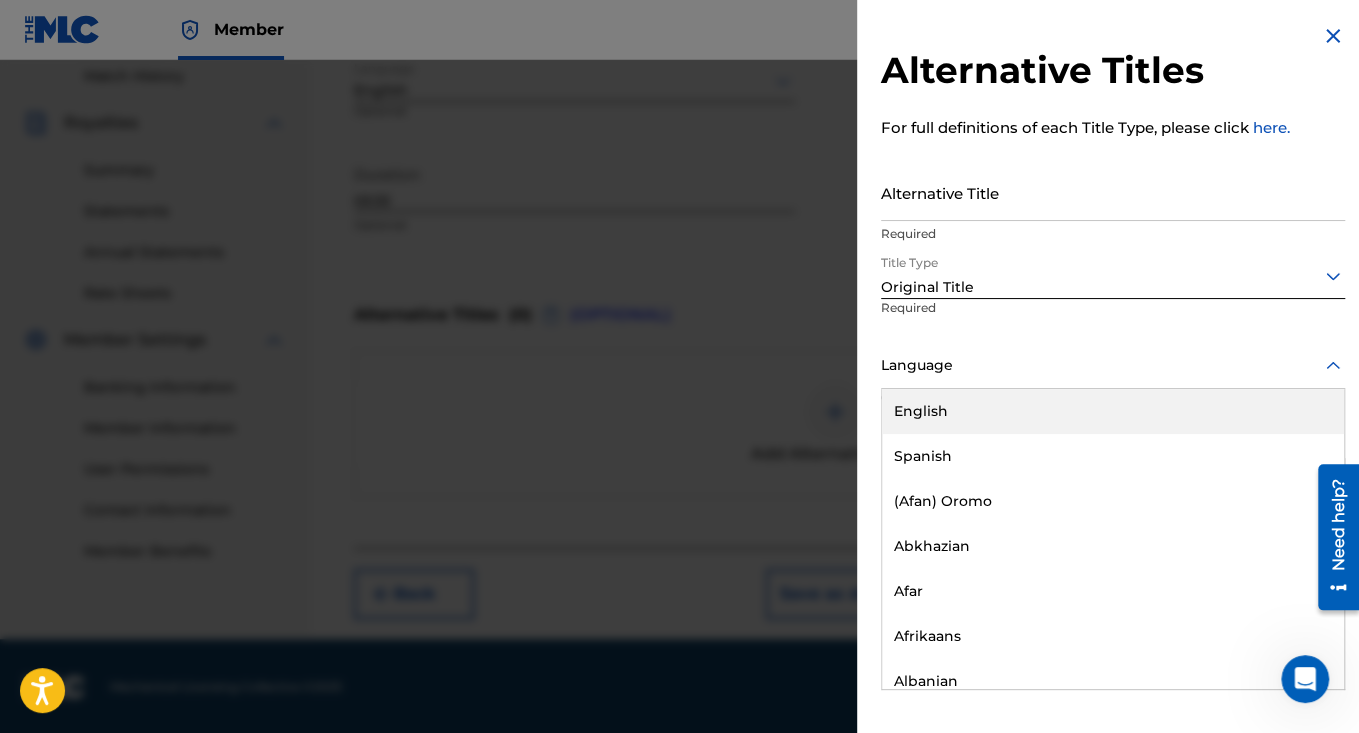 click on "English" at bounding box center [1113, 411] 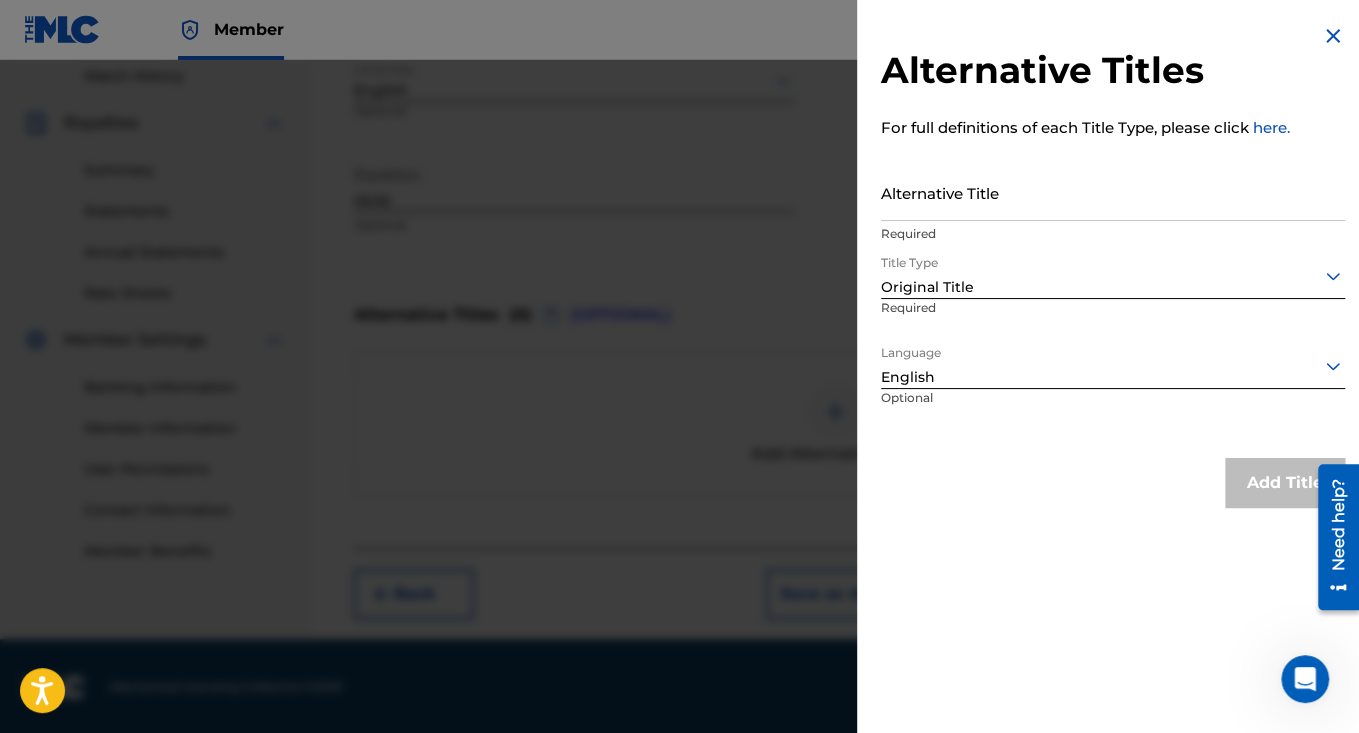 click on "Alternative Title" at bounding box center (1113, 192) 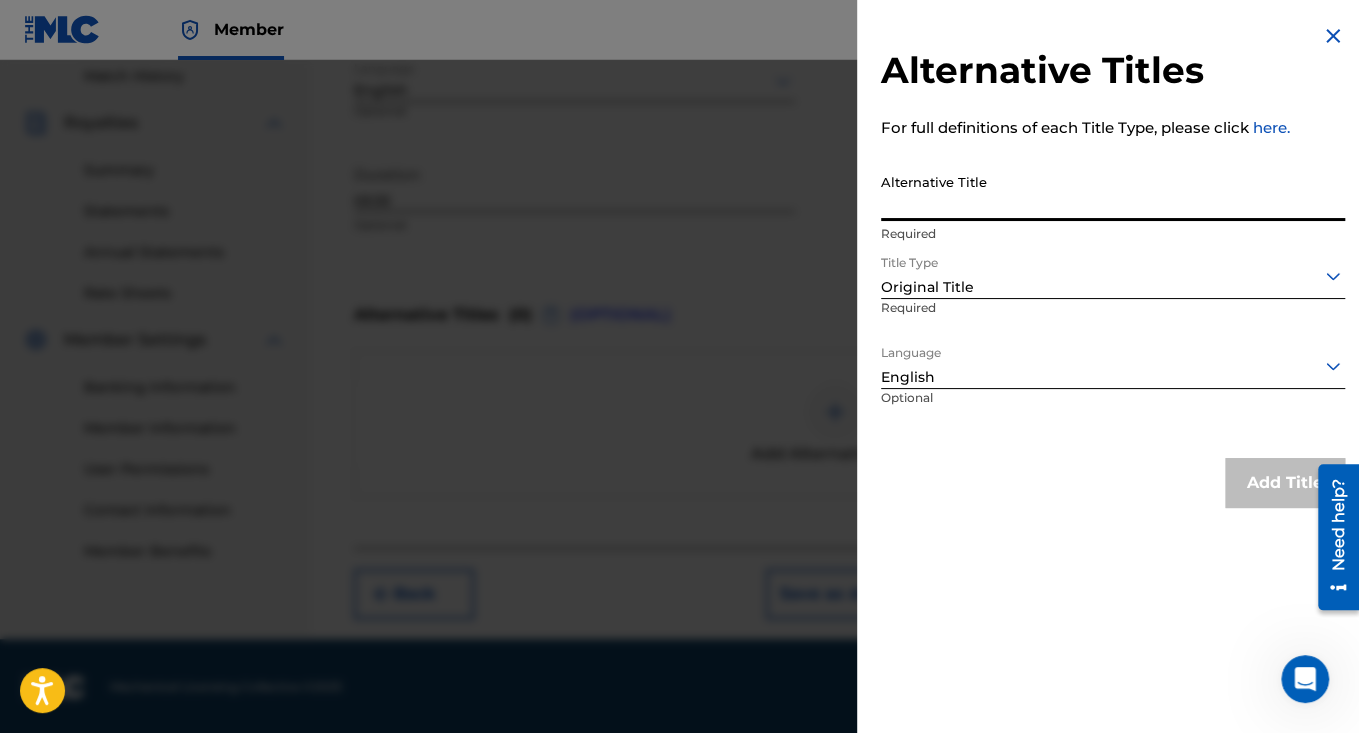 paste on "cold existance" 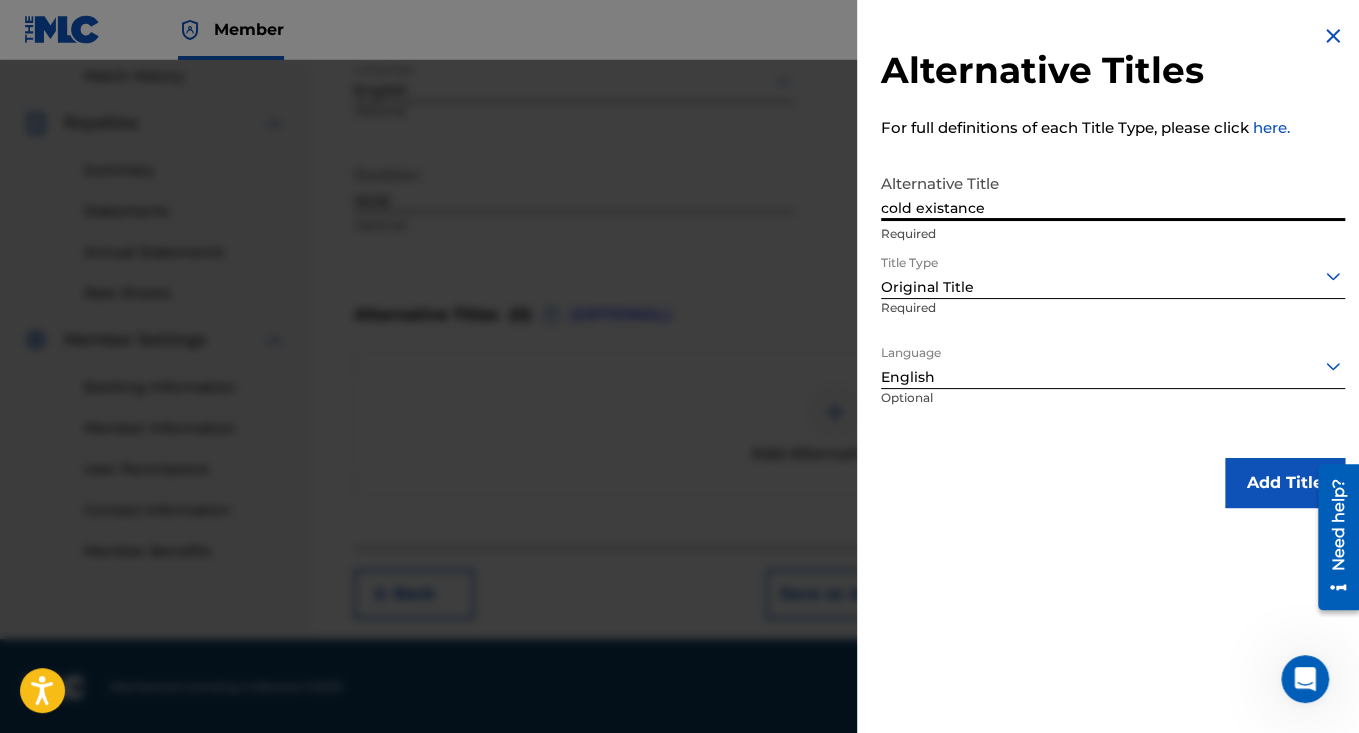 click at bounding box center (679, 426) 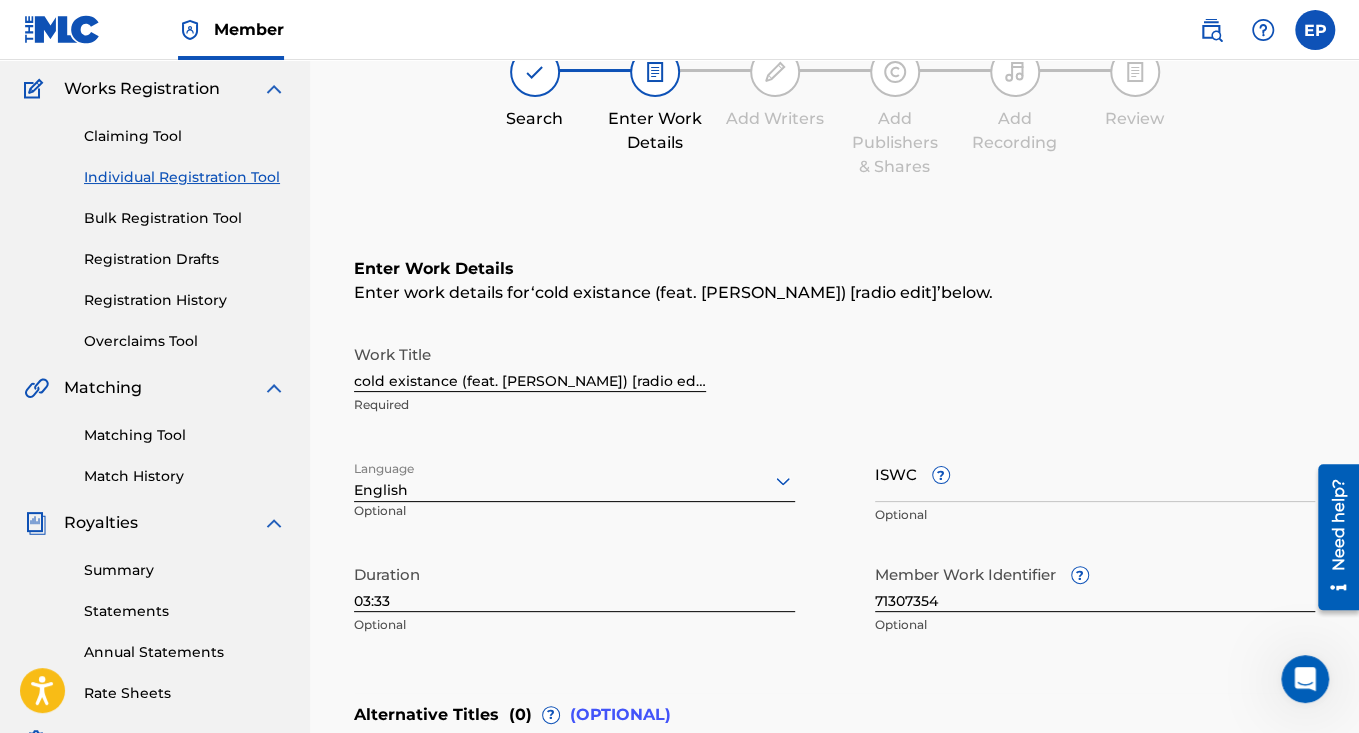 scroll, scrollTop: 201, scrollLeft: 0, axis: vertical 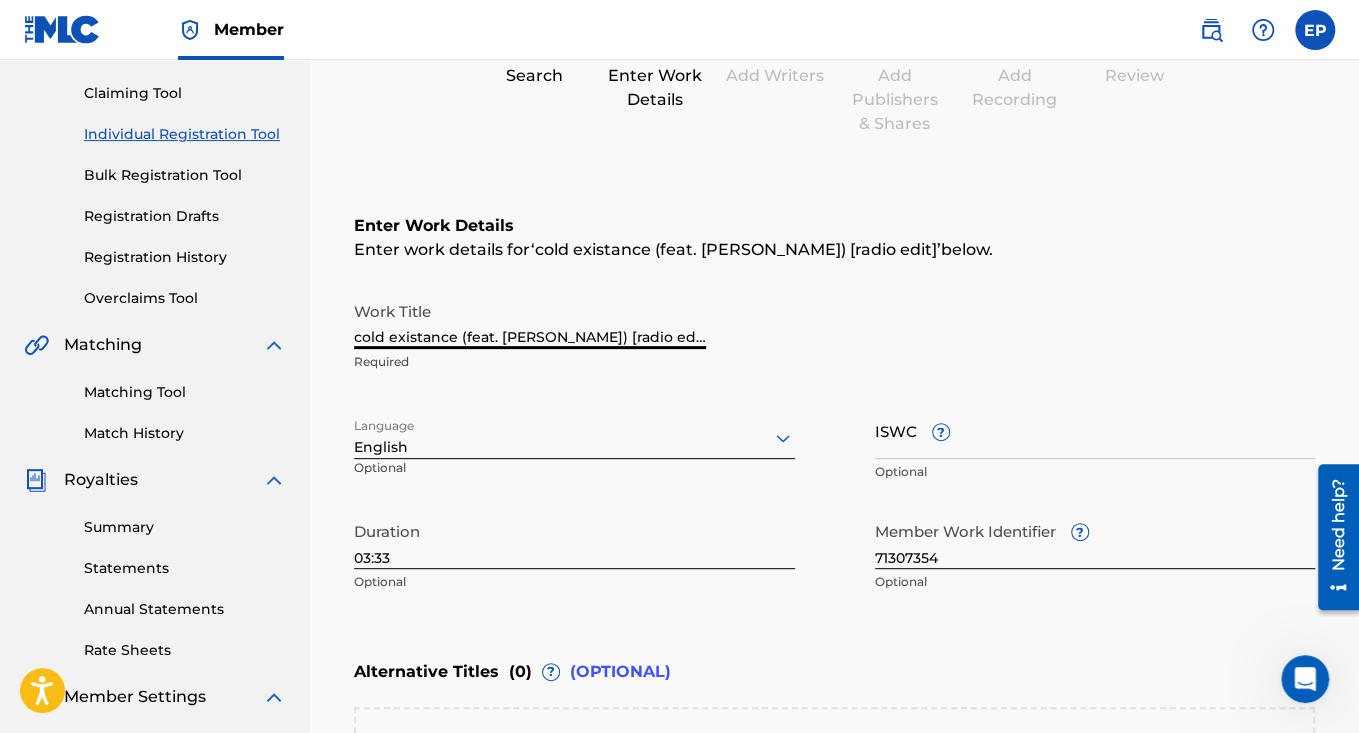 drag, startPoint x: 356, startPoint y: 343, endPoint x: 644, endPoint y: 340, distance: 288.01562 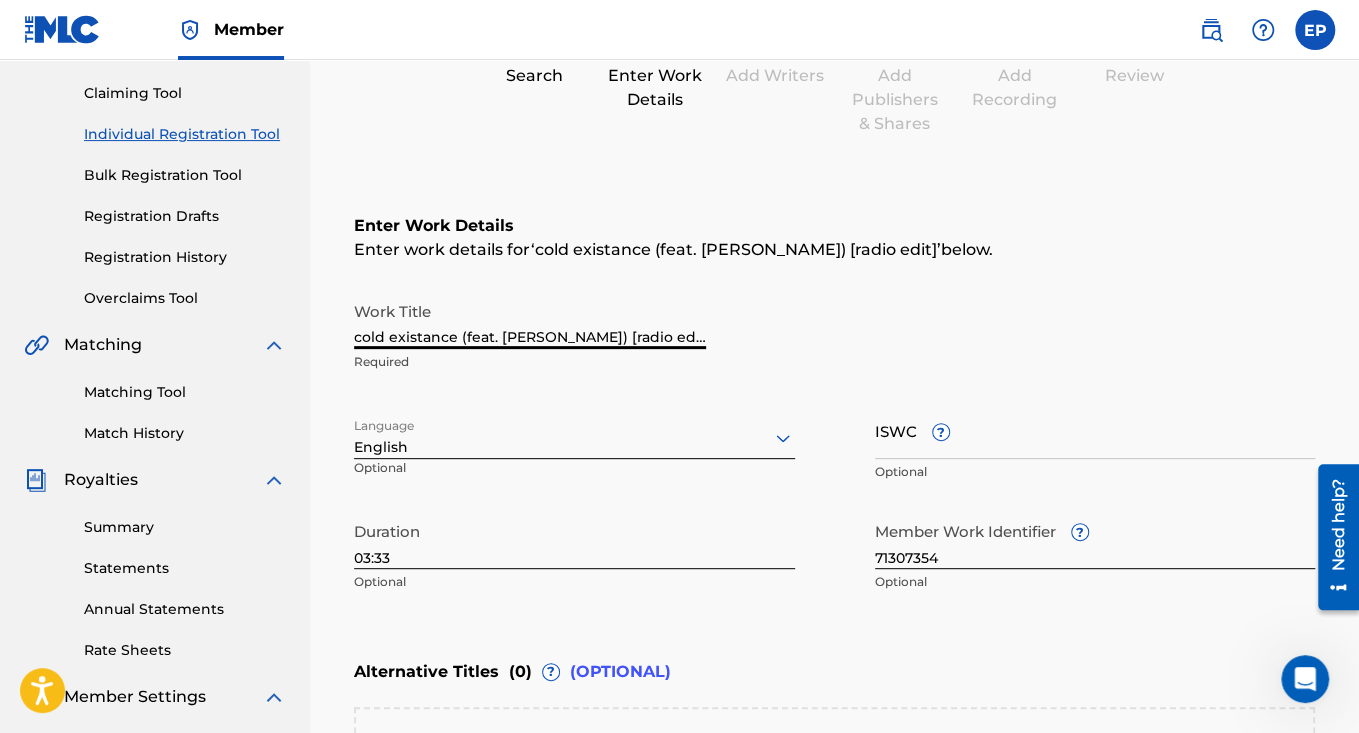 click on "cold existance (feat. [PERSON_NAME]) [radio edit]" at bounding box center [530, 320] 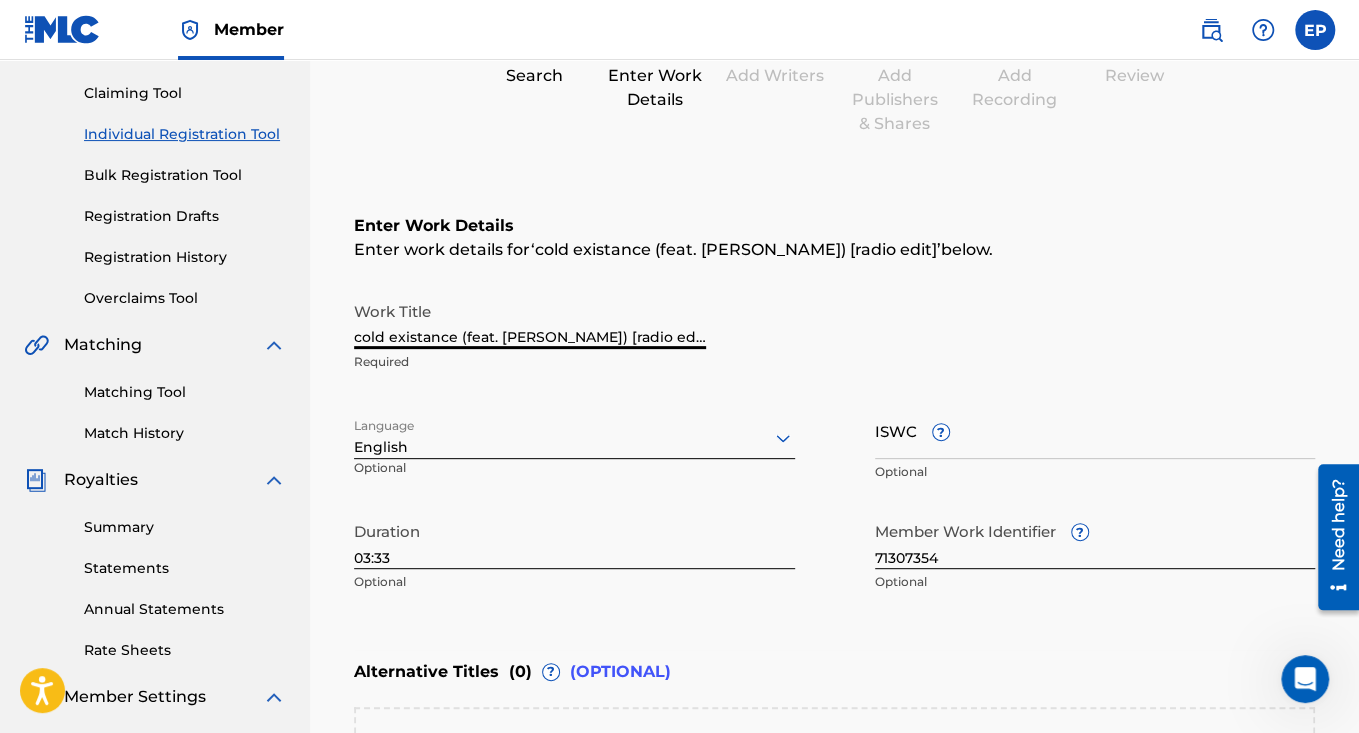 scroll, scrollTop: 558, scrollLeft: 0, axis: vertical 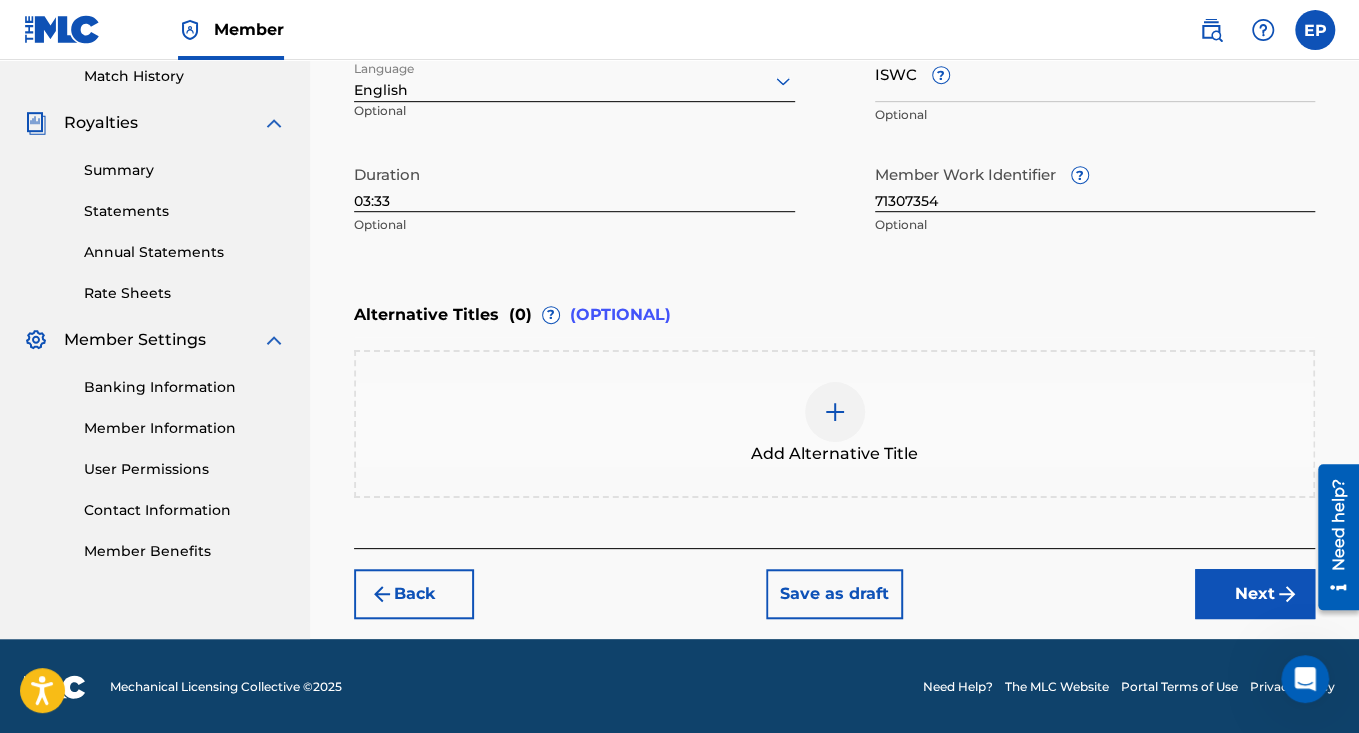 click on "Add Alternative Title" at bounding box center [834, 424] 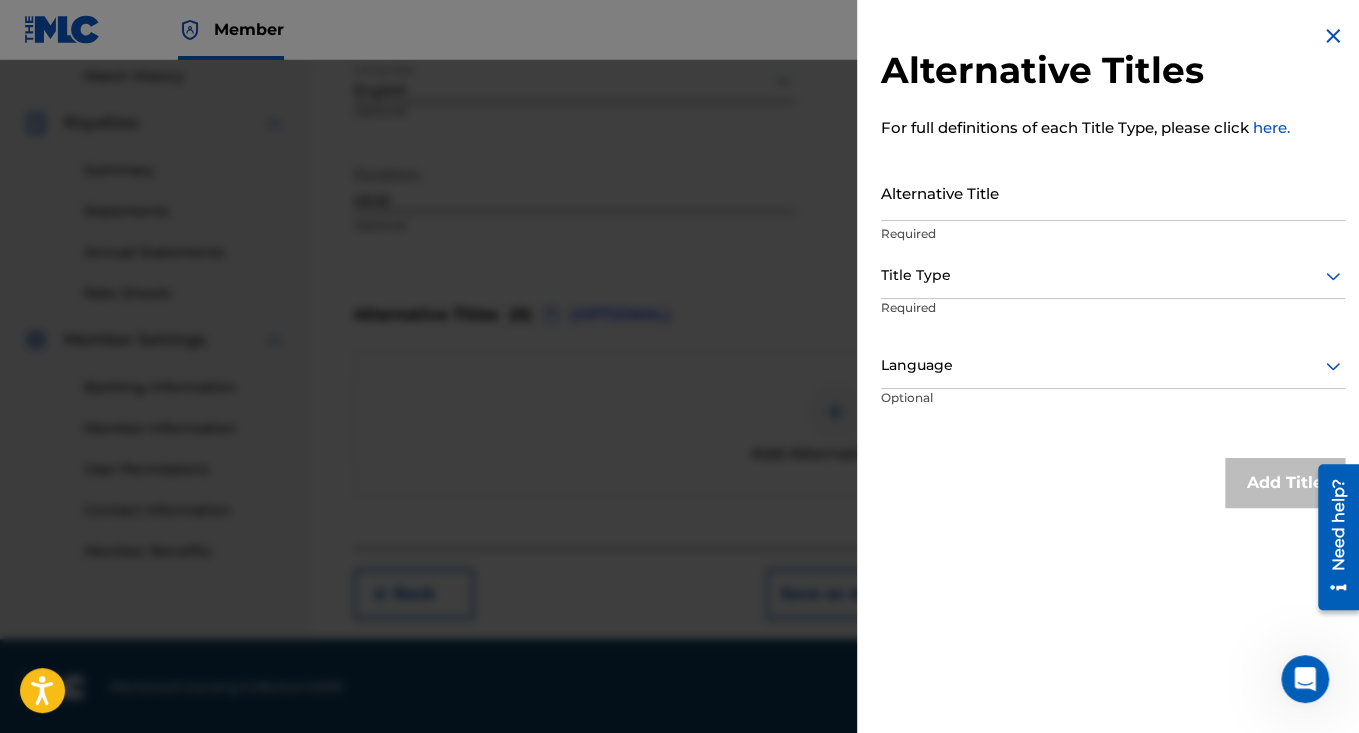 click on "Alternative Title" at bounding box center [1113, 192] 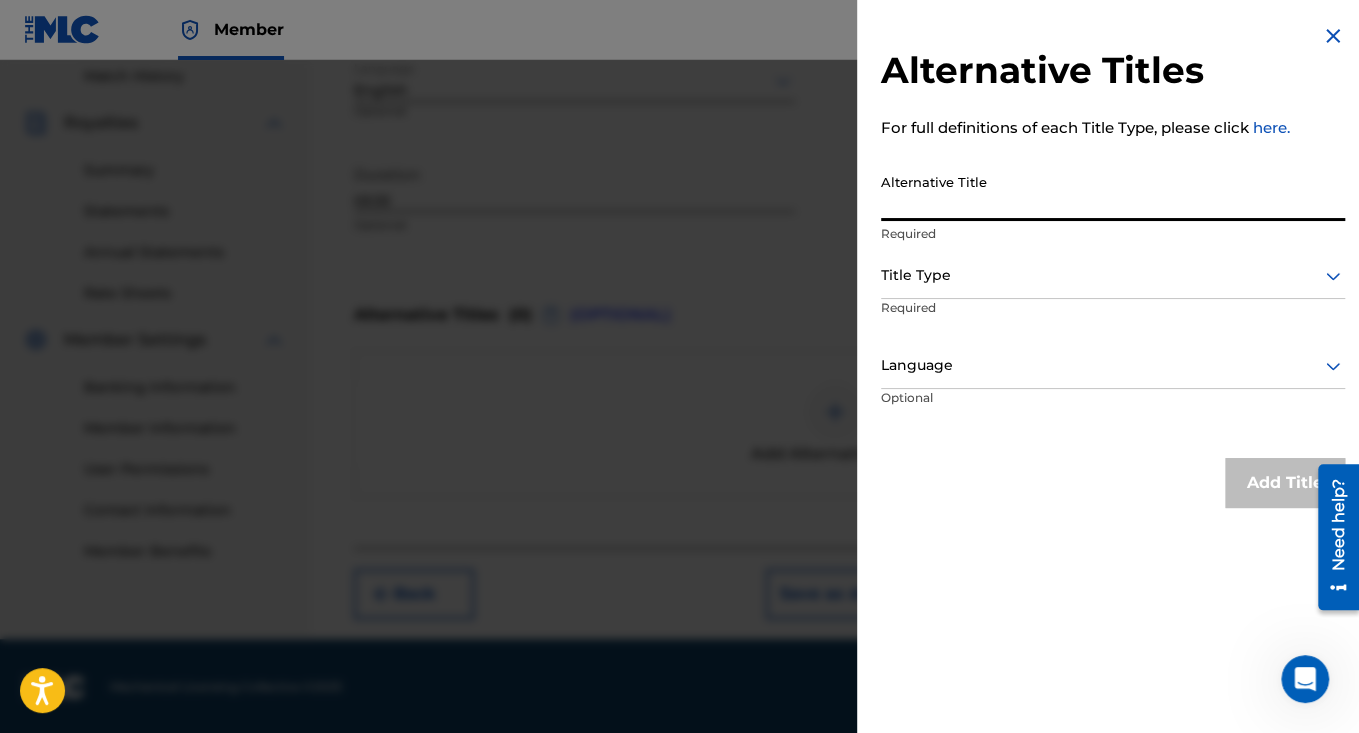 paste on "cold existance (feat. [PERSON_NAME]) [radio edit]" 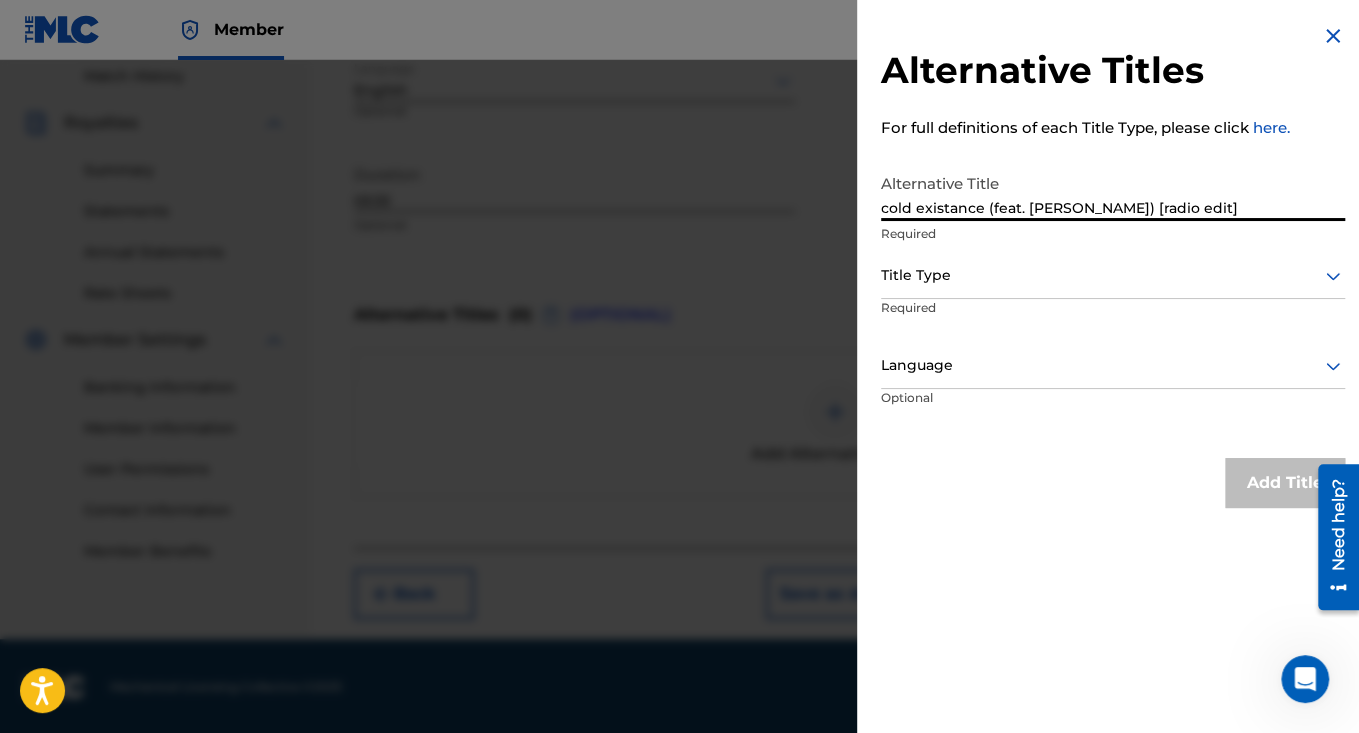 type on "cold existance (feat. [PERSON_NAME]) [radio edit]" 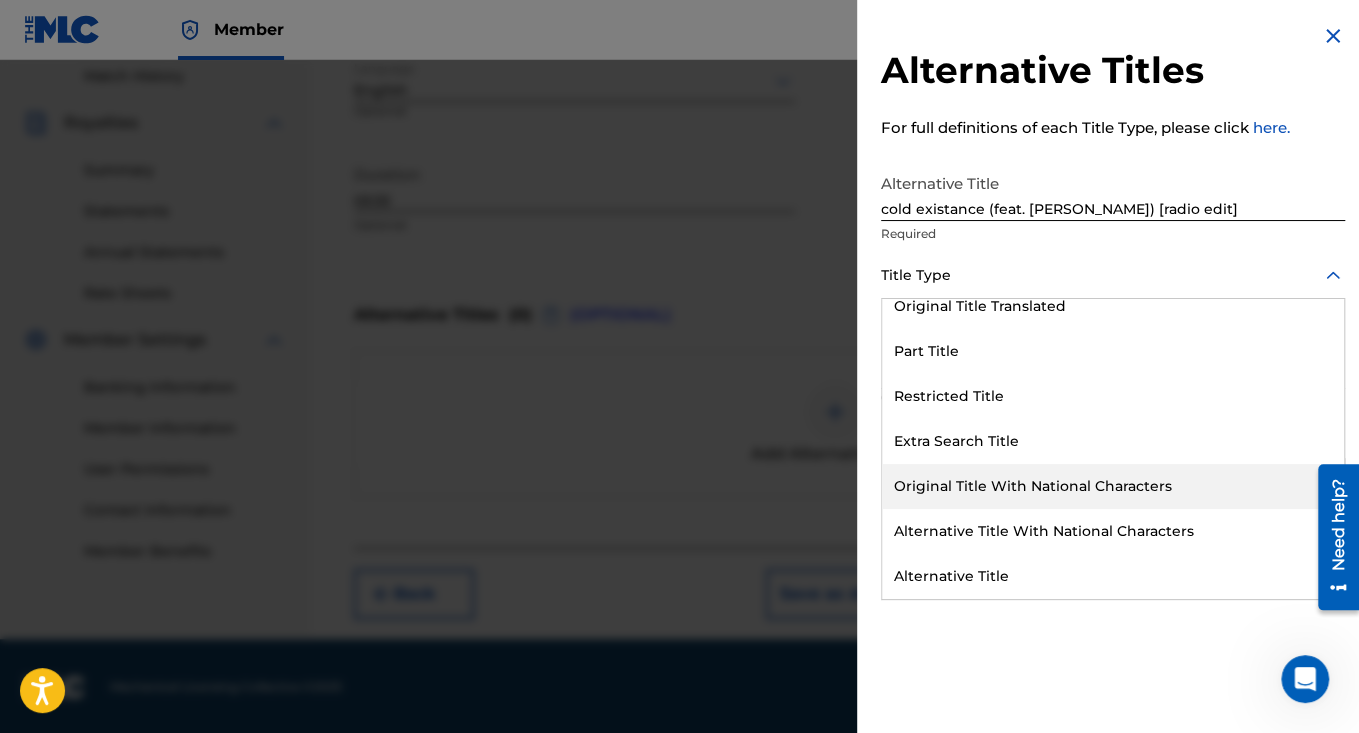 scroll, scrollTop: 195, scrollLeft: 0, axis: vertical 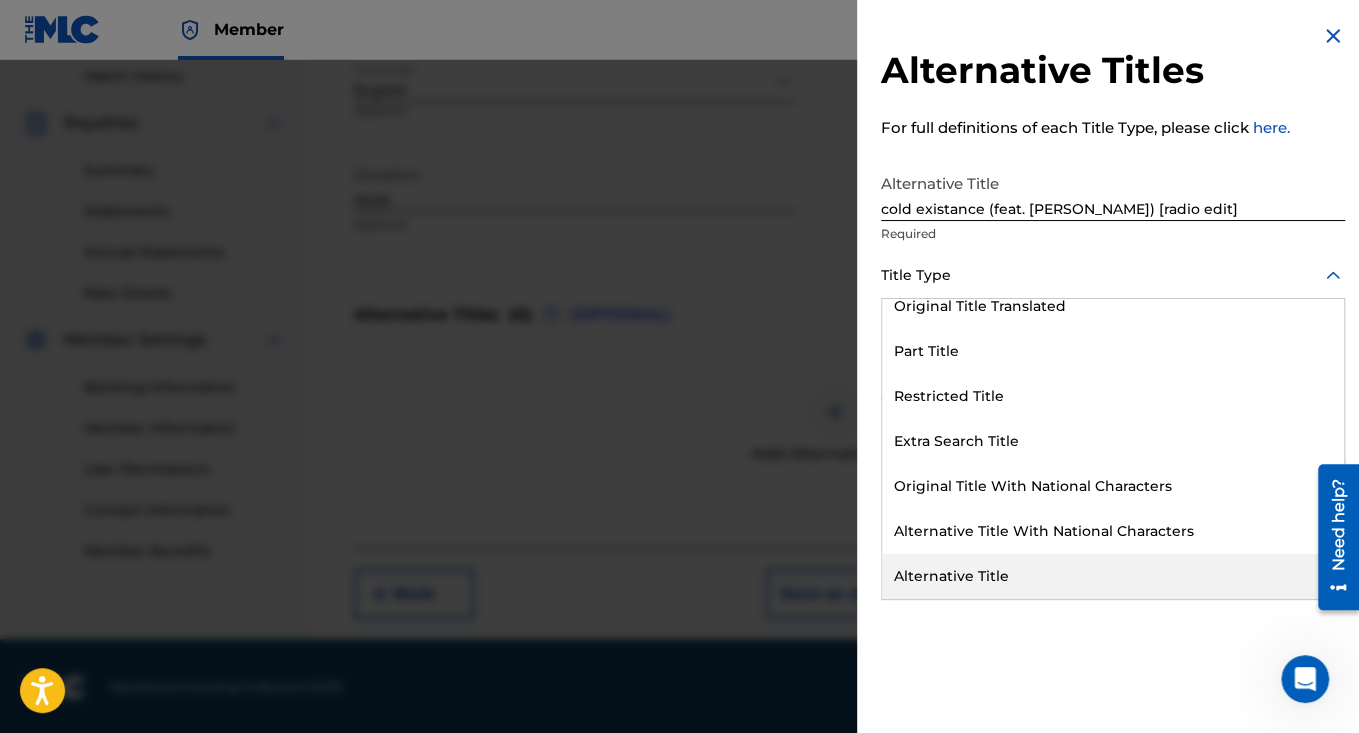 click on "Alternative Title" at bounding box center (1113, 576) 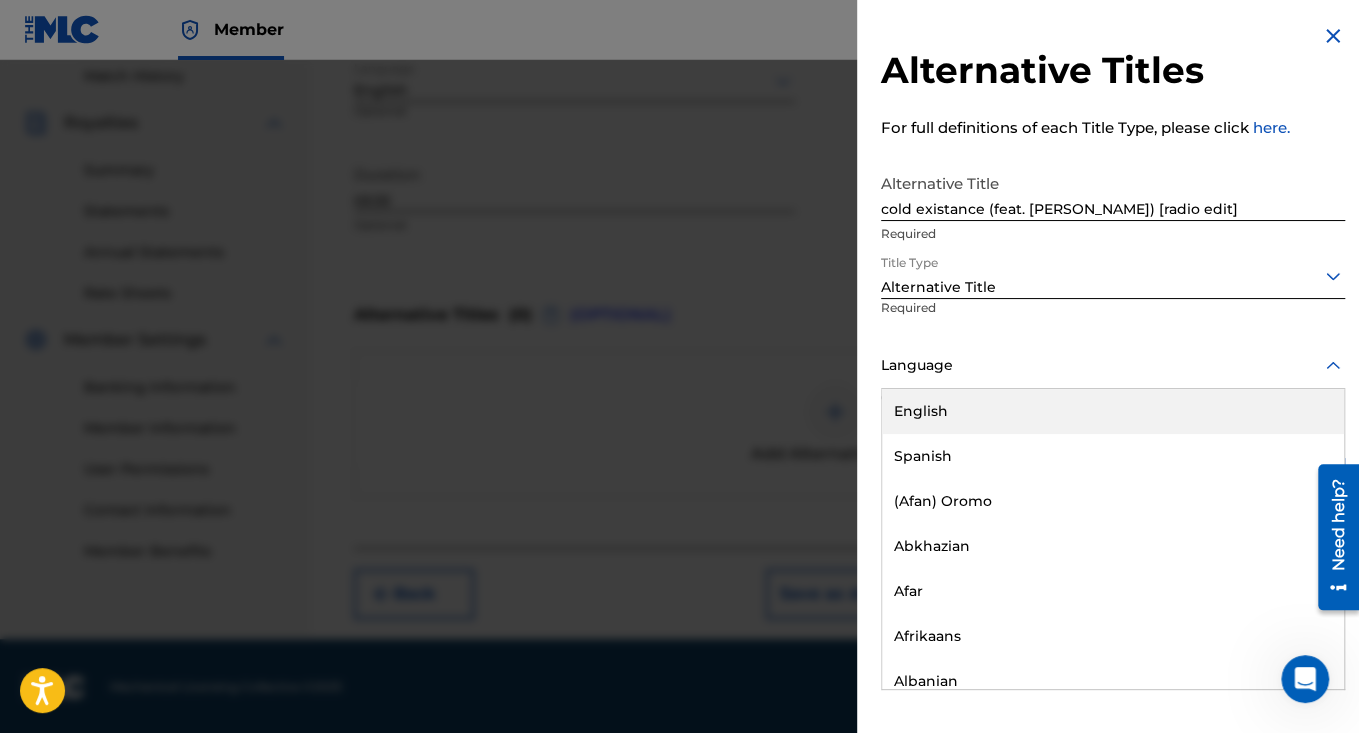 click at bounding box center [1113, 365] 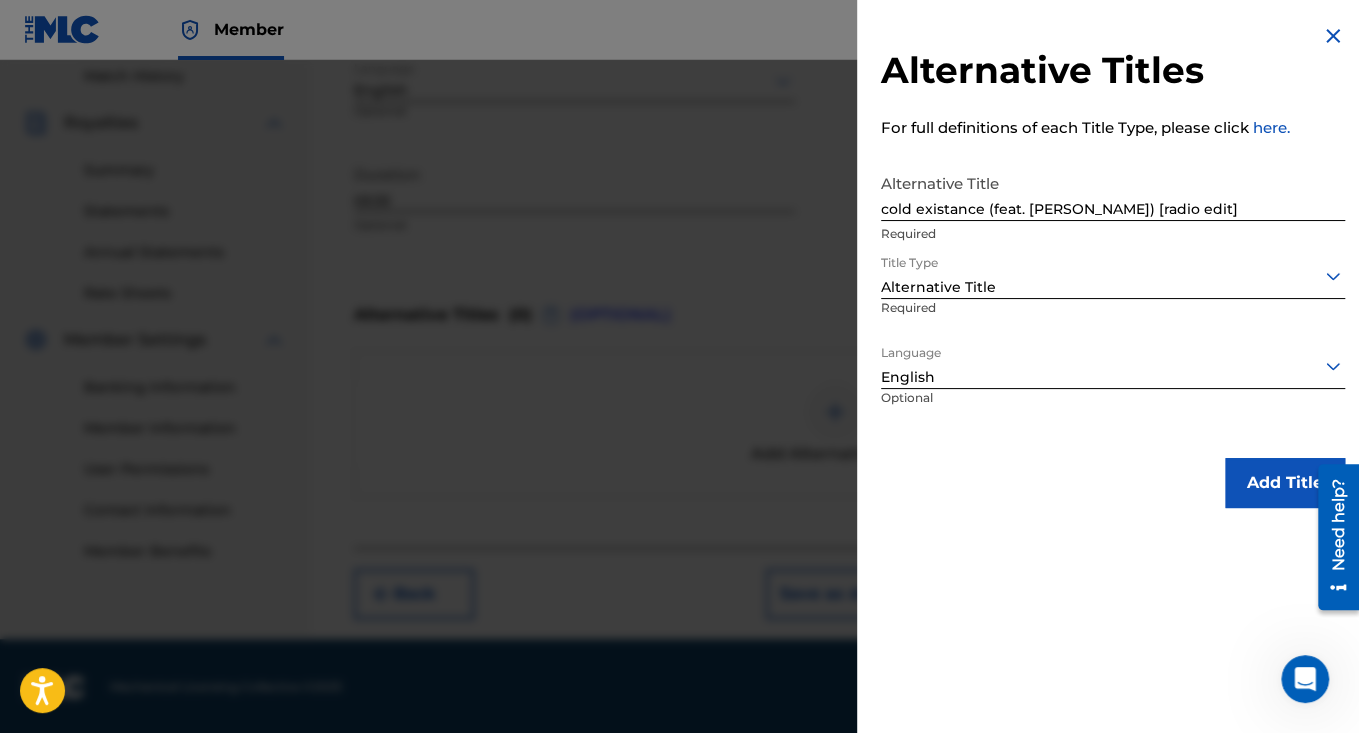 click on "Add Title" at bounding box center [1285, 483] 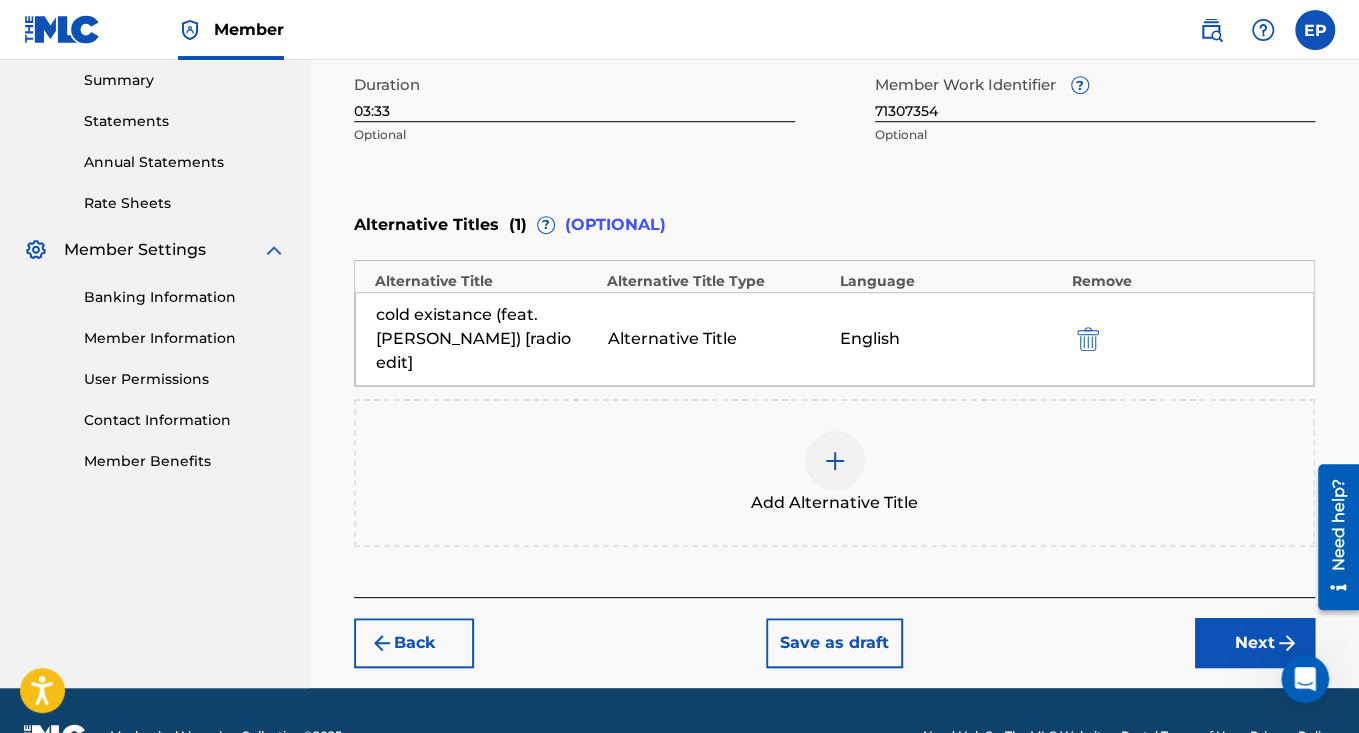 scroll, scrollTop: 673, scrollLeft: 0, axis: vertical 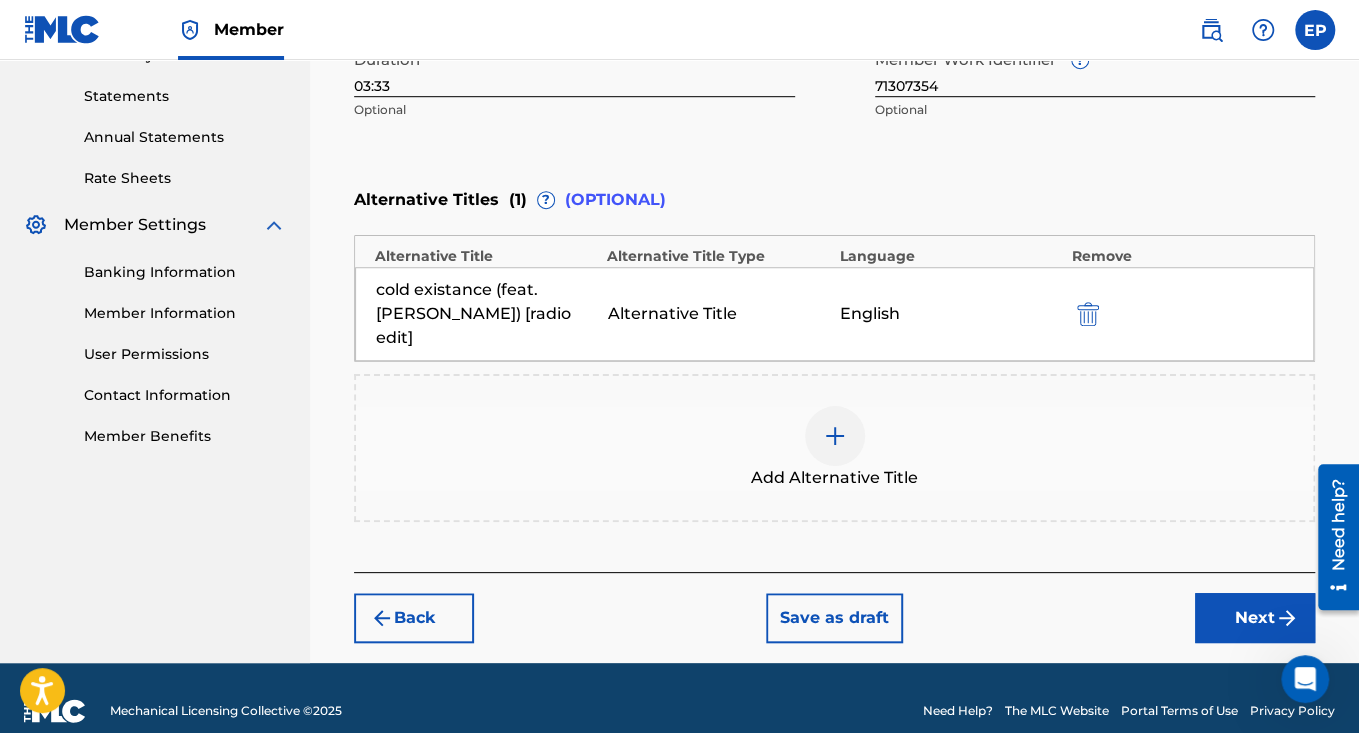 click on "Next" at bounding box center [1255, 618] 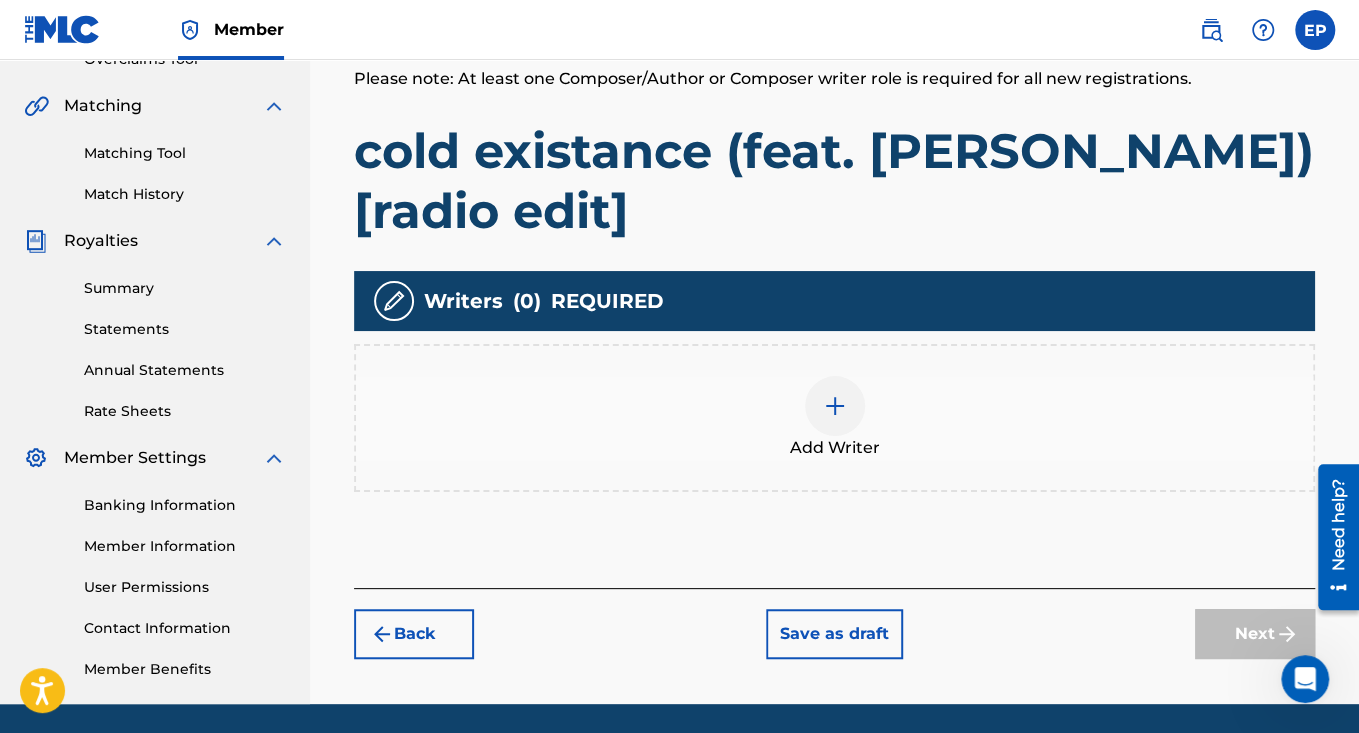 scroll, scrollTop: 506, scrollLeft: 0, axis: vertical 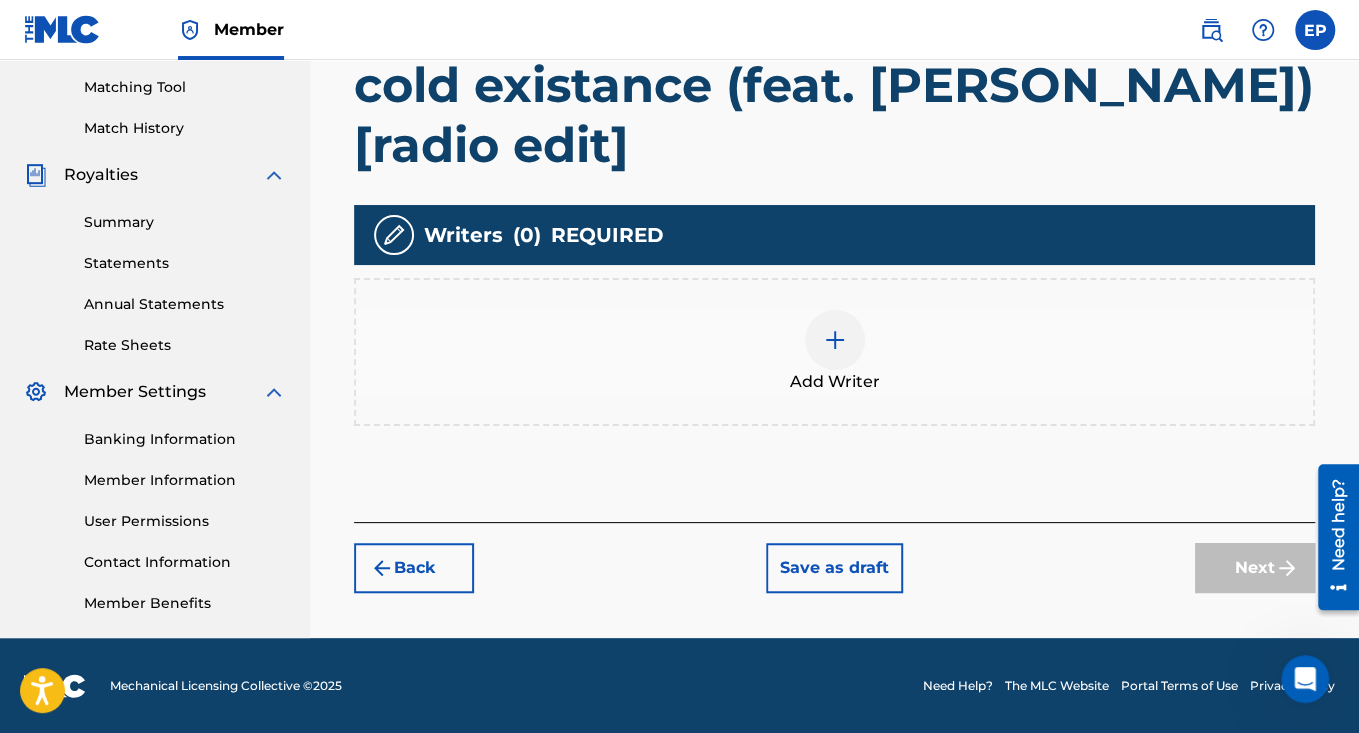click on "Add Writer" at bounding box center (834, 352) 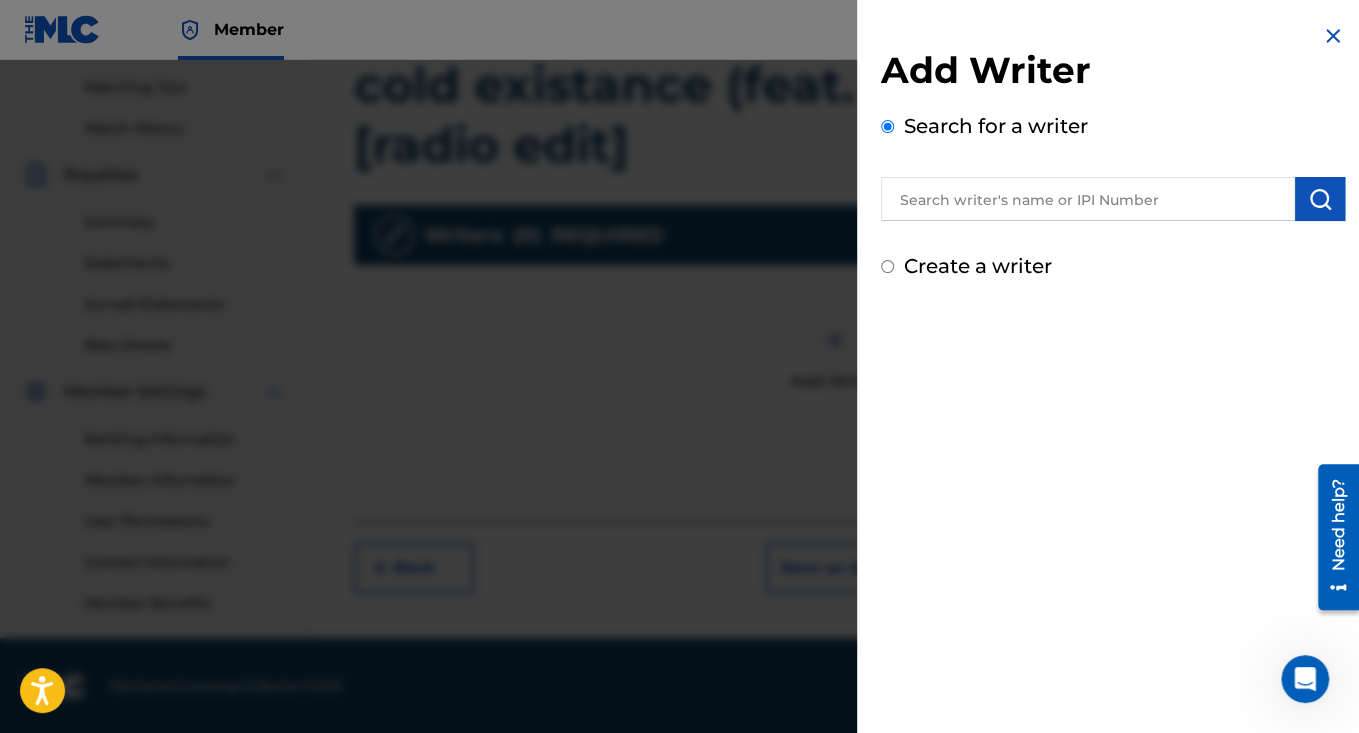 click at bounding box center (1088, 199) 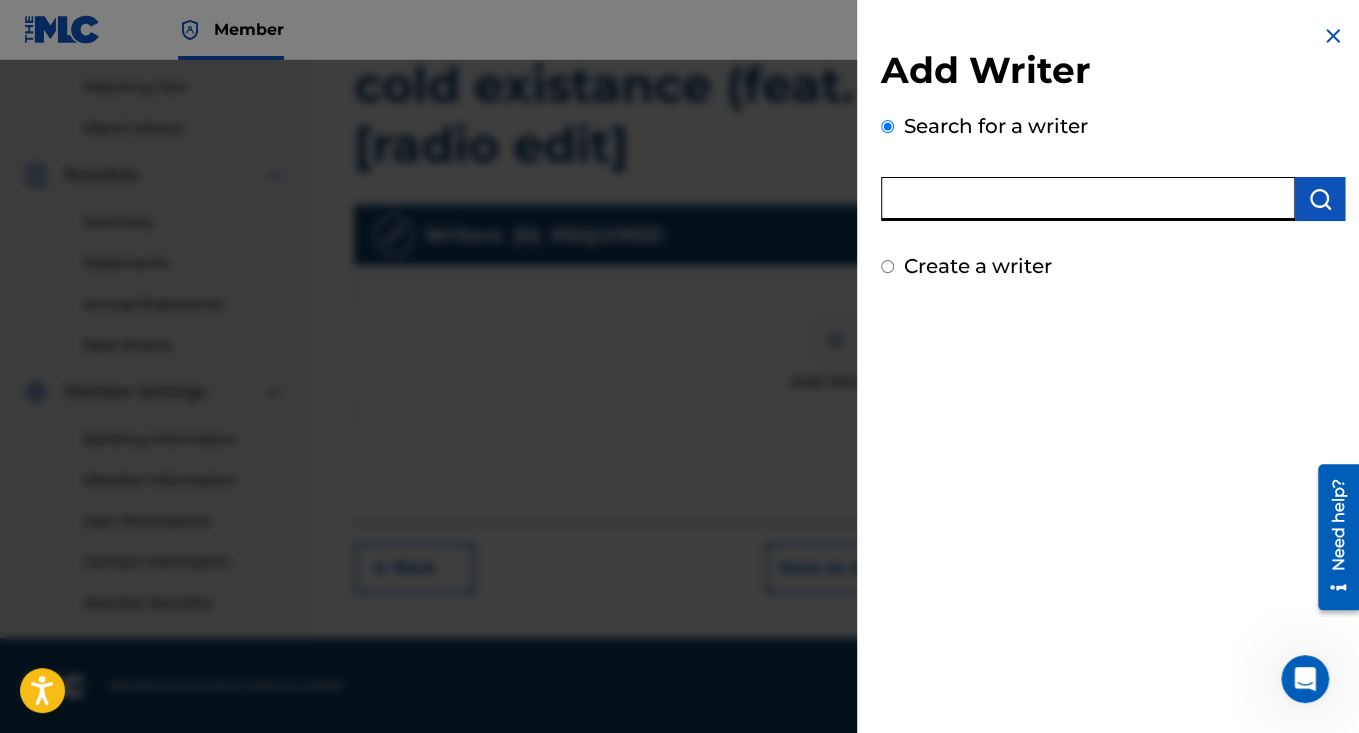 click at bounding box center (1088, 199) 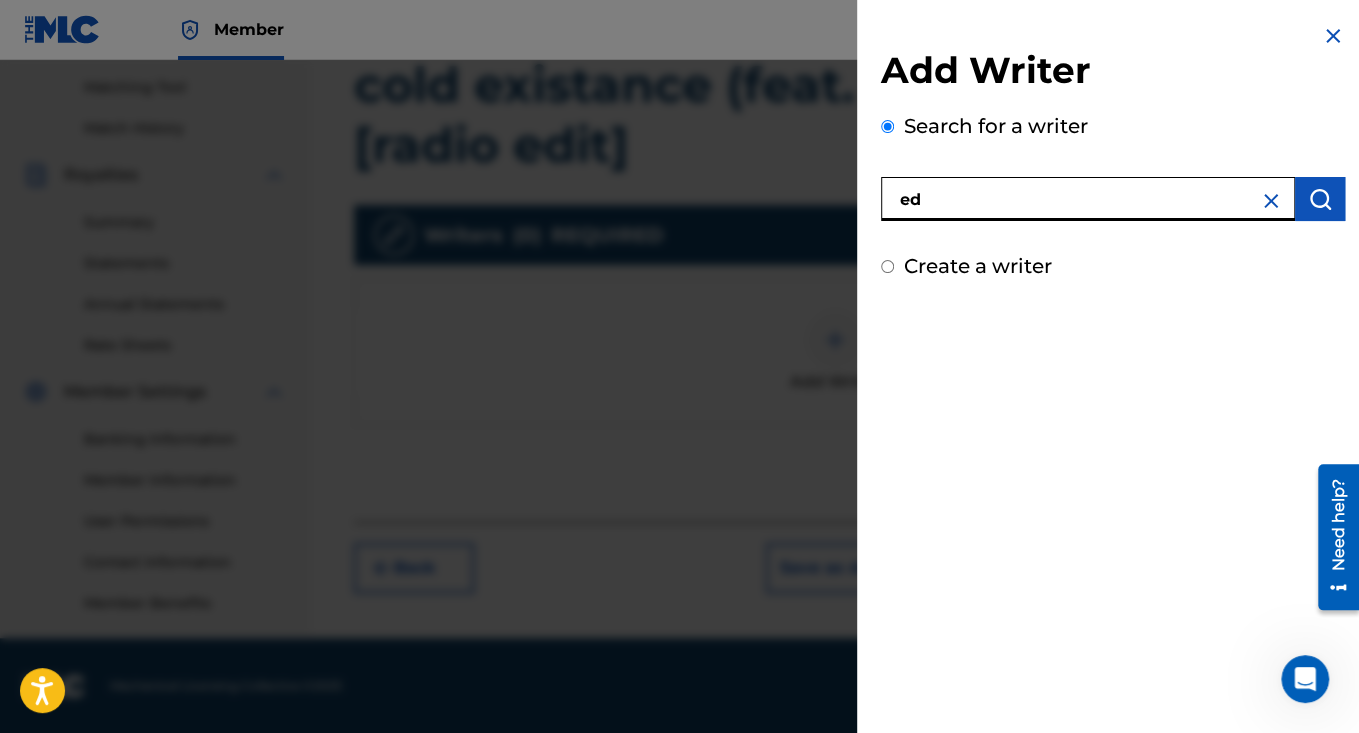 type on "e" 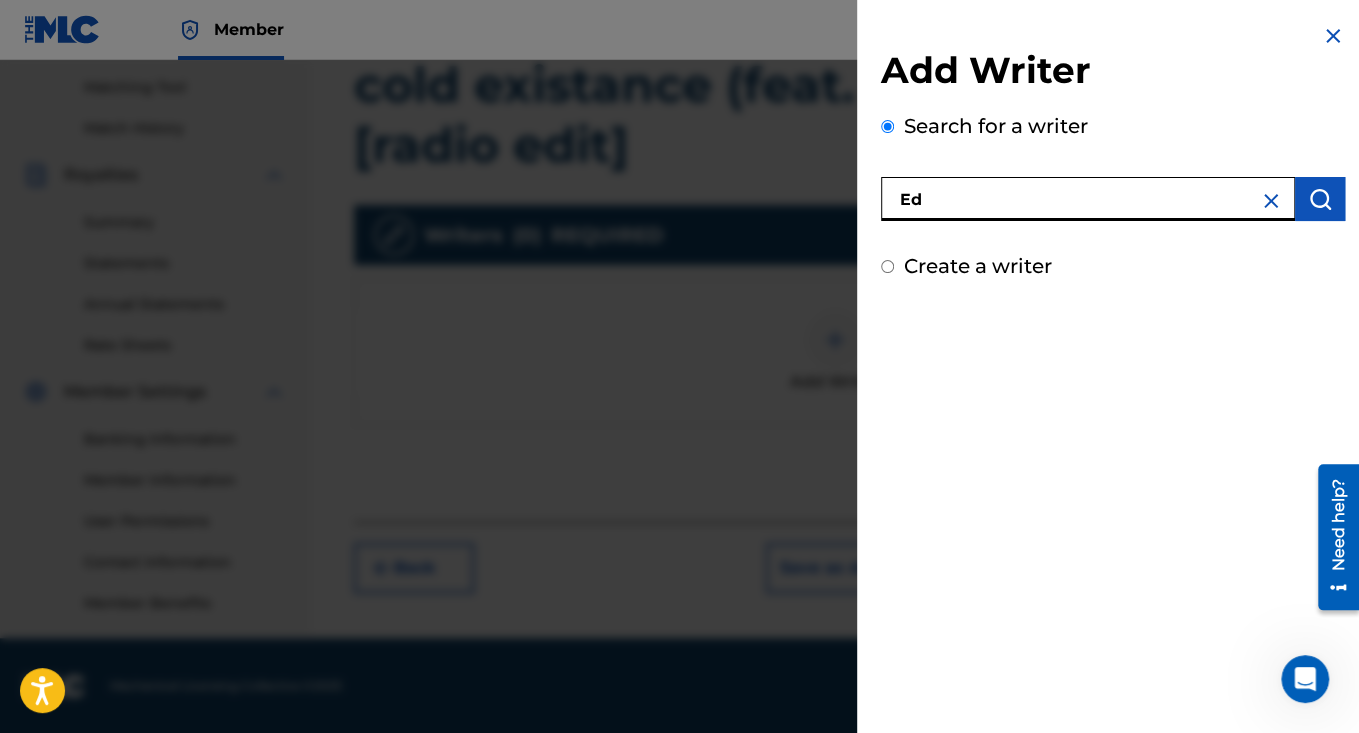 type on "E" 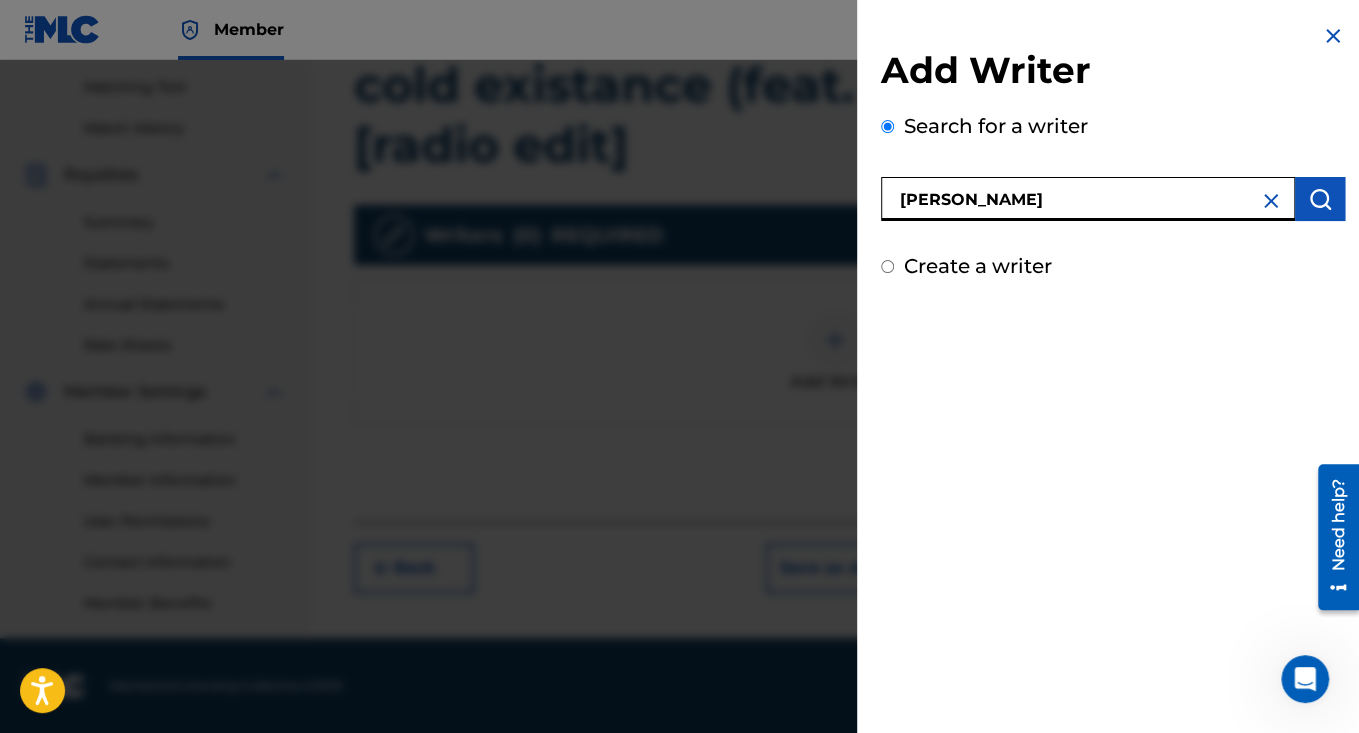 type on "[PERSON_NAME]" 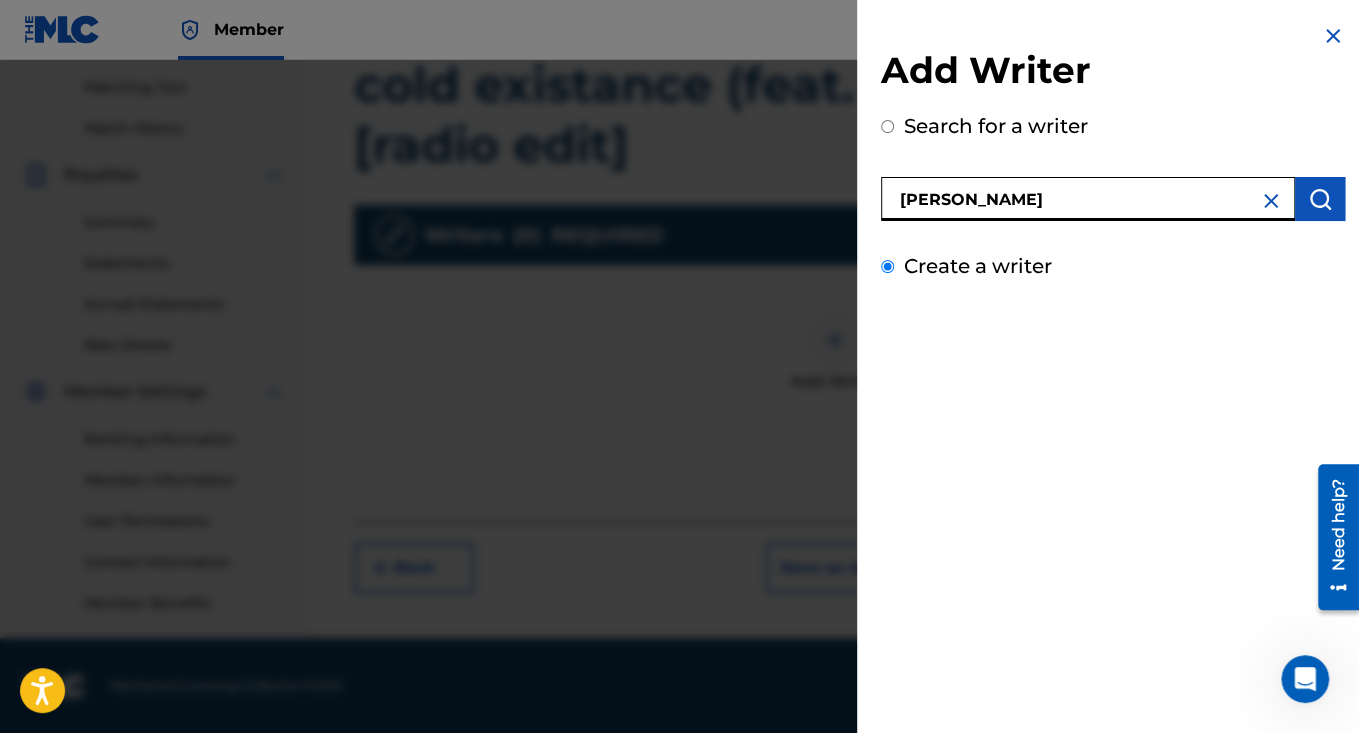 click on "Create a writer" at bounding box center (887, 266) 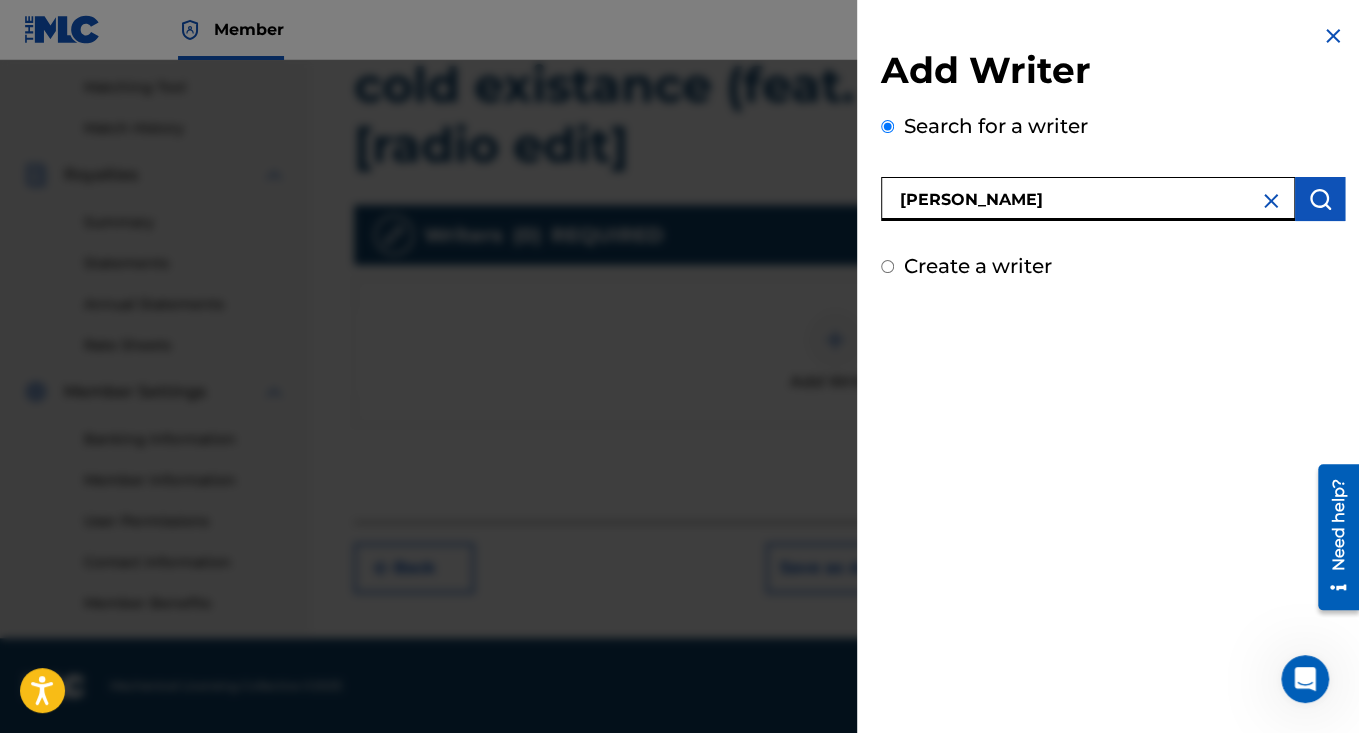 radio on "false" 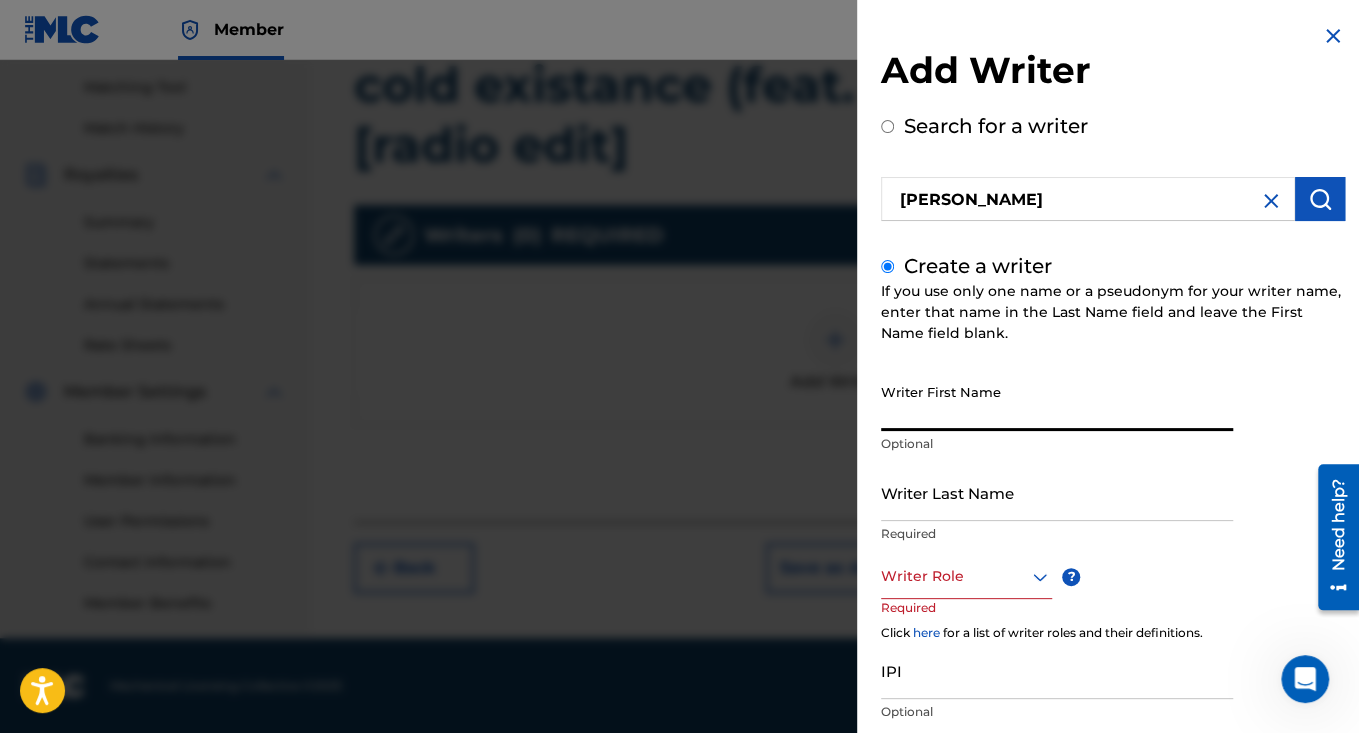 click on "Writer First Name" at bounding box center [1057, 402] 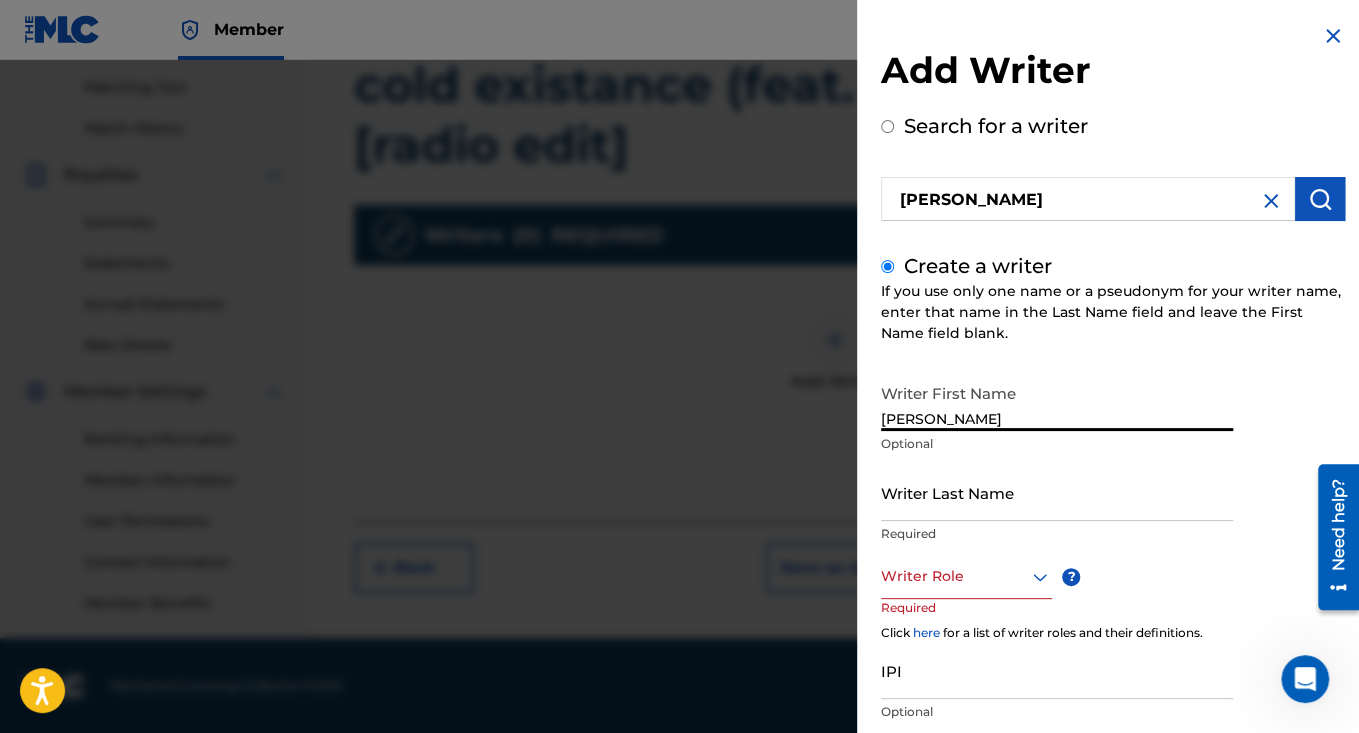 type on "[PERSON_NAME]" 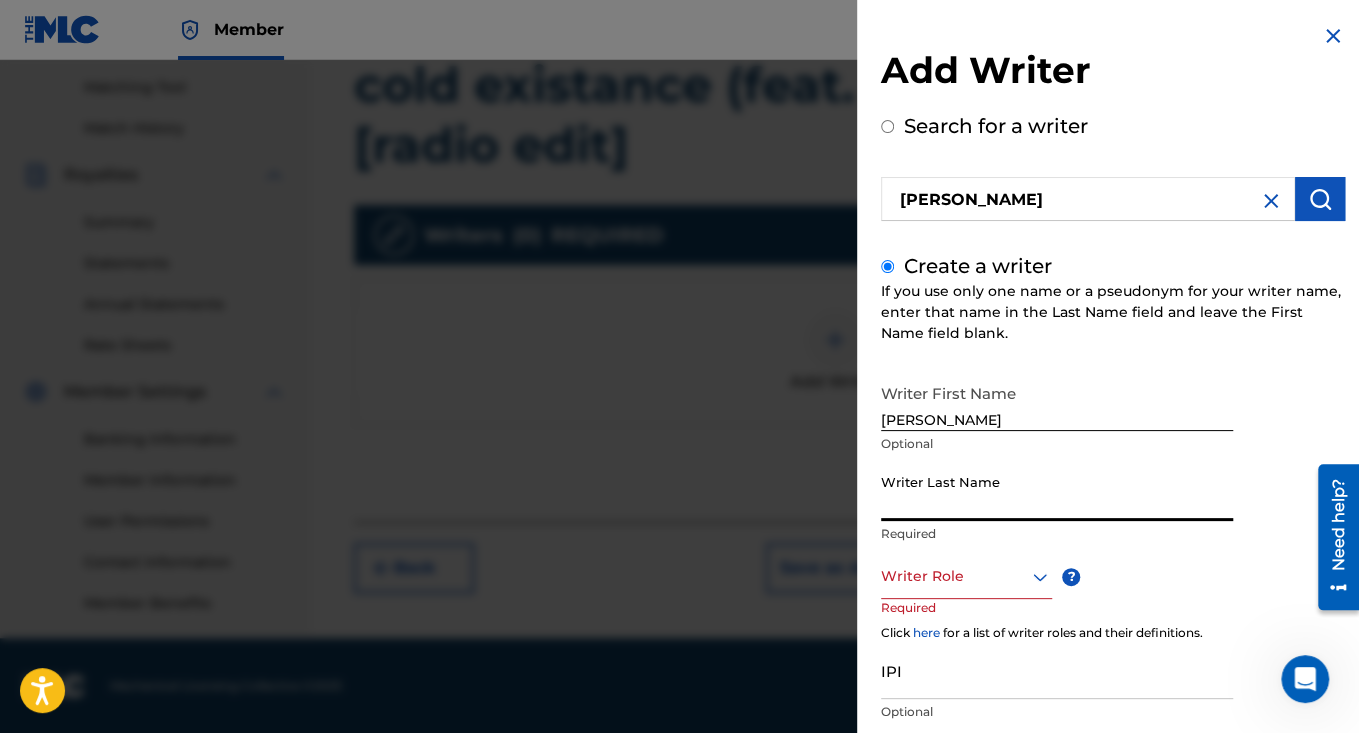 click on "Writer Last Name" at bounding box center [1057, 492] 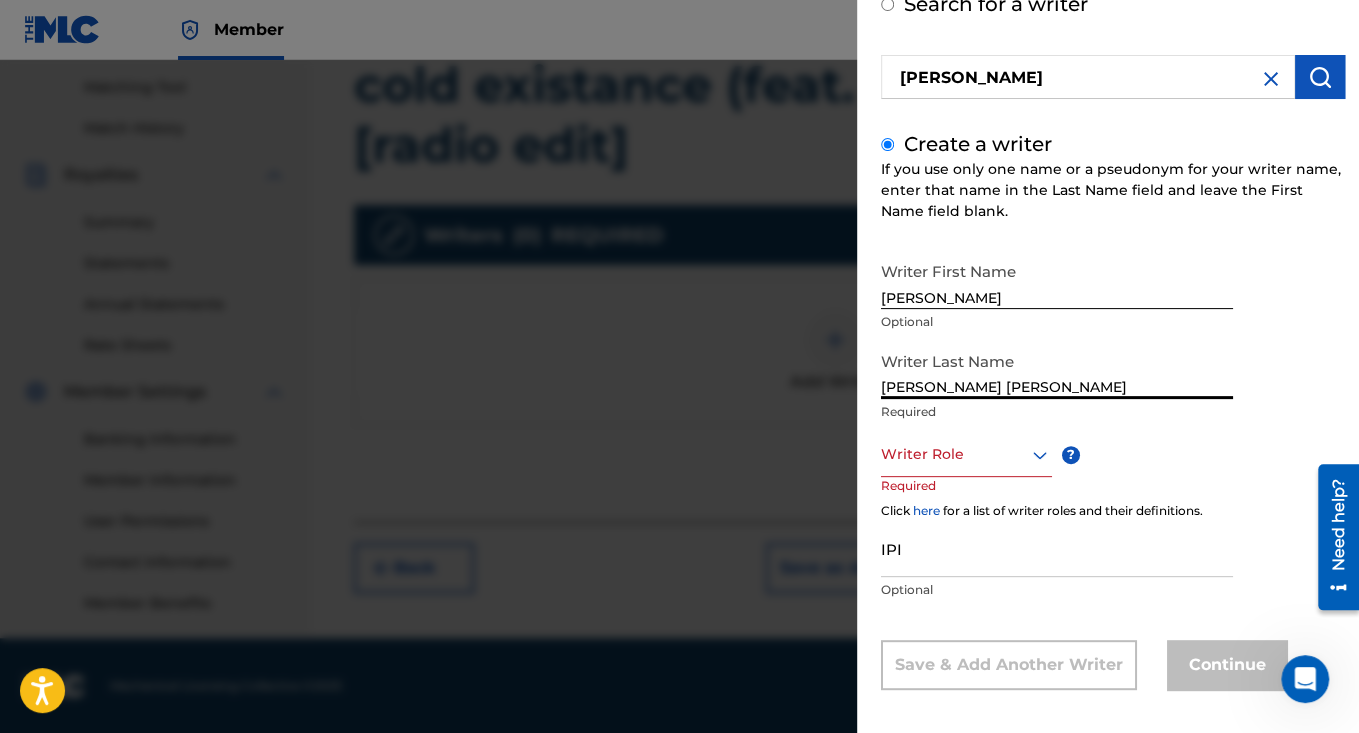 scroll, scrollTop: 132, scrollLeft: 0, axis: vertical 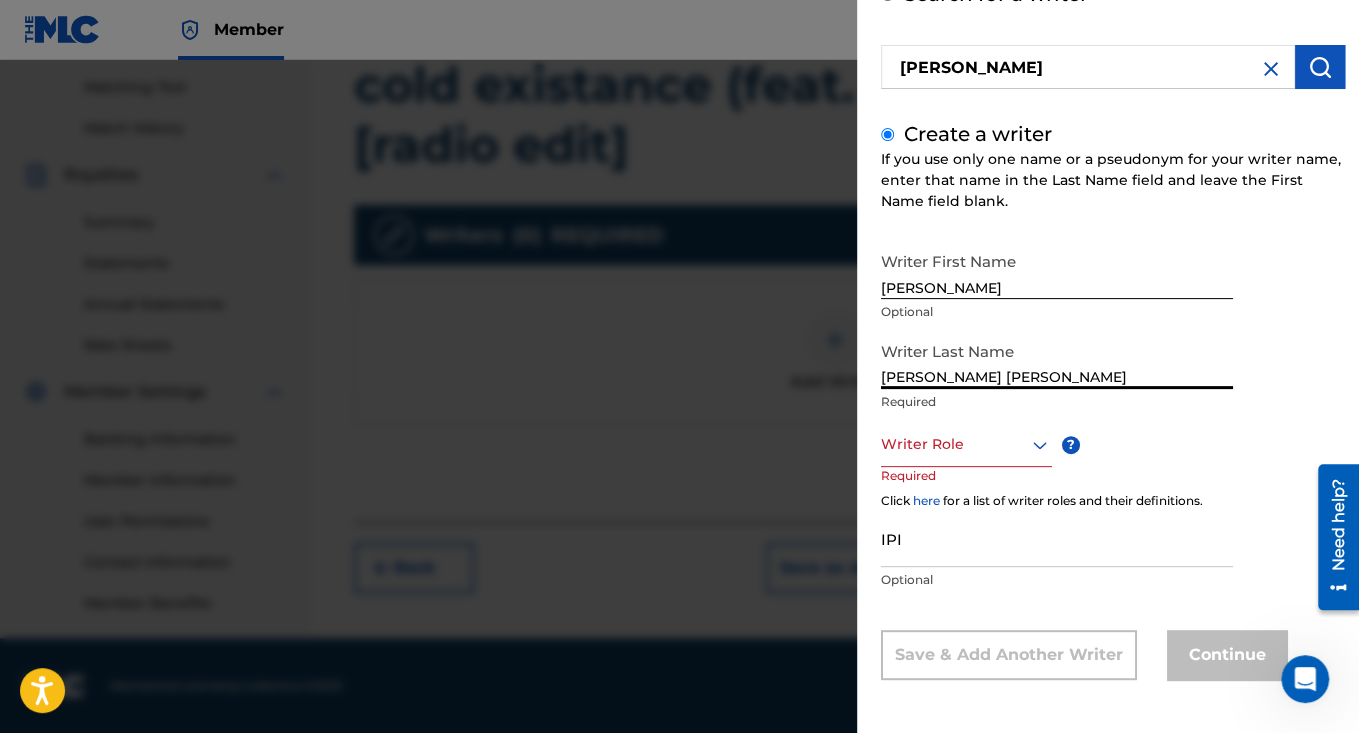 type on "[PERSON_NAME] [PERSON_NAME]" 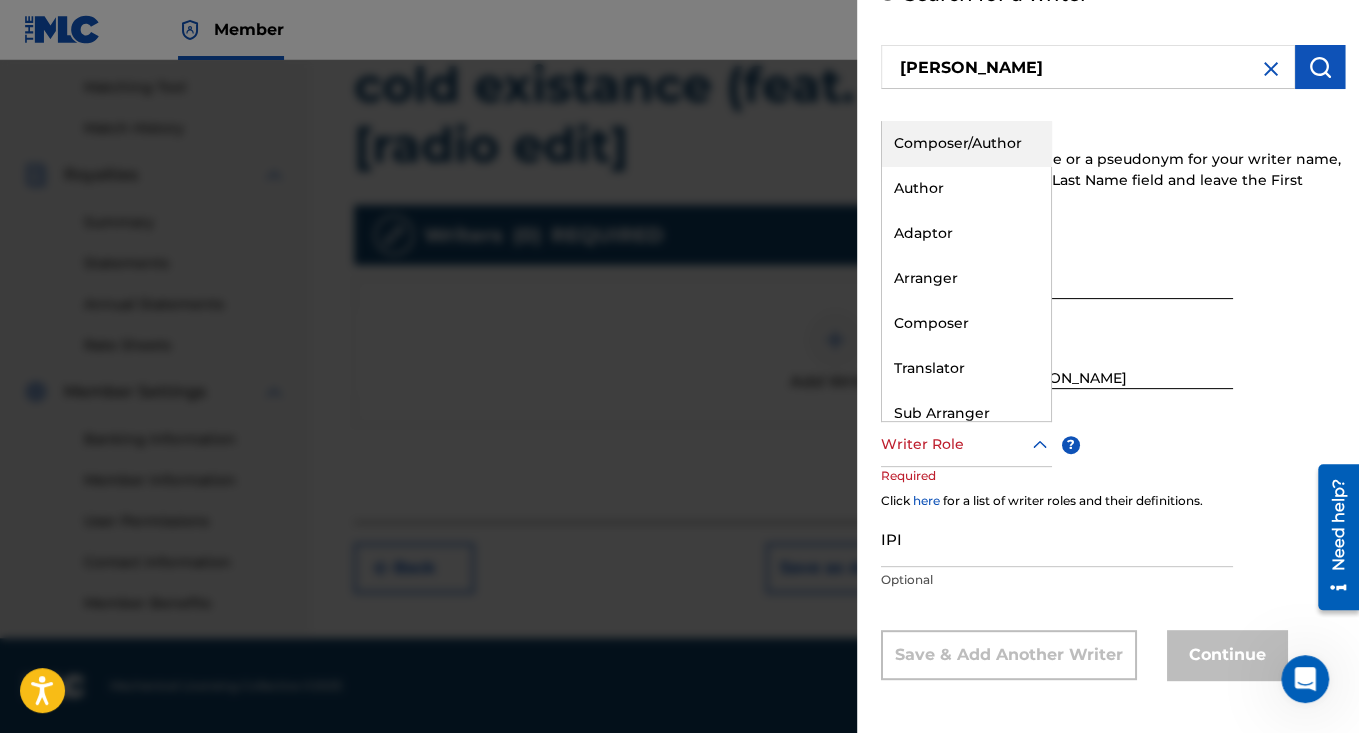 click on "Composer/Author" at bounding box center [966, 143] 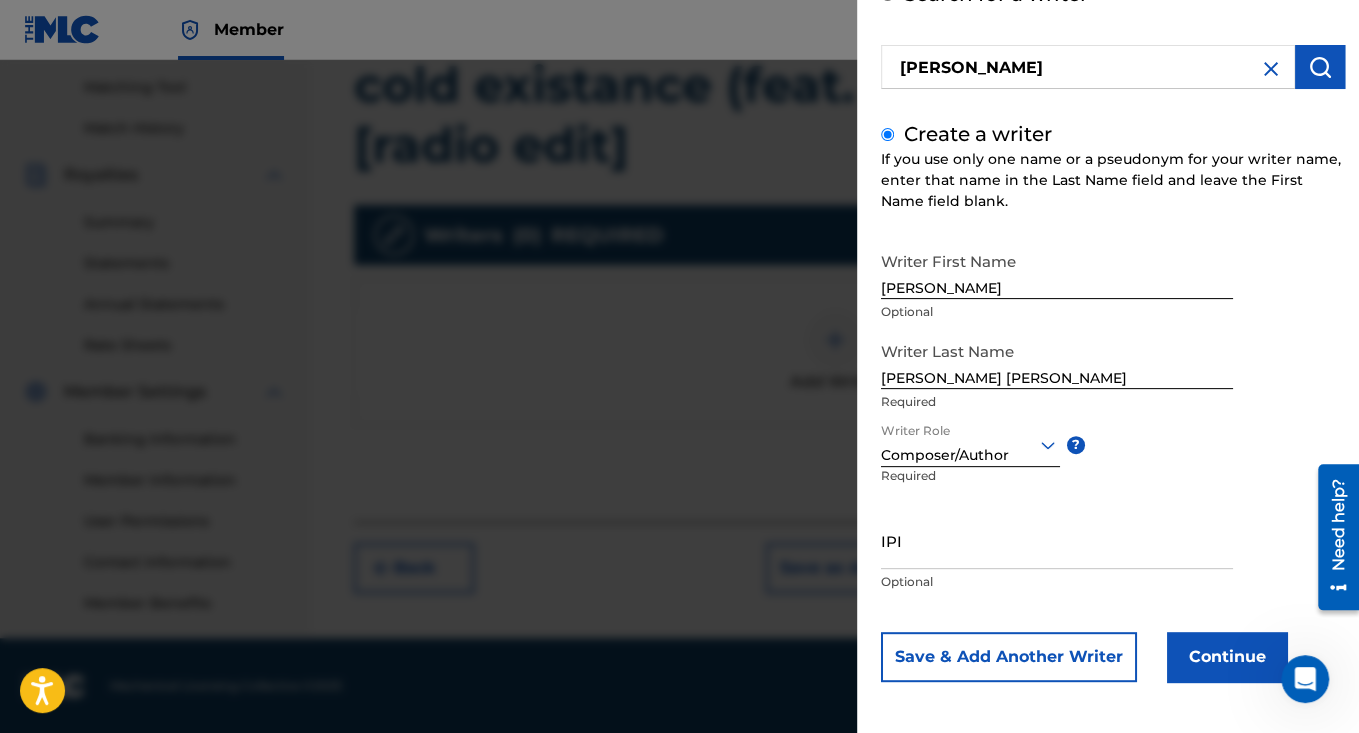 scroll, scrollTop: 134, scrollLeft: 0, axis: vertical 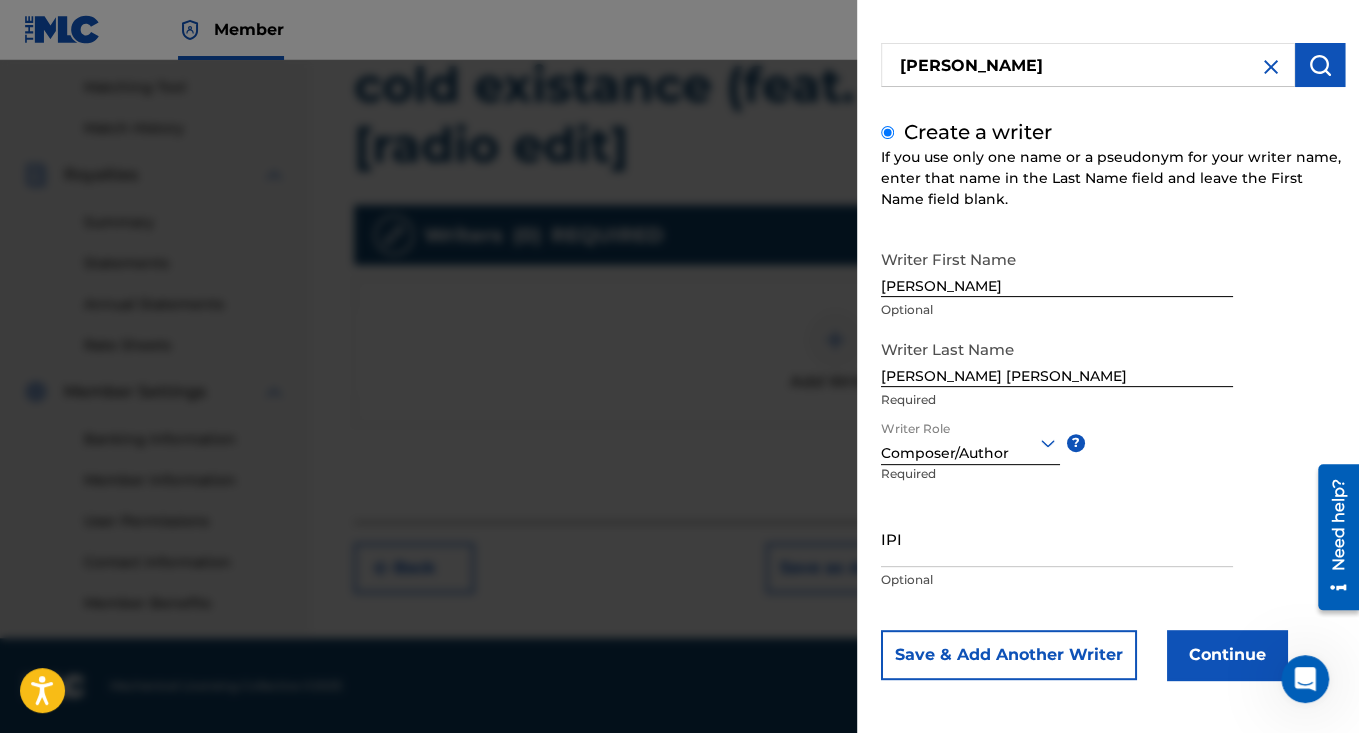 click on "IPI" at bounding box center (1057, 538) 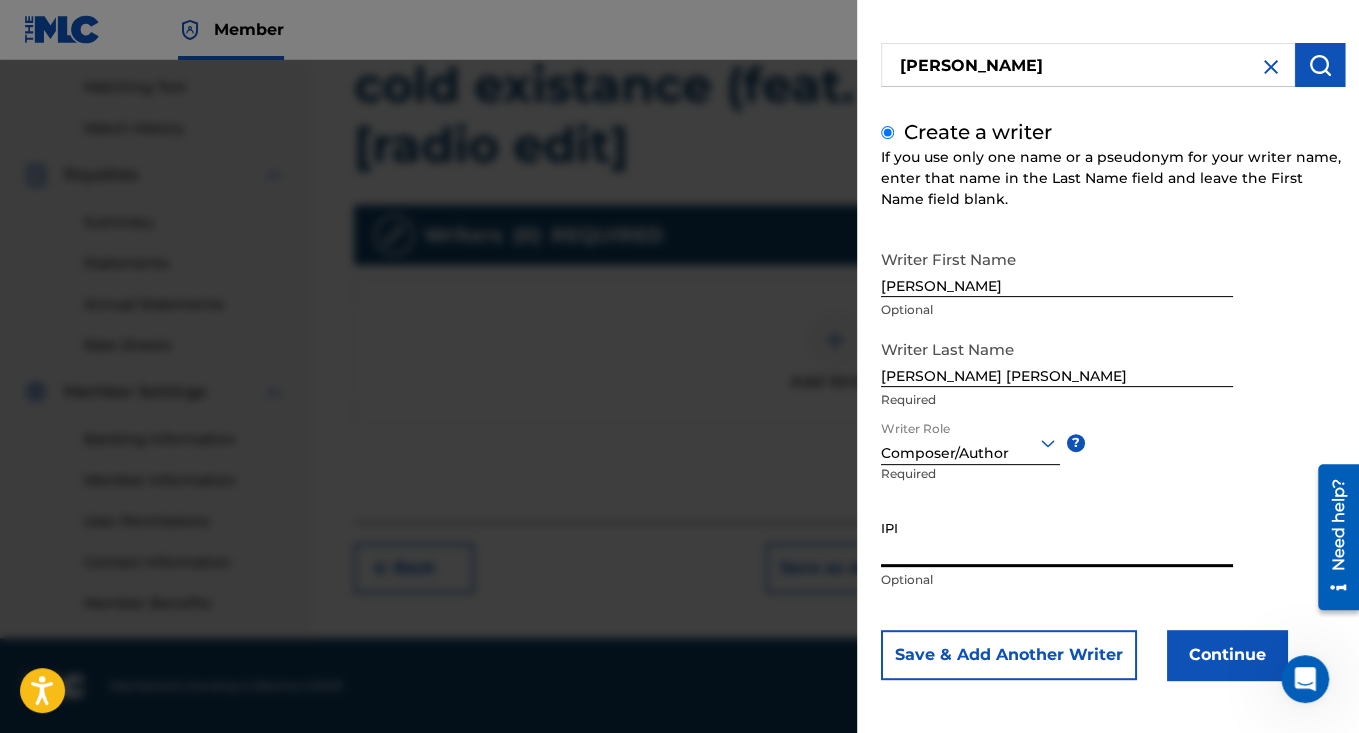 paste on "834700156" 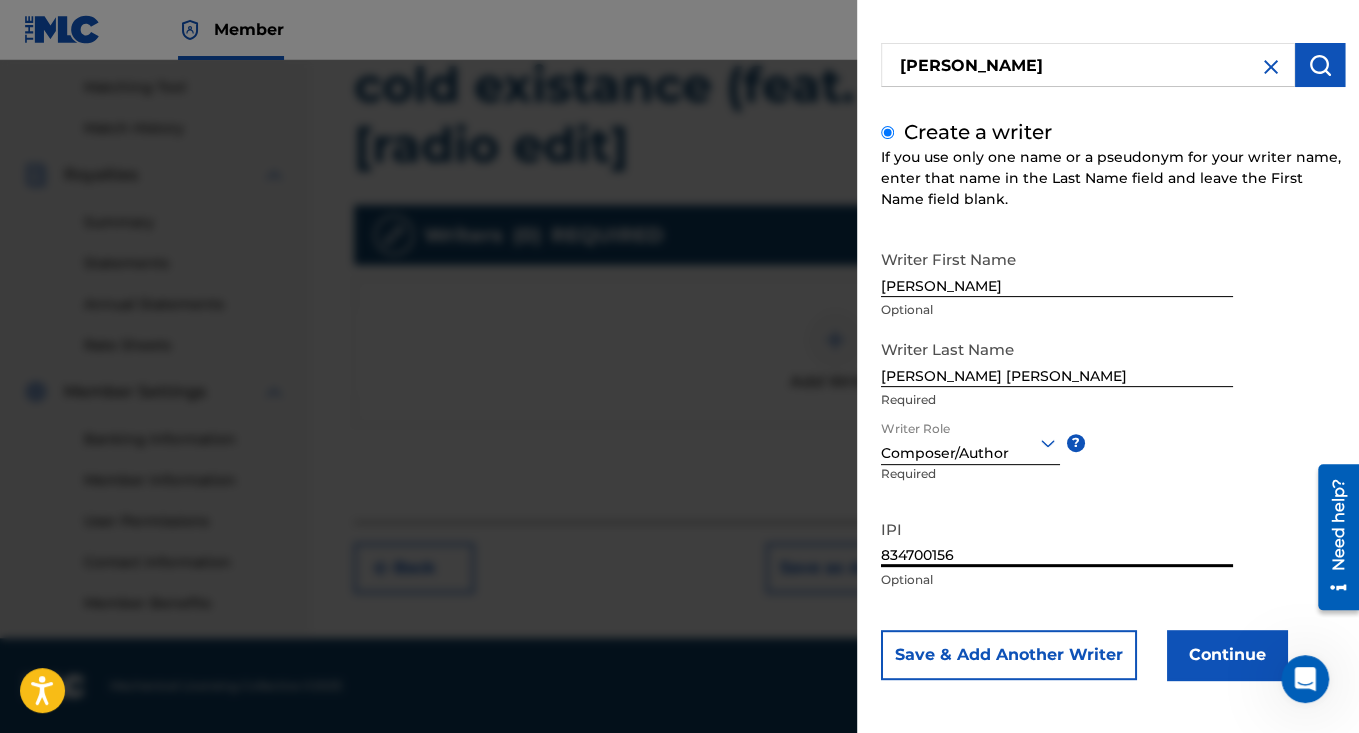 type on "834700156" 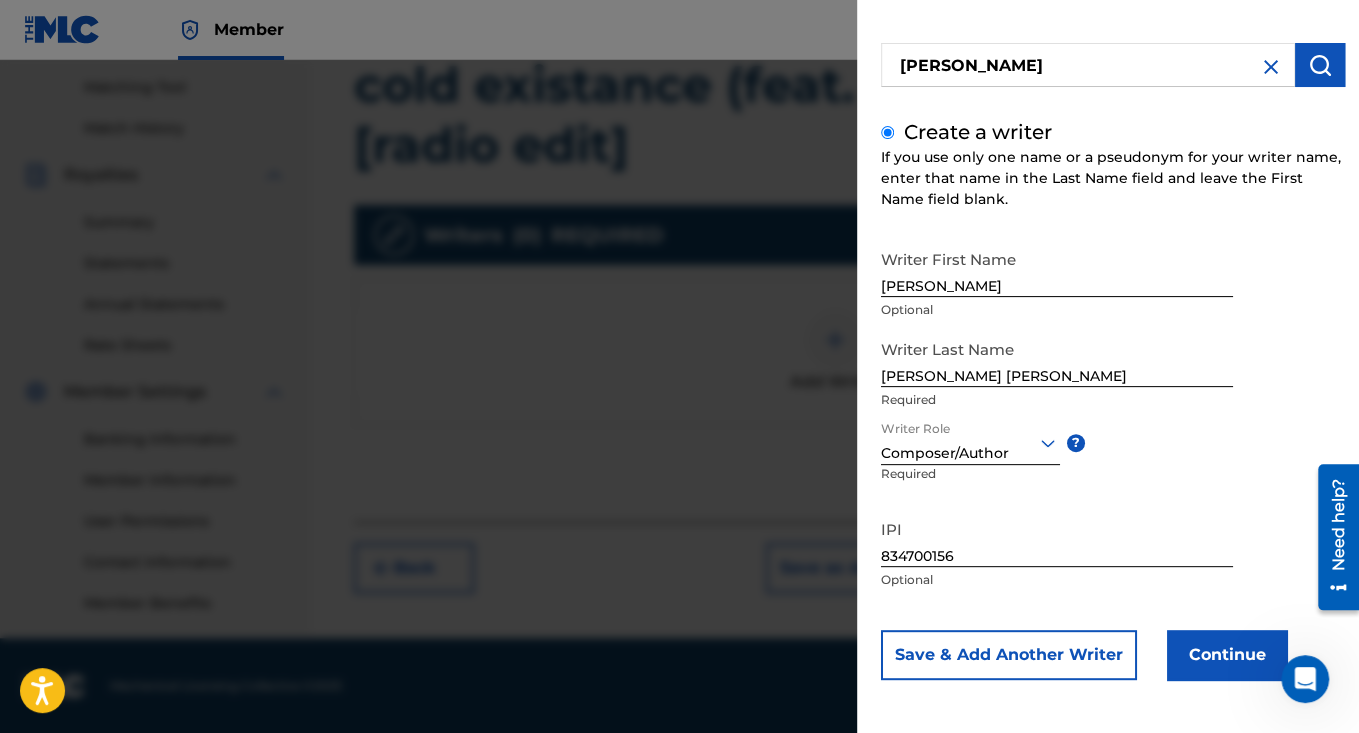 click on "Continue" at bounding box center [1227, 655] 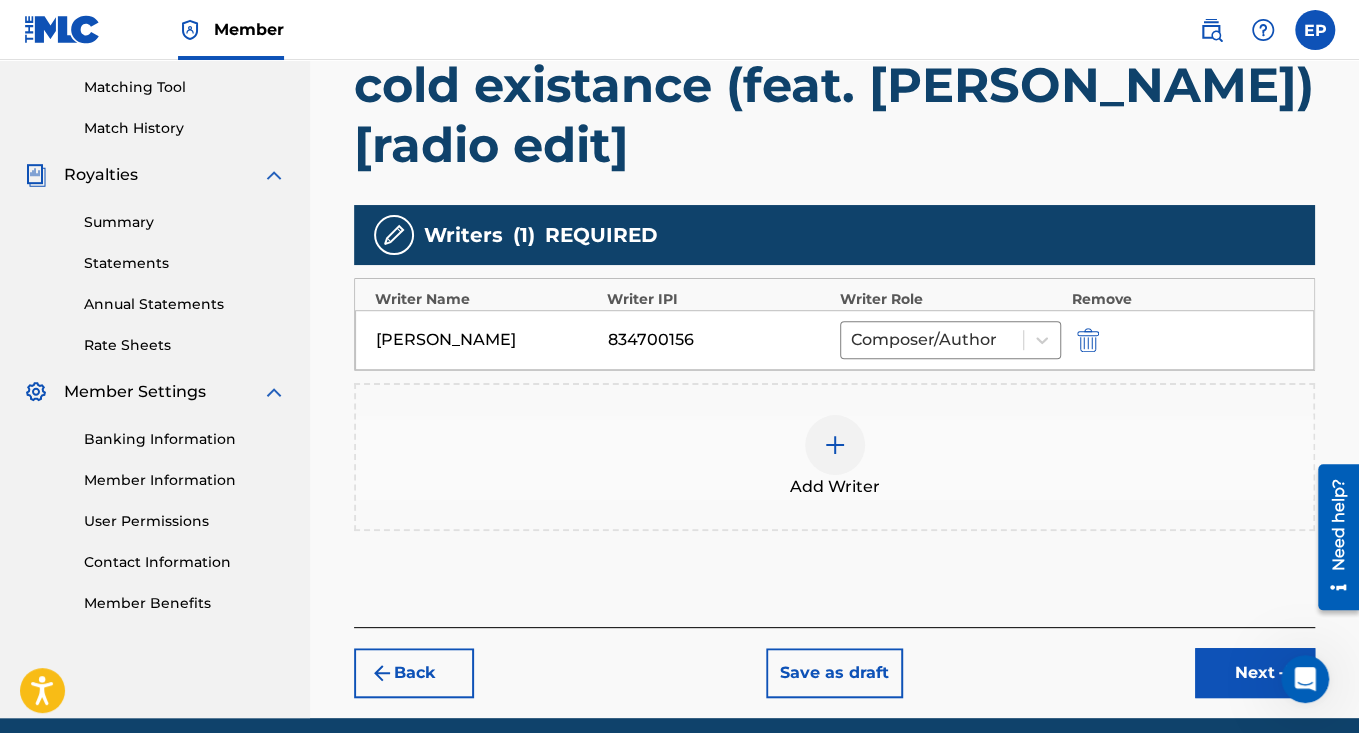 click at bounding box center [835, 445] 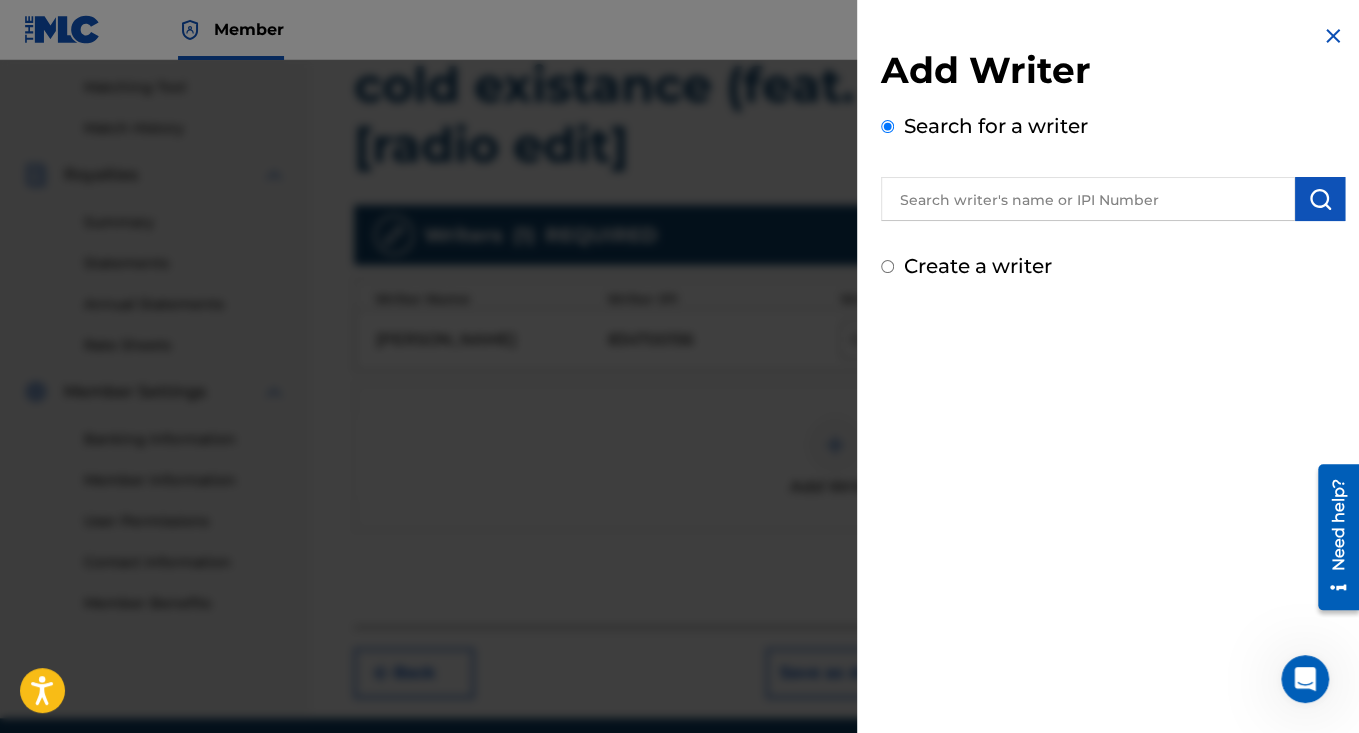 click on "Create a writer" at bounding box center [978, 266] 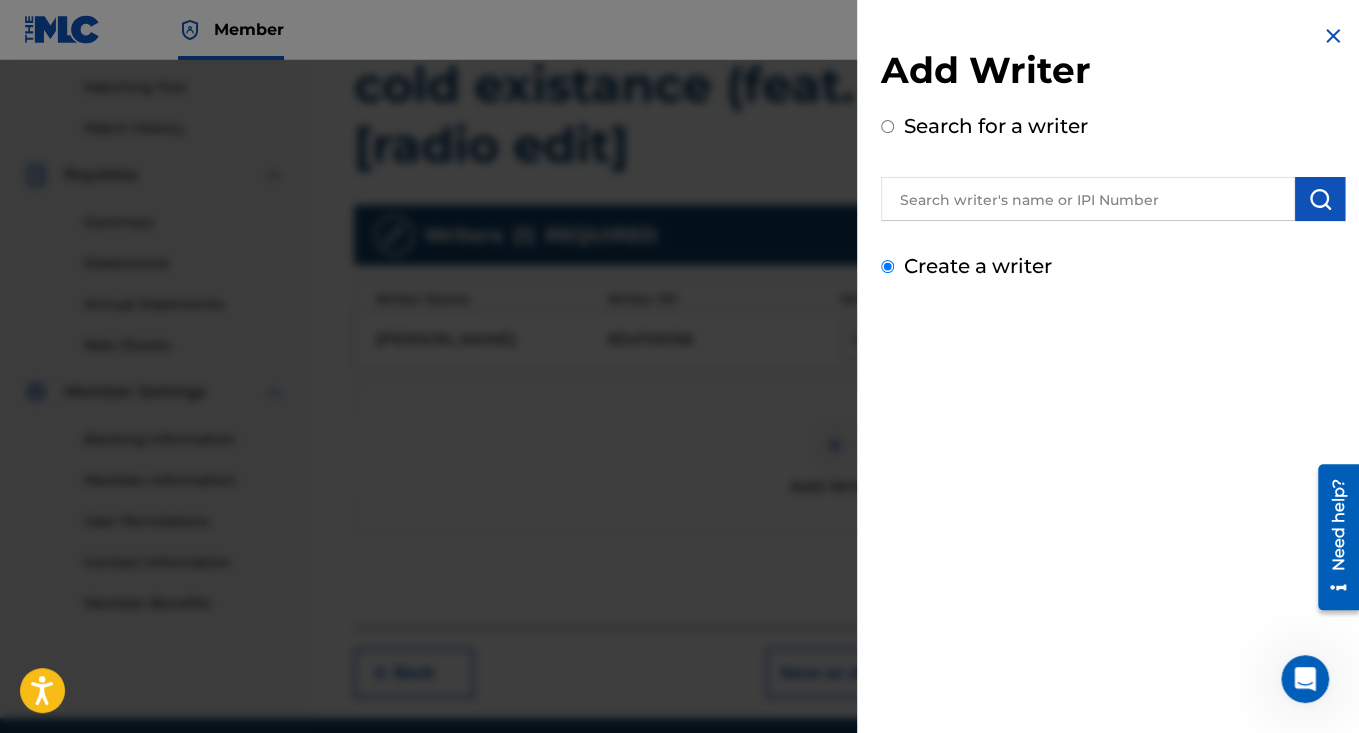 click on "Create a writer" at bounding box center [887, 266] 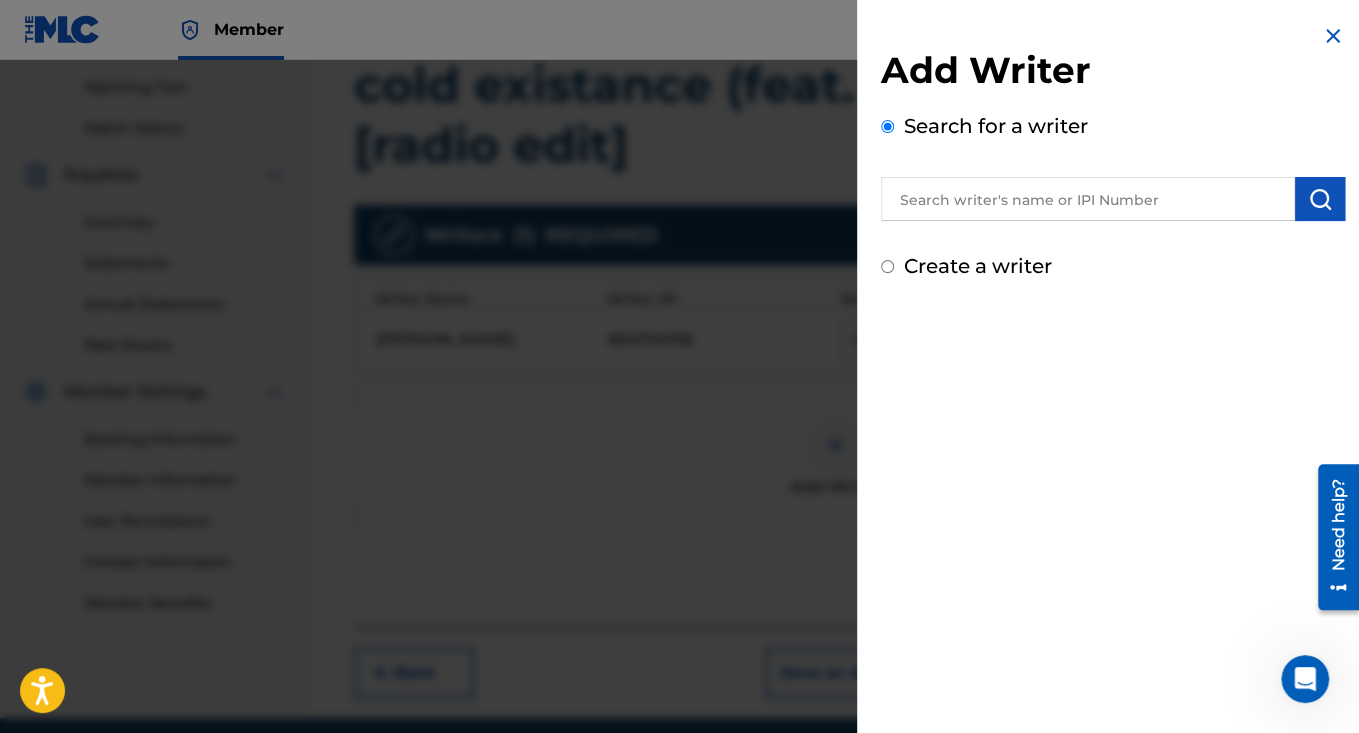 radio on "false" 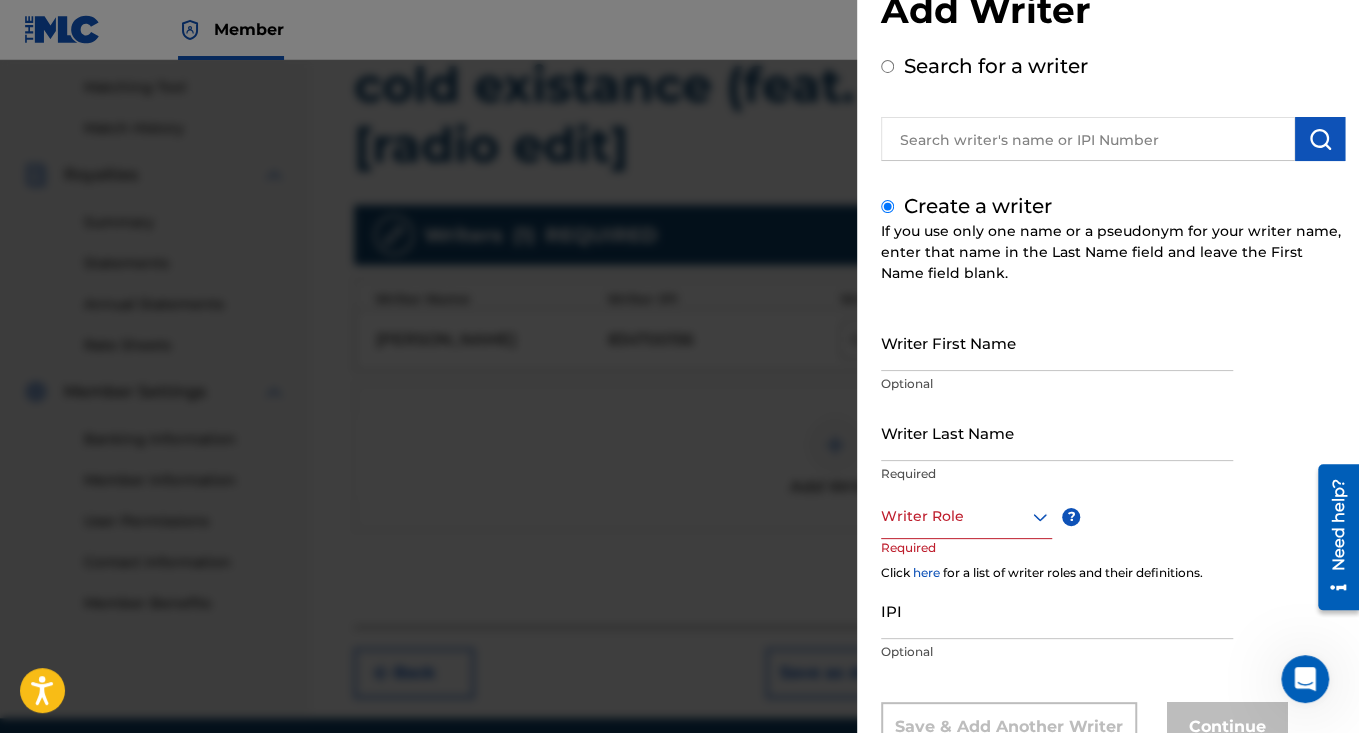 scroll, scrollTop: 68, scrollLeft: 0, axis: vertical 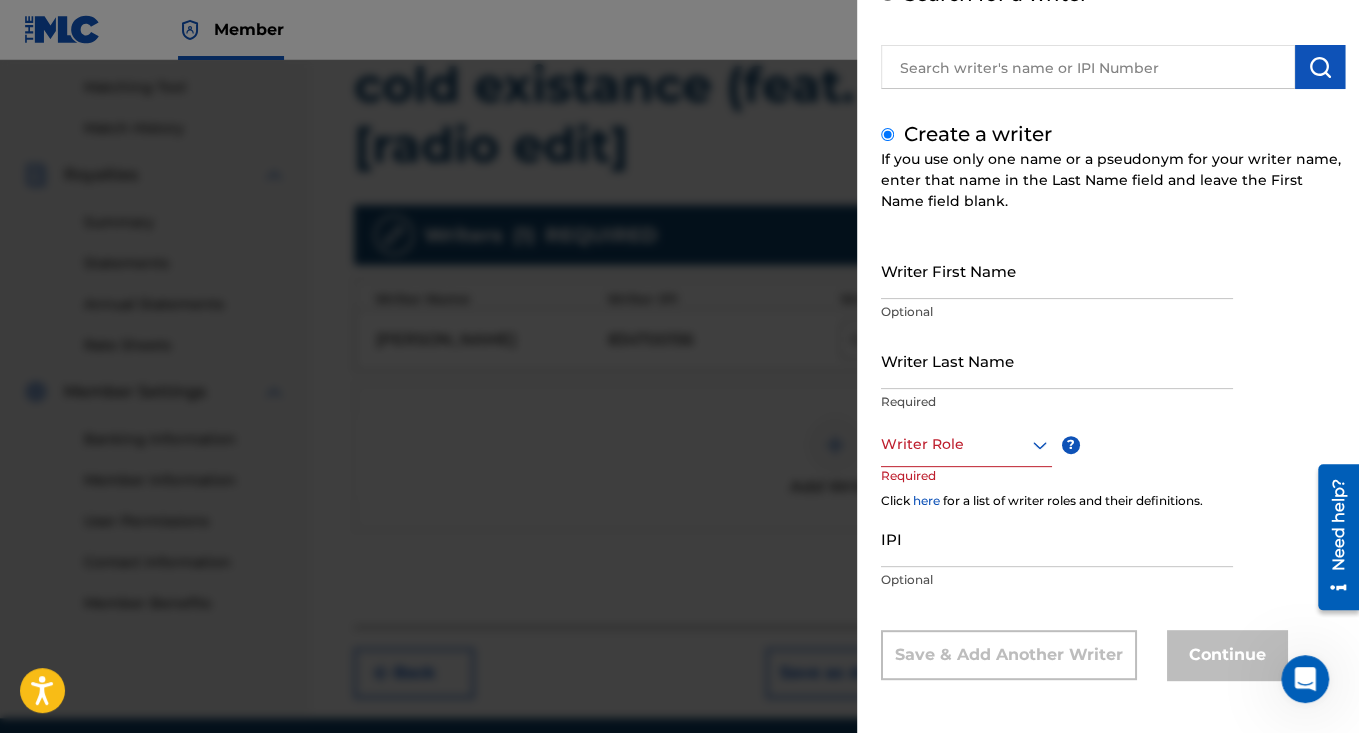 click on "IPI" at bounding box center [1057, 538] 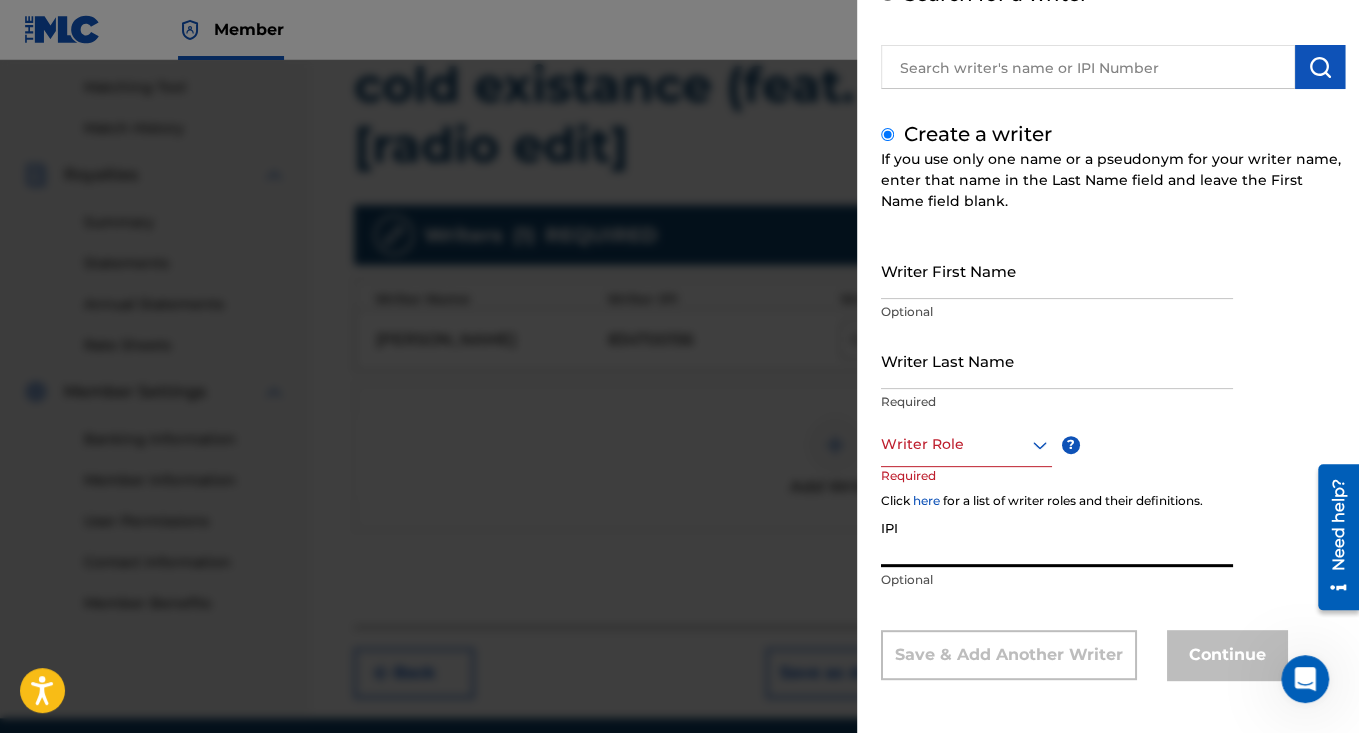 paste on "787533789" 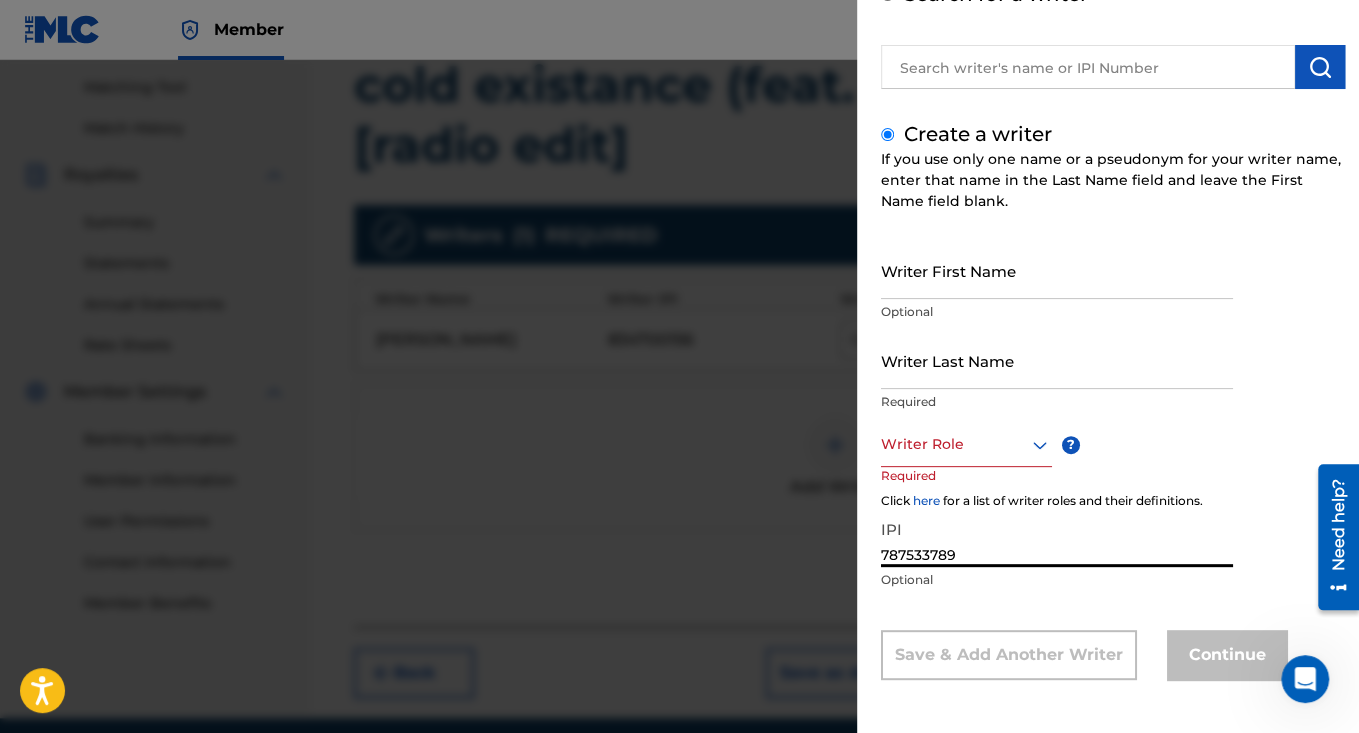 type on "787533789" 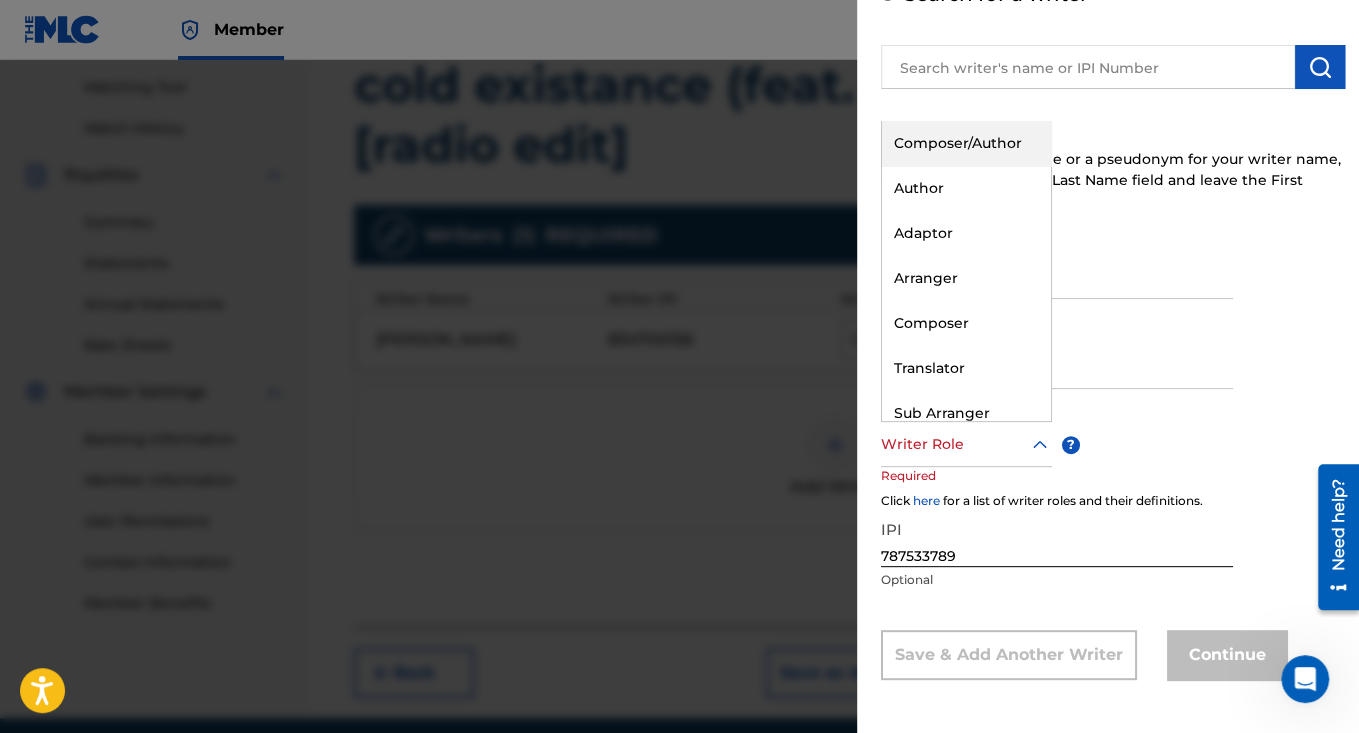 click at bounding box center [966, 444] 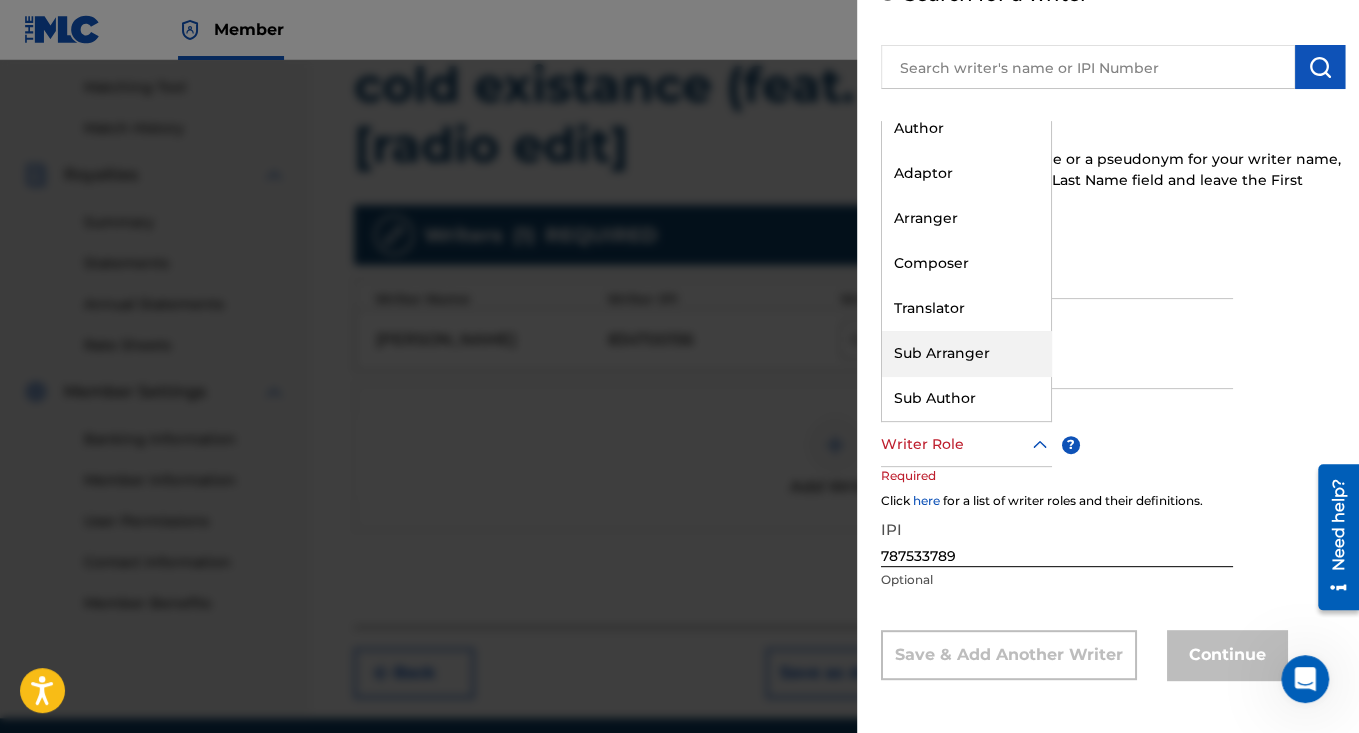 scroll, scrollTop: 0, scrollLeft: 0, axis: both 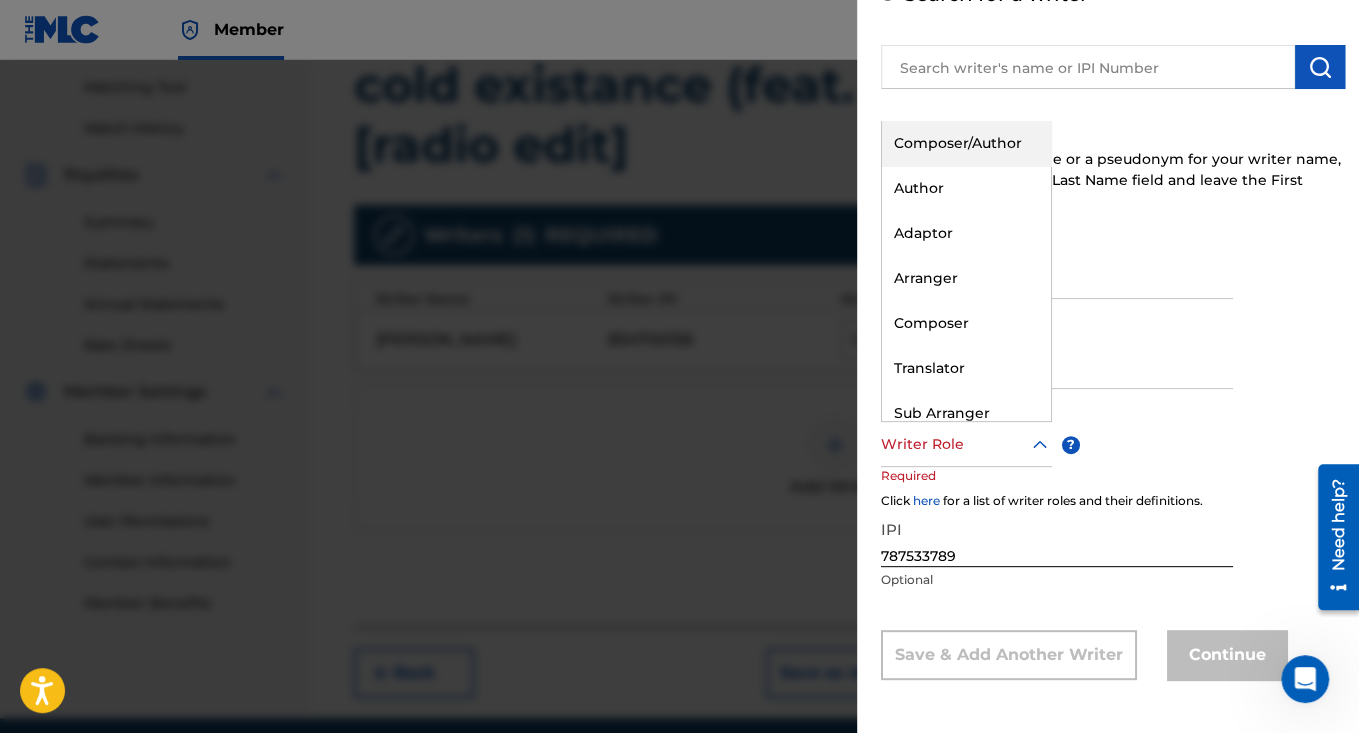 click on "Composer/Author" at bounding box center [966, 143] 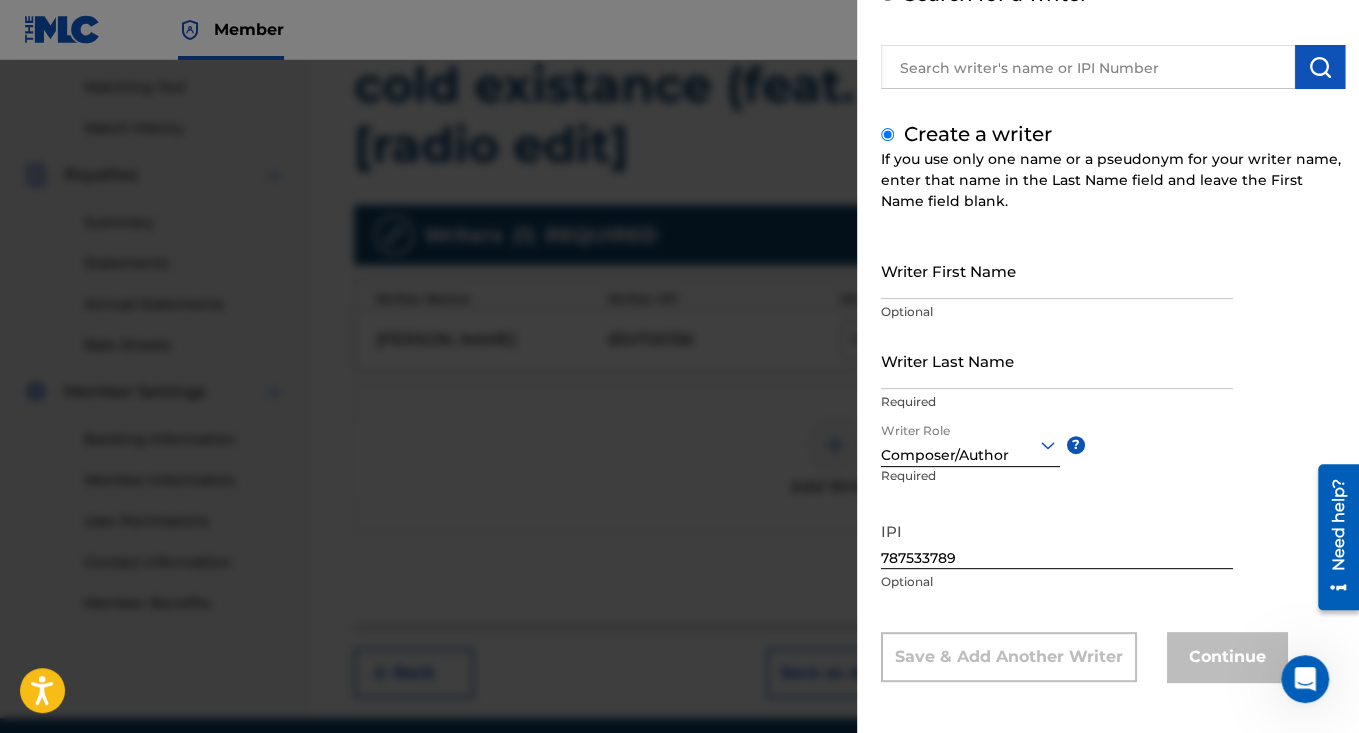 scroll, scrollTop: 134, scrollLeft: 0, axis: vertical 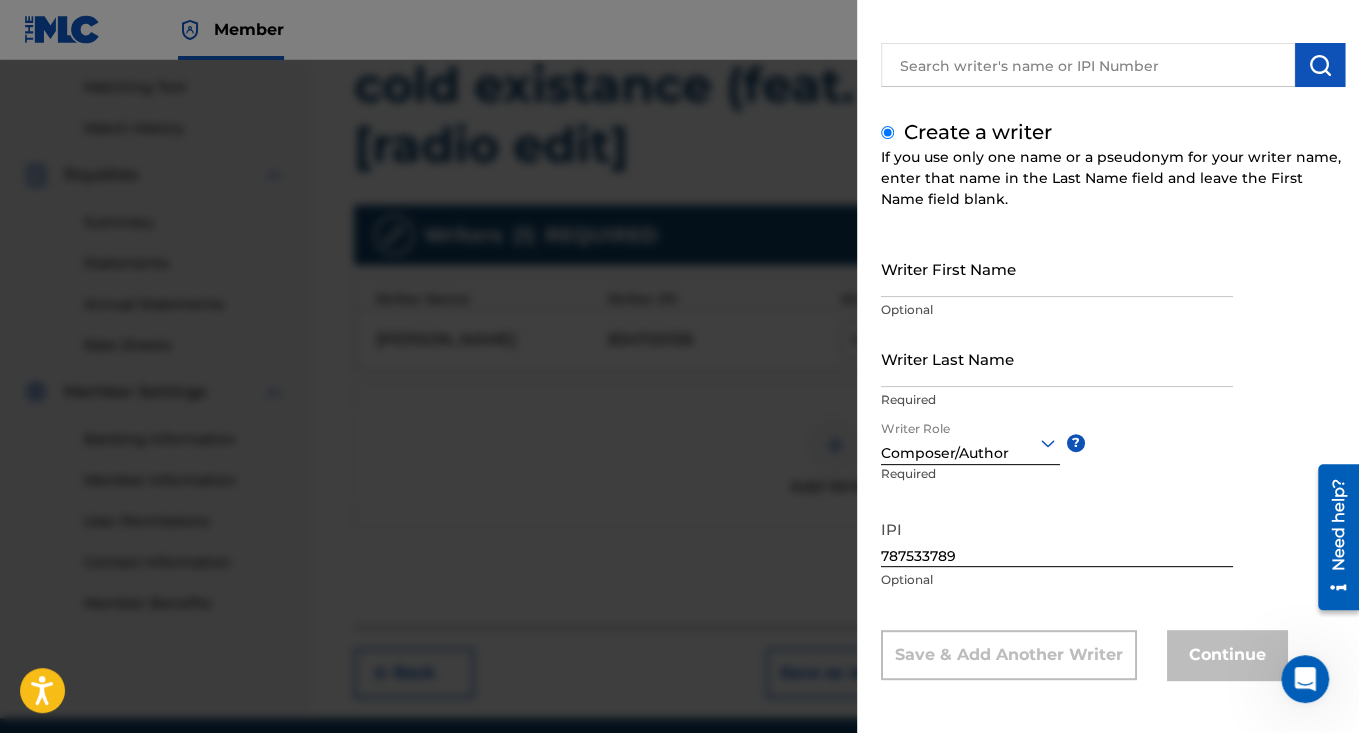 click on "Writer First Name" at bounding box center (1057, 268) 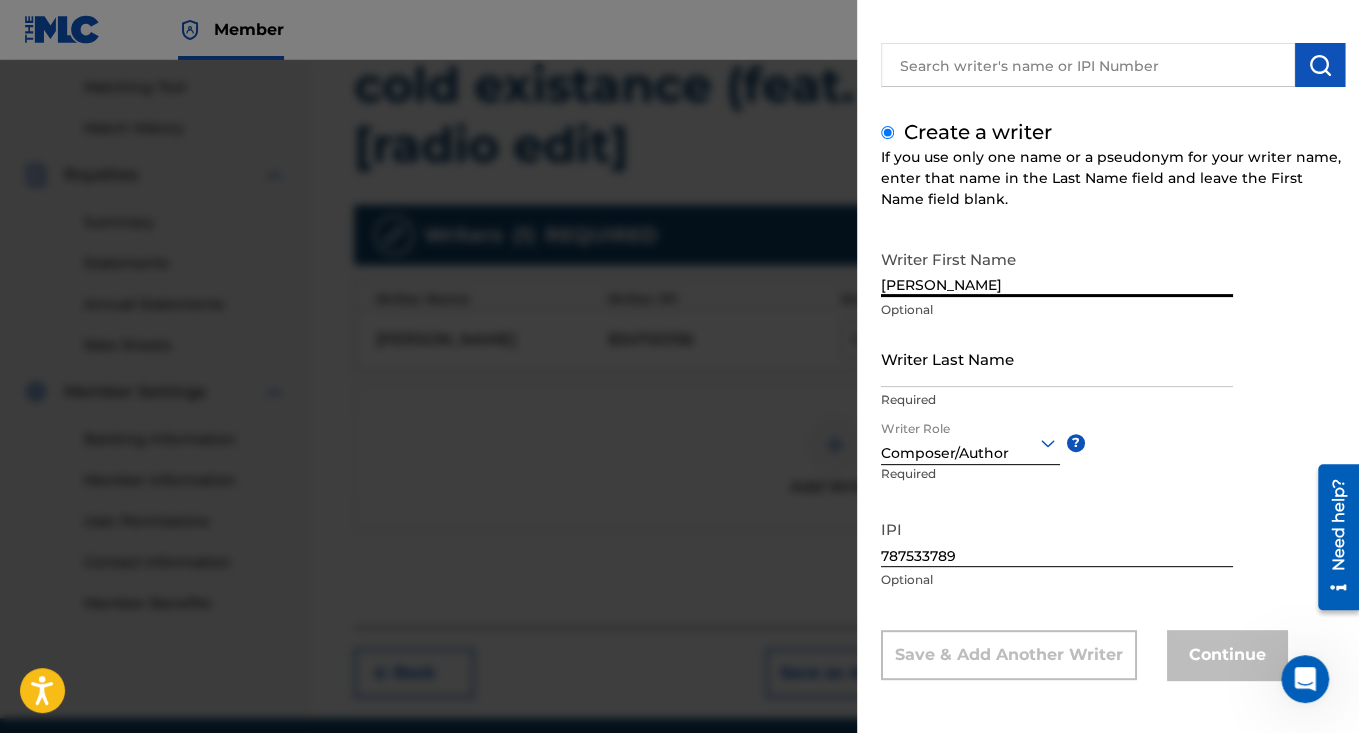 type on "[PERSON_NAME]" 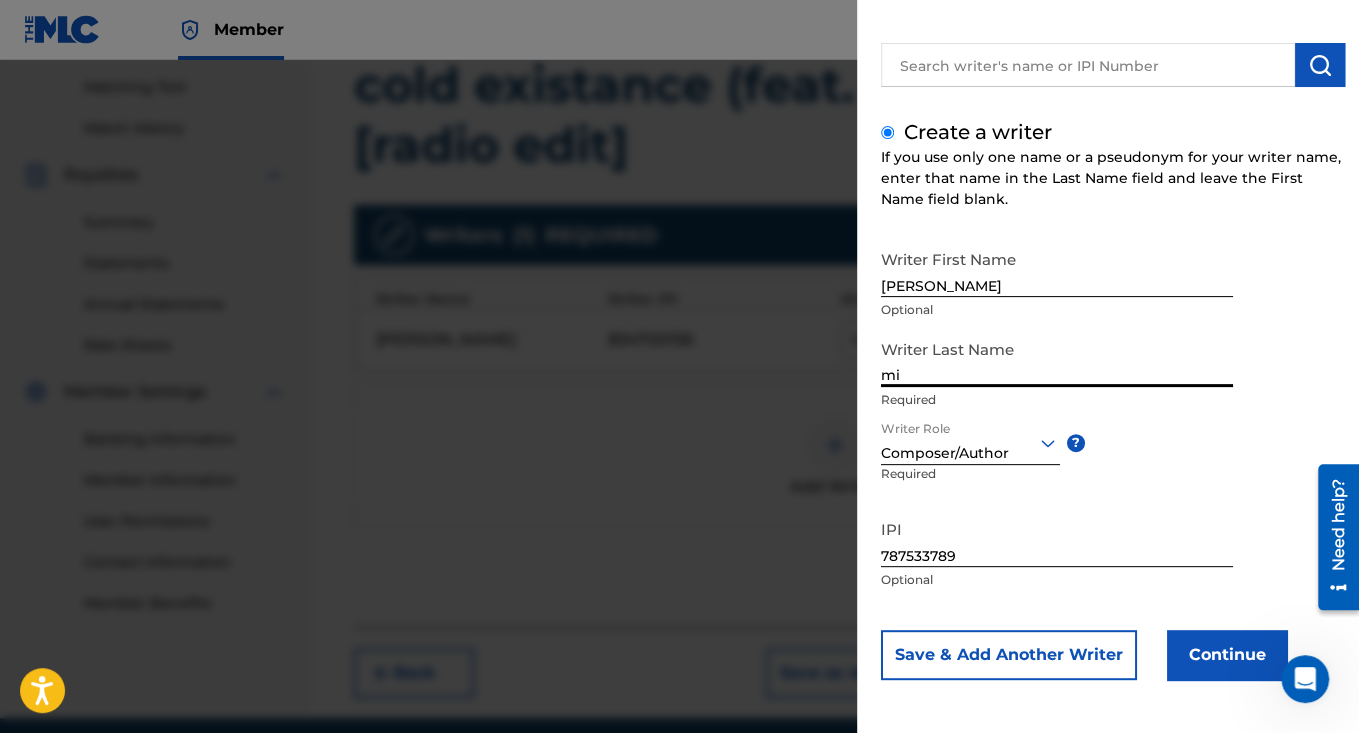 type on "m" 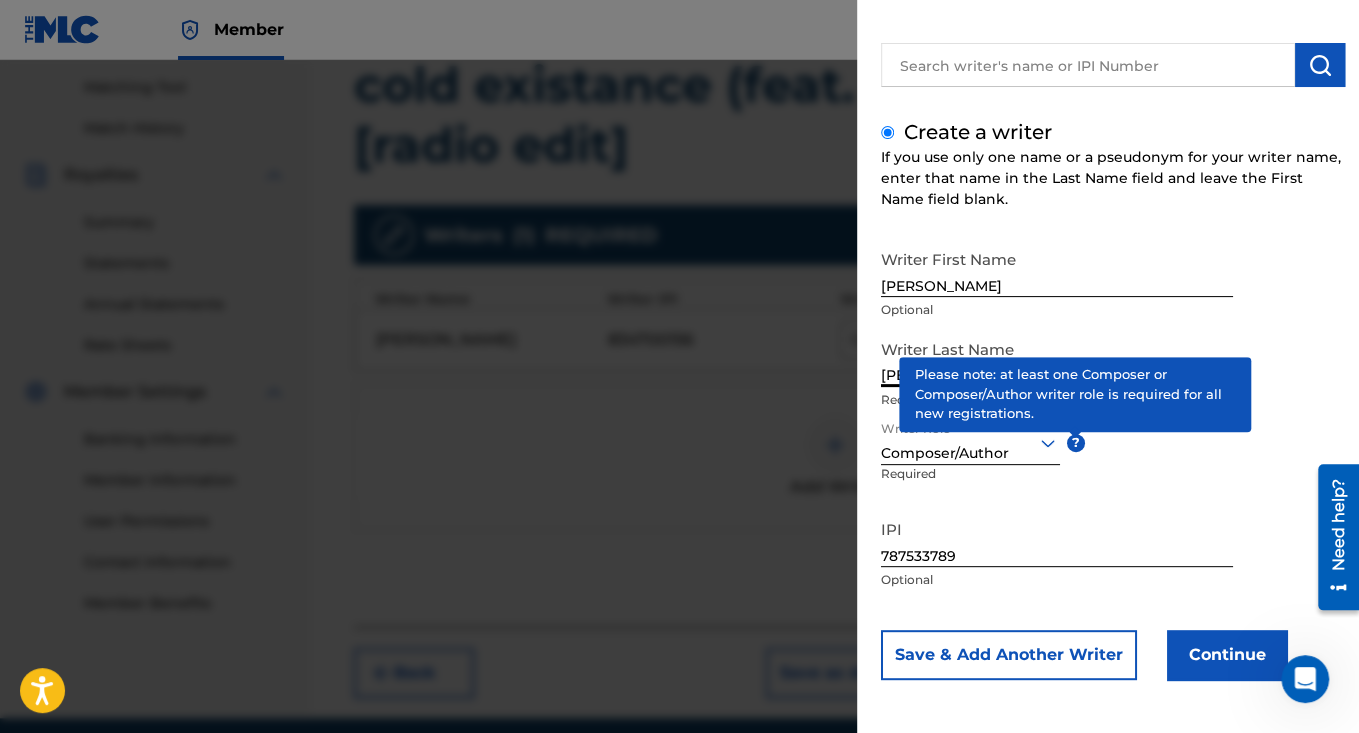 scroll, scrollTop: 585, scrollLeft: 0, axis: vertical 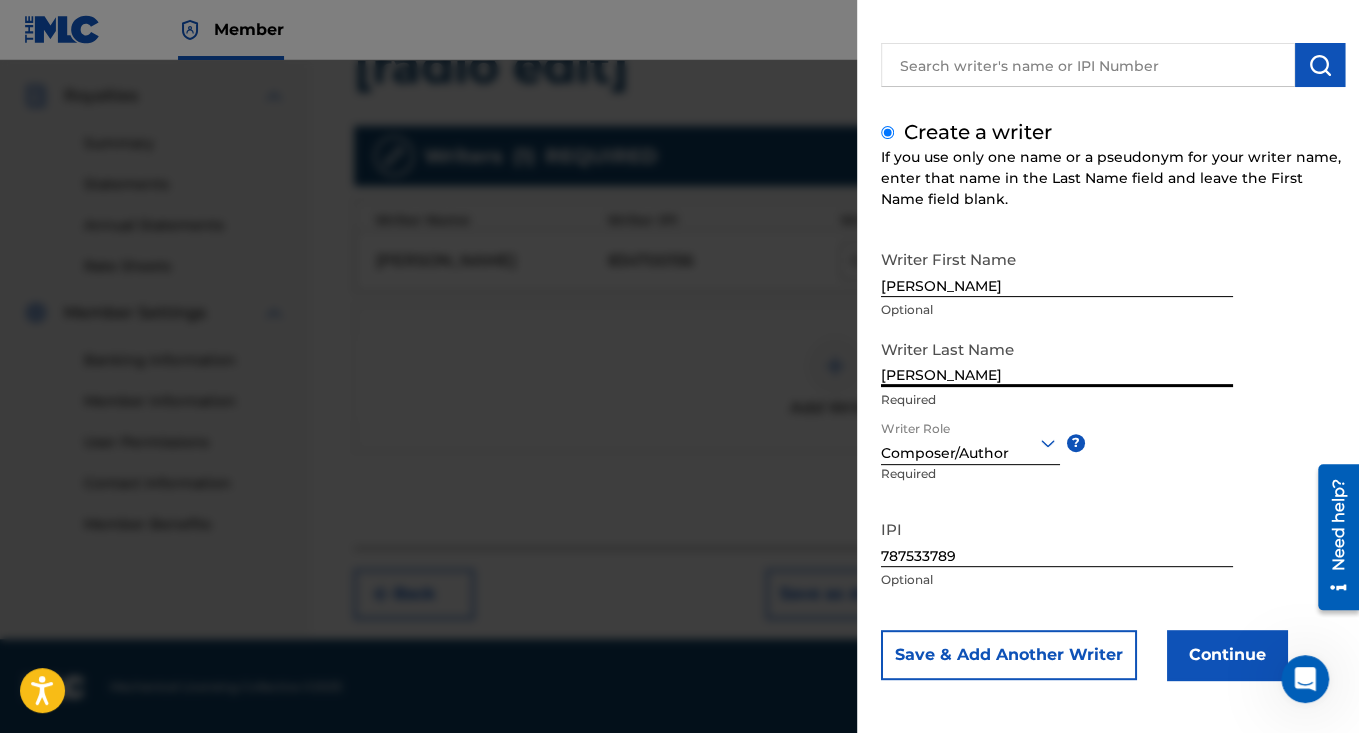 type on "[PERSON_NAME]" 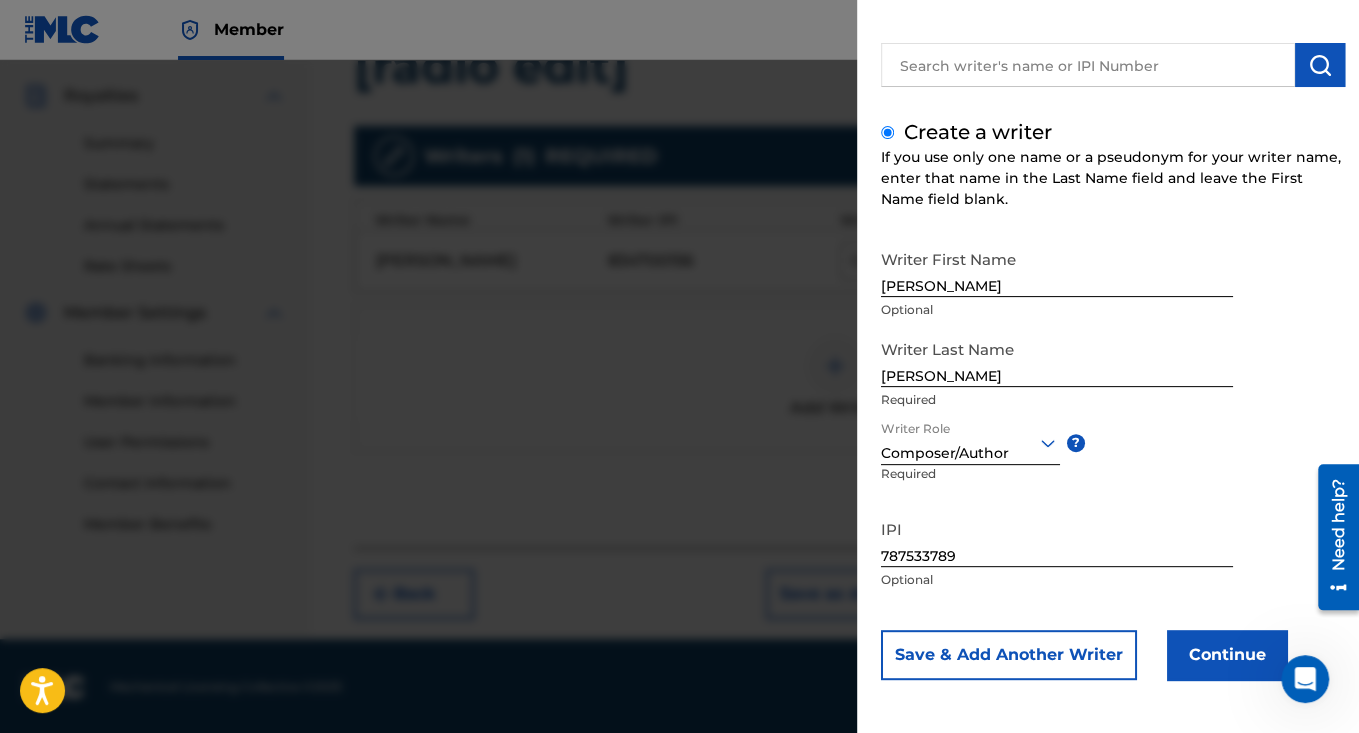 click on "Writer First Name   [PERSON_NAME] Optional Writer Last Name   [PERSON_NAME] Required Writer Role Composer/Author ? Required IPI   787533789 Optional Save & Add Another Writer Continue" at bounding box center (1113, 460) 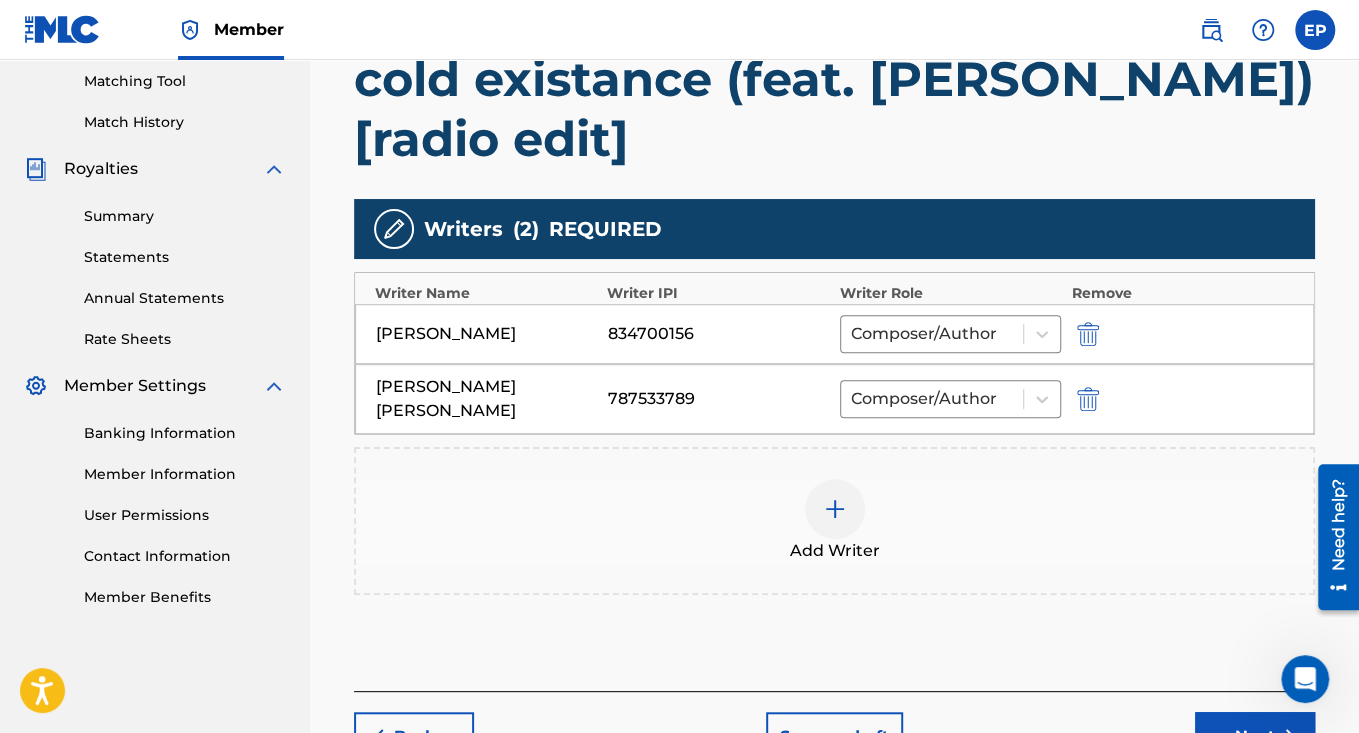 scroll, scrollTop: 524, scrollLeft: 0, axis: vertical 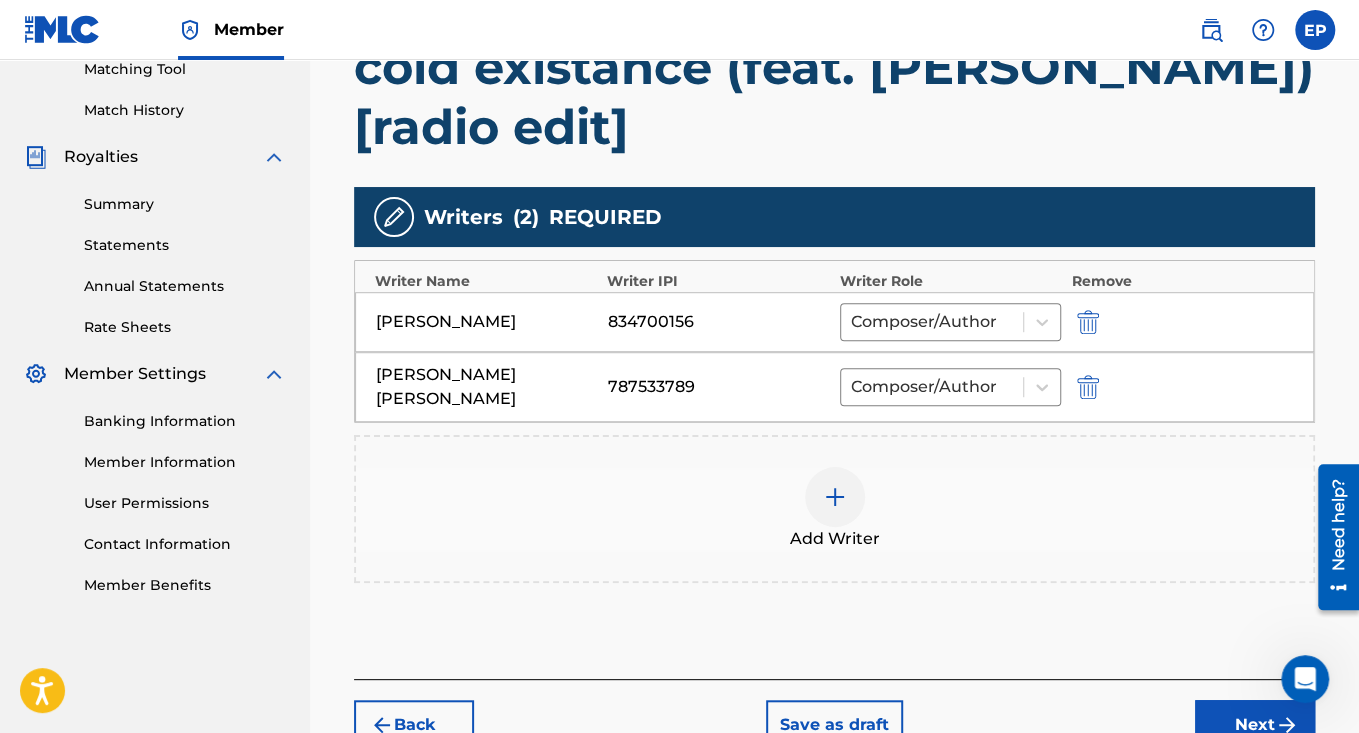 click at bounding box center (835, 497) 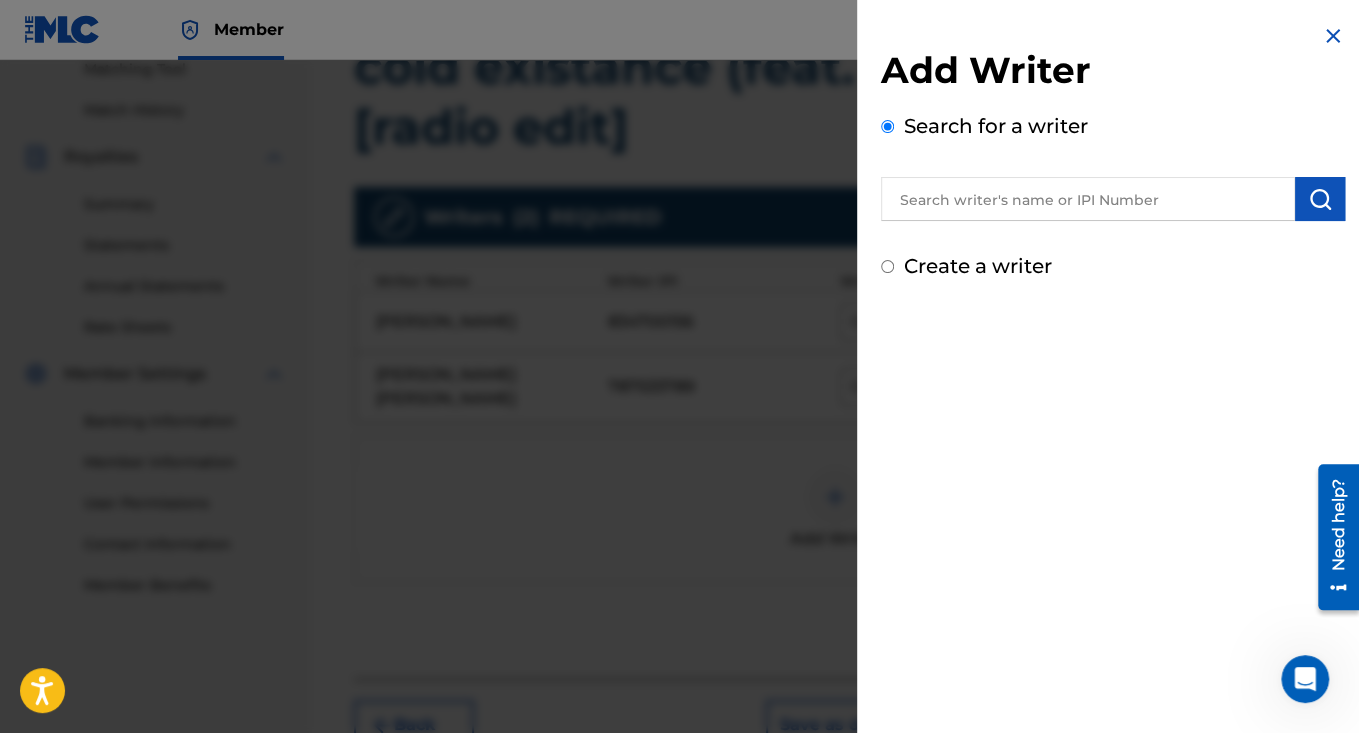 click on "Create a writer" at bounding box center [978, 266] 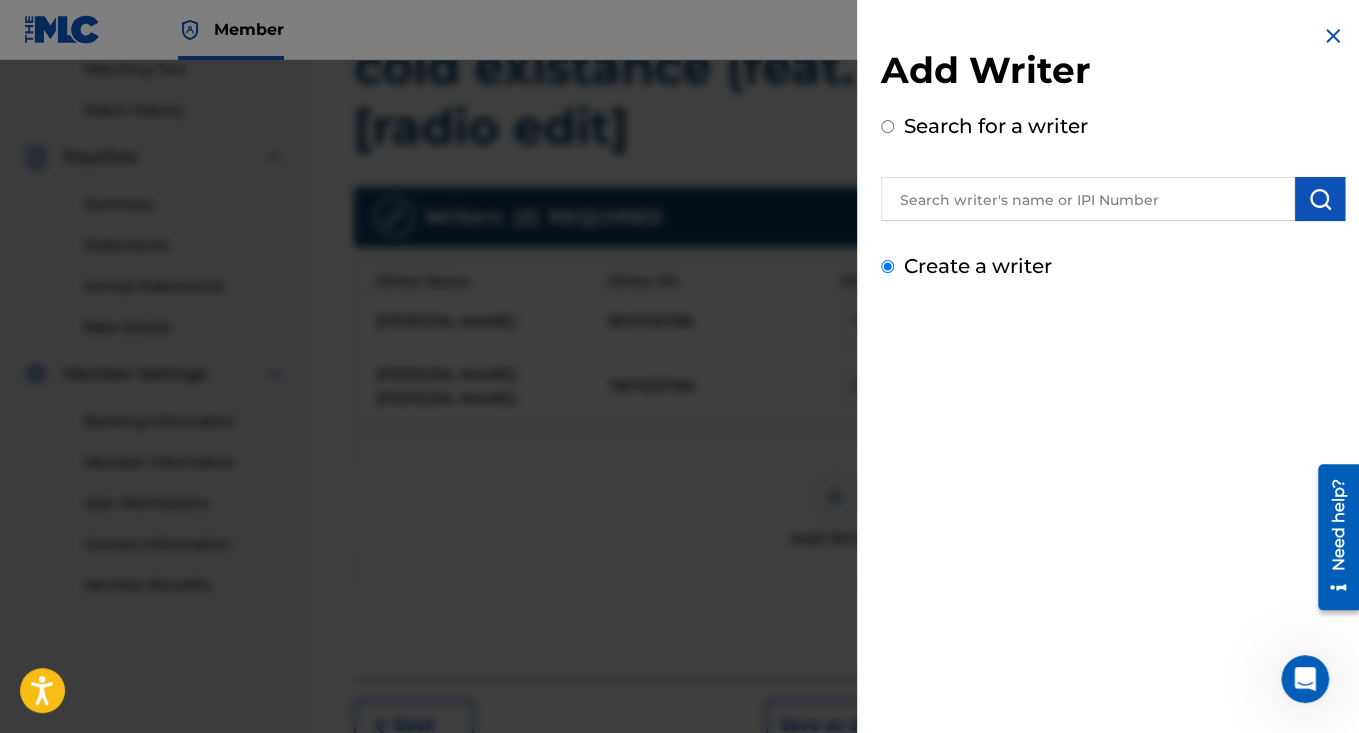 click on "Create a writer" at bounding box center [887, 266] 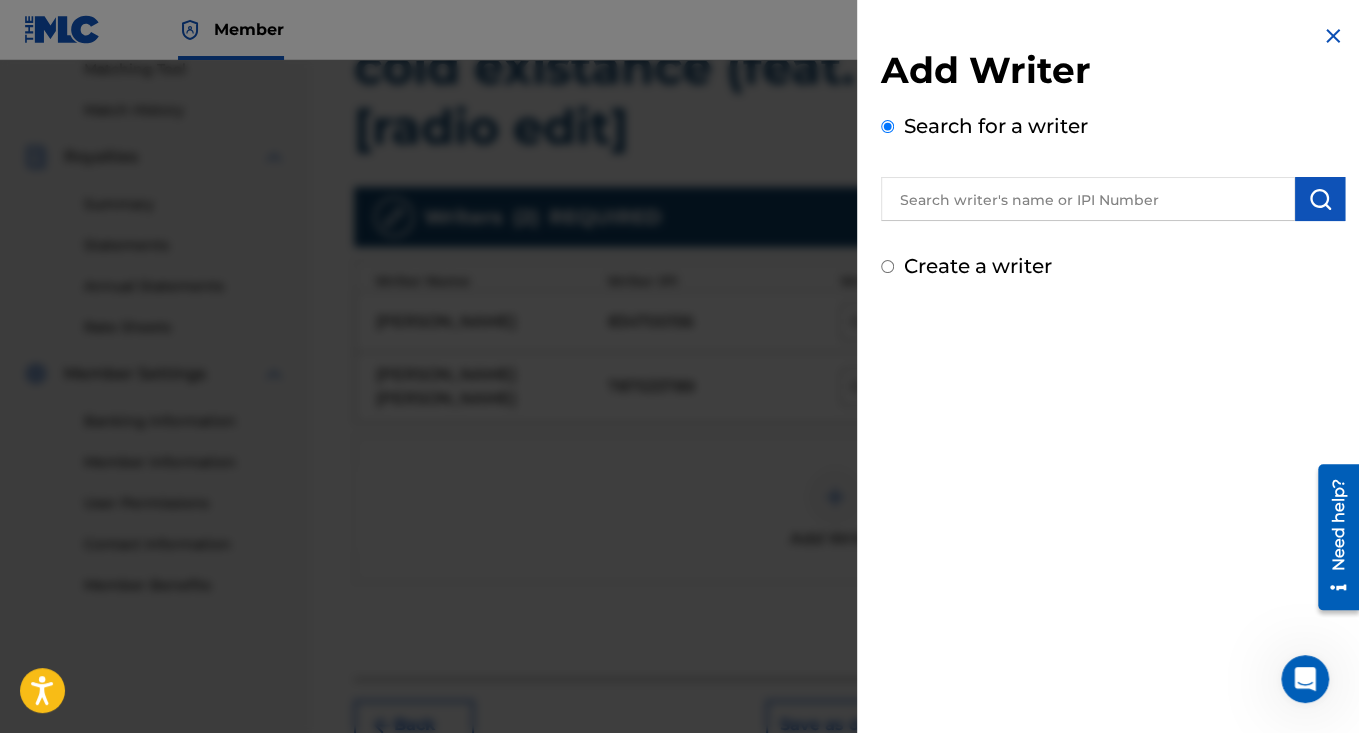 radio on "false" 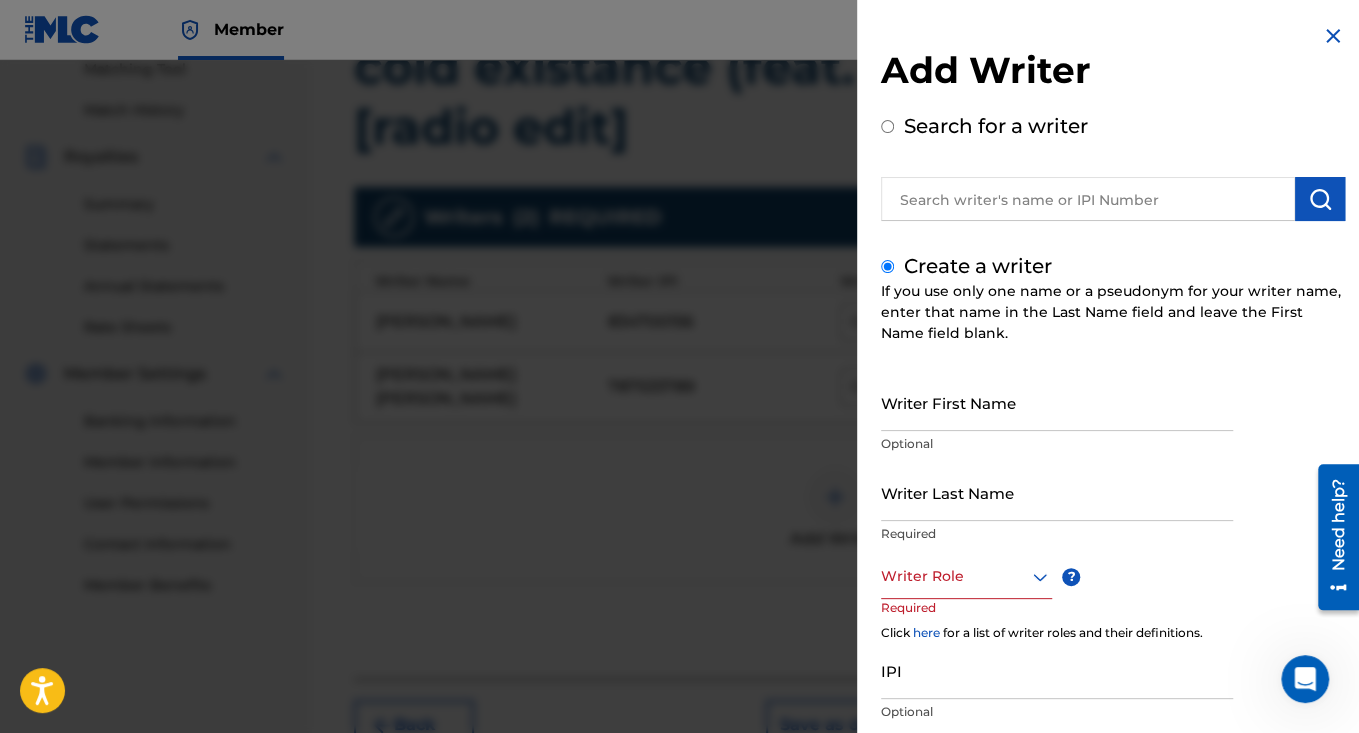 click on "Writer First Name" at bounding box center (1057, 402) 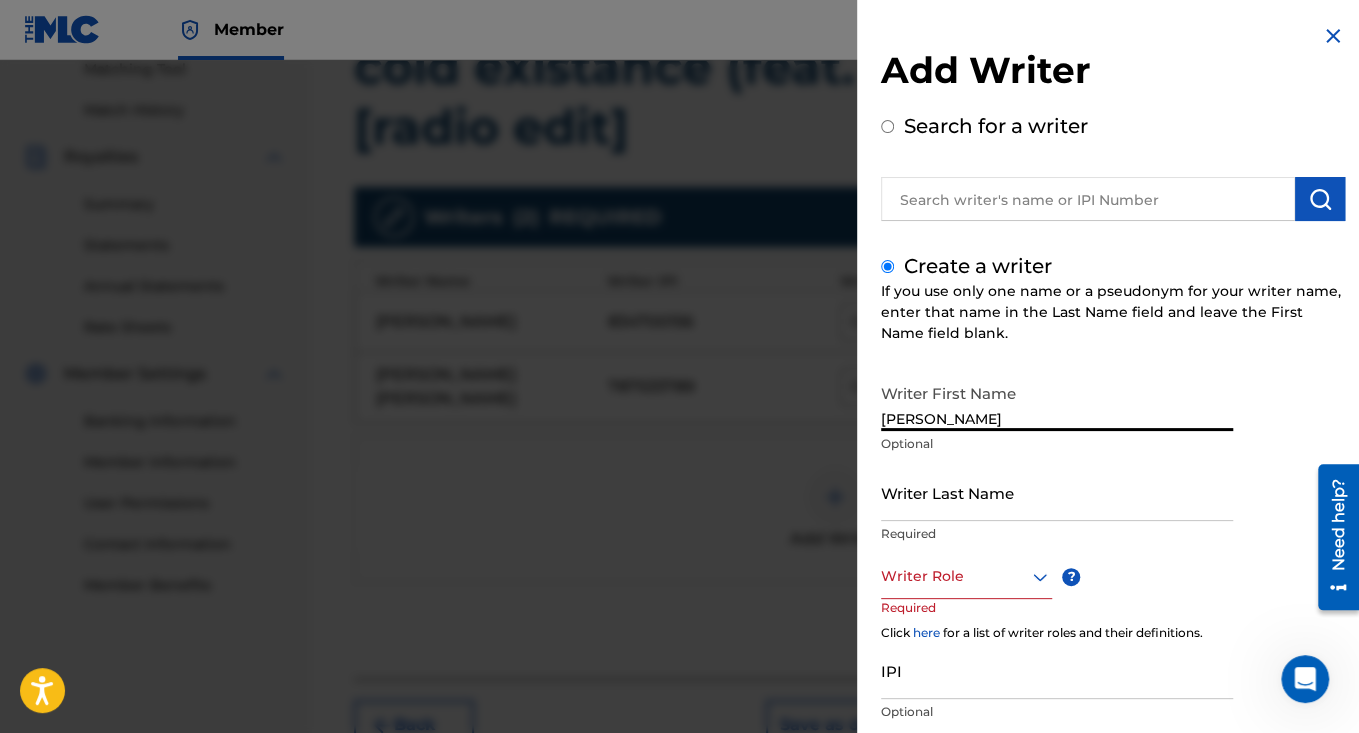 type on "[PERSON_NAME]" 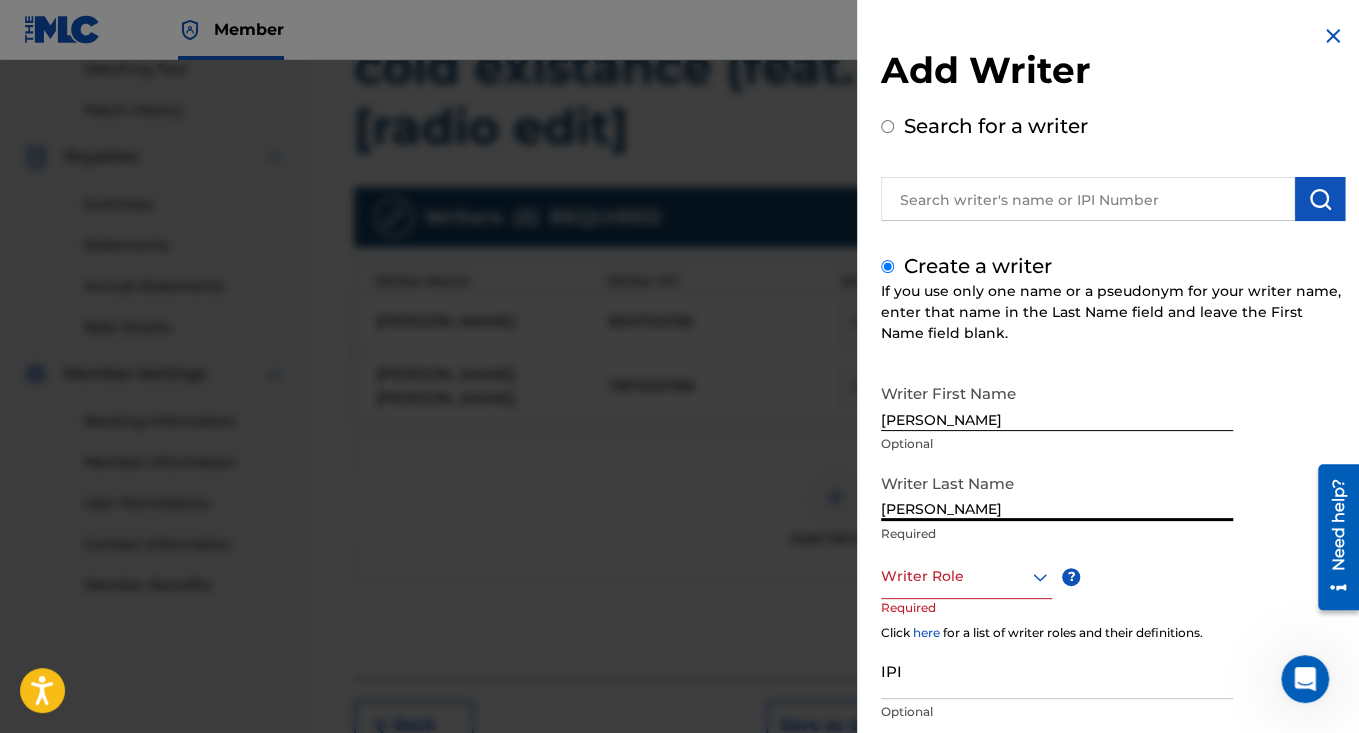 type on "[PERSON_NAME]" 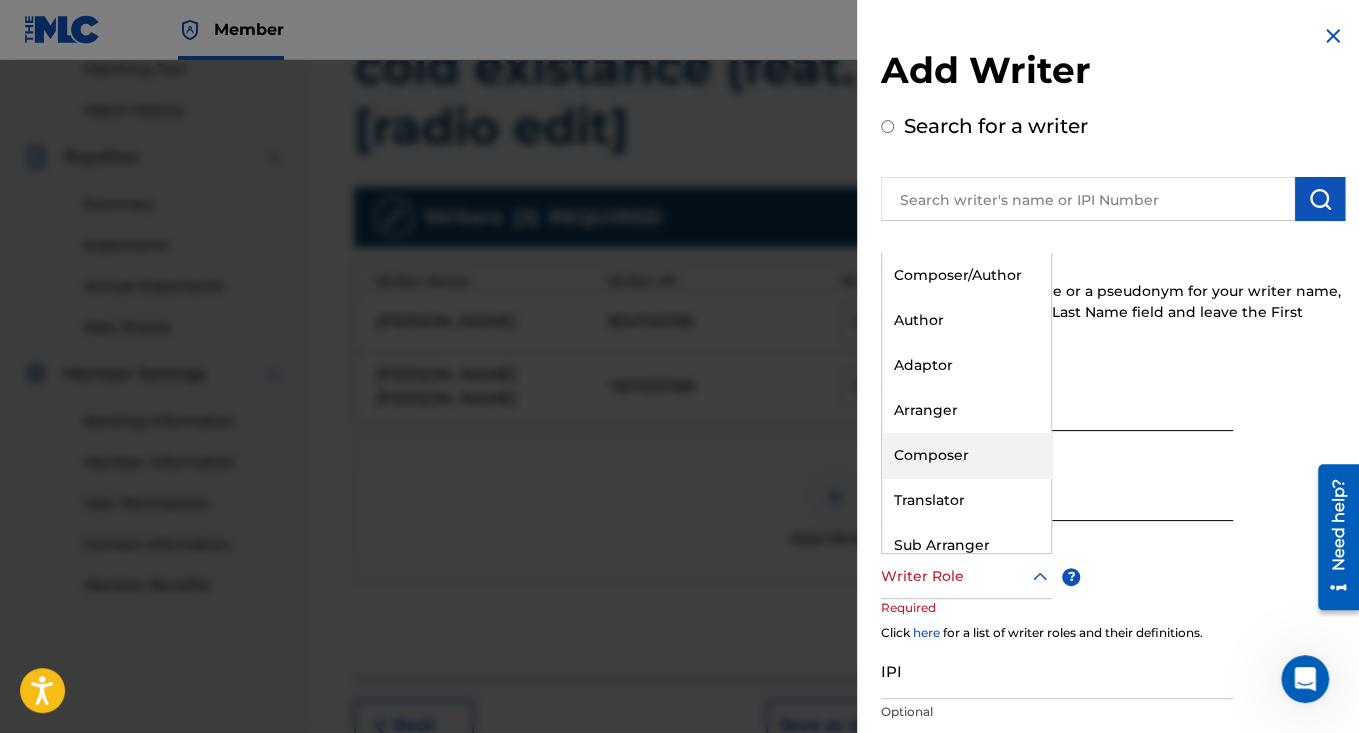 click on "Composer" at bounding box center [966, 455] 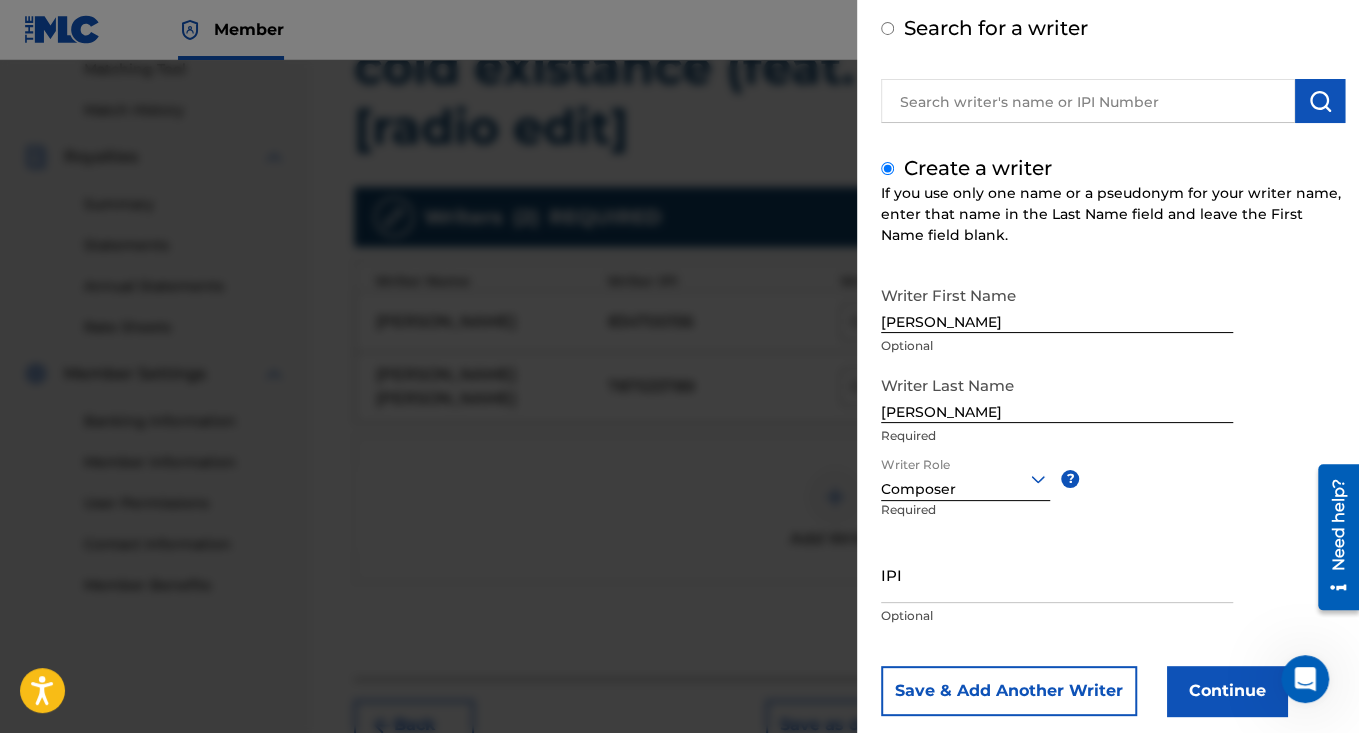 scroll, scrollTop: 134, scrollLeft: 0, axis: vertical 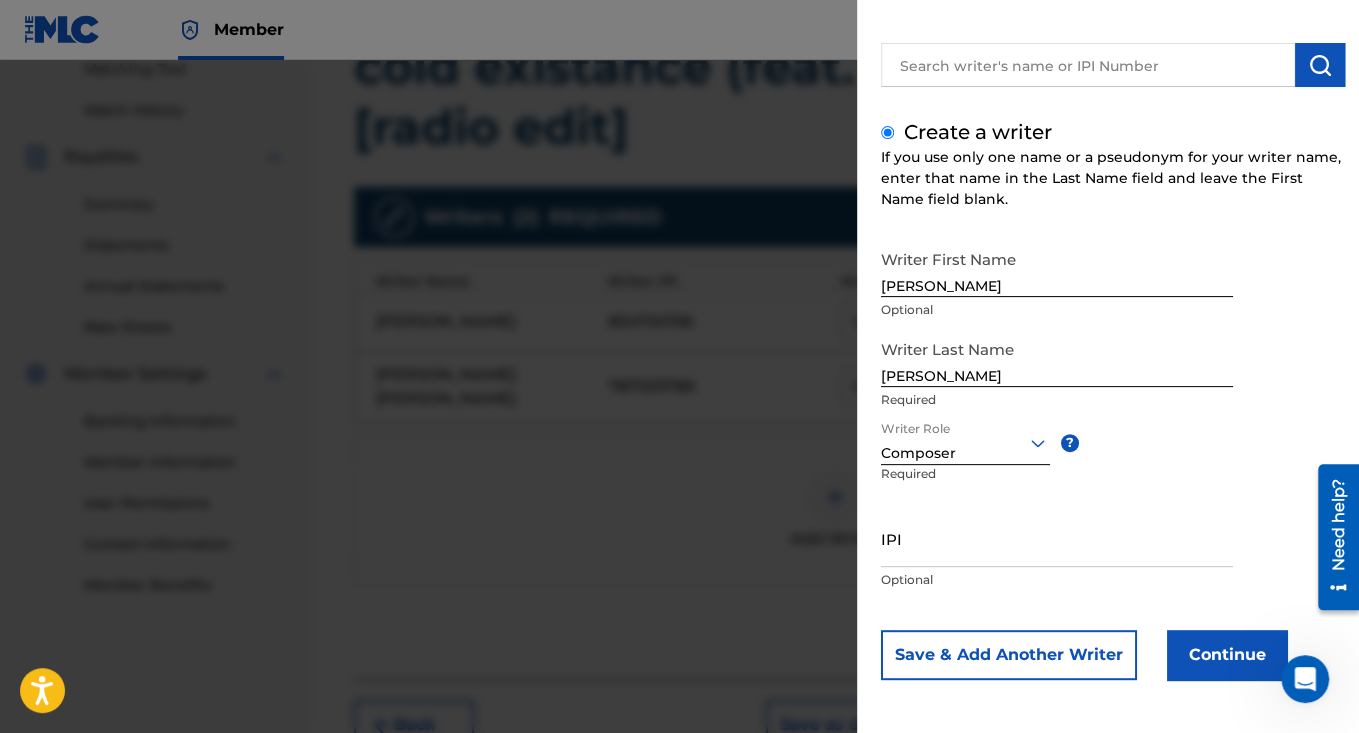 click on "IPI" at bounding box center (1057, 538) 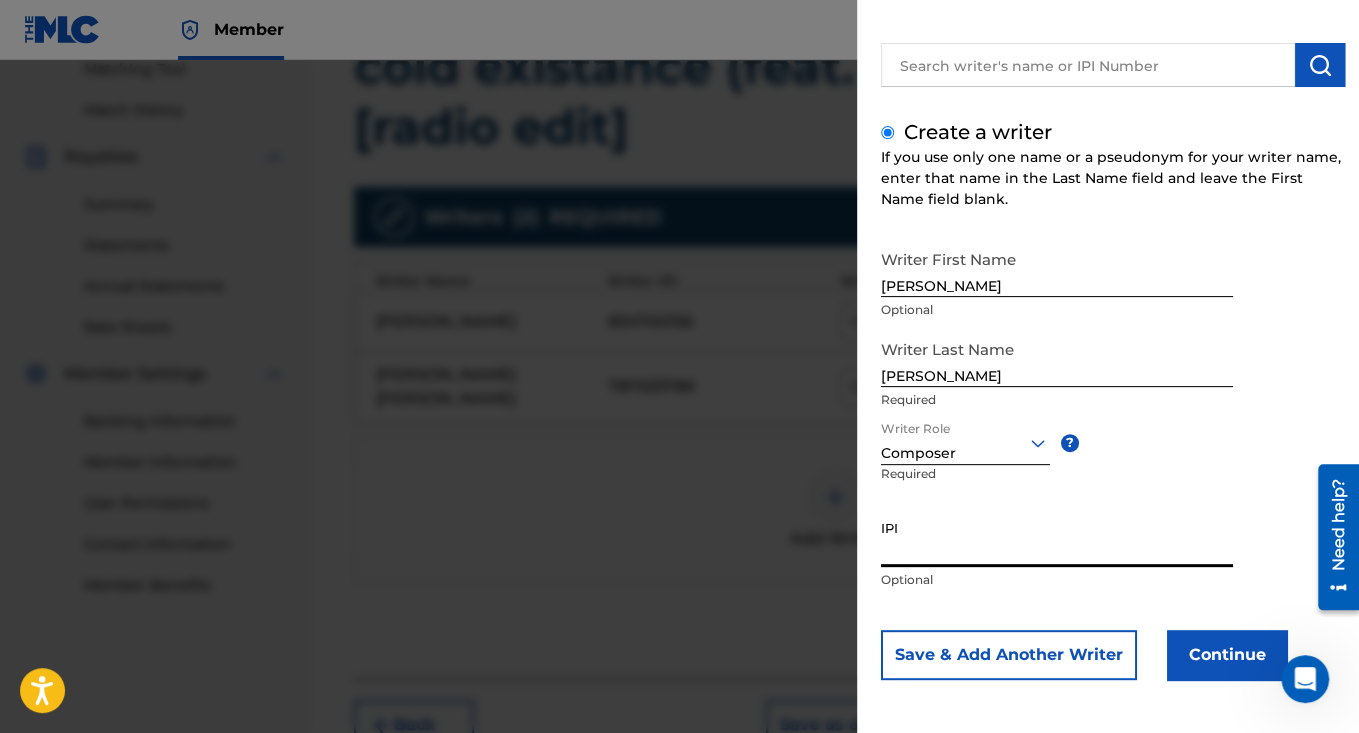 click at bounding box center (679, 426) 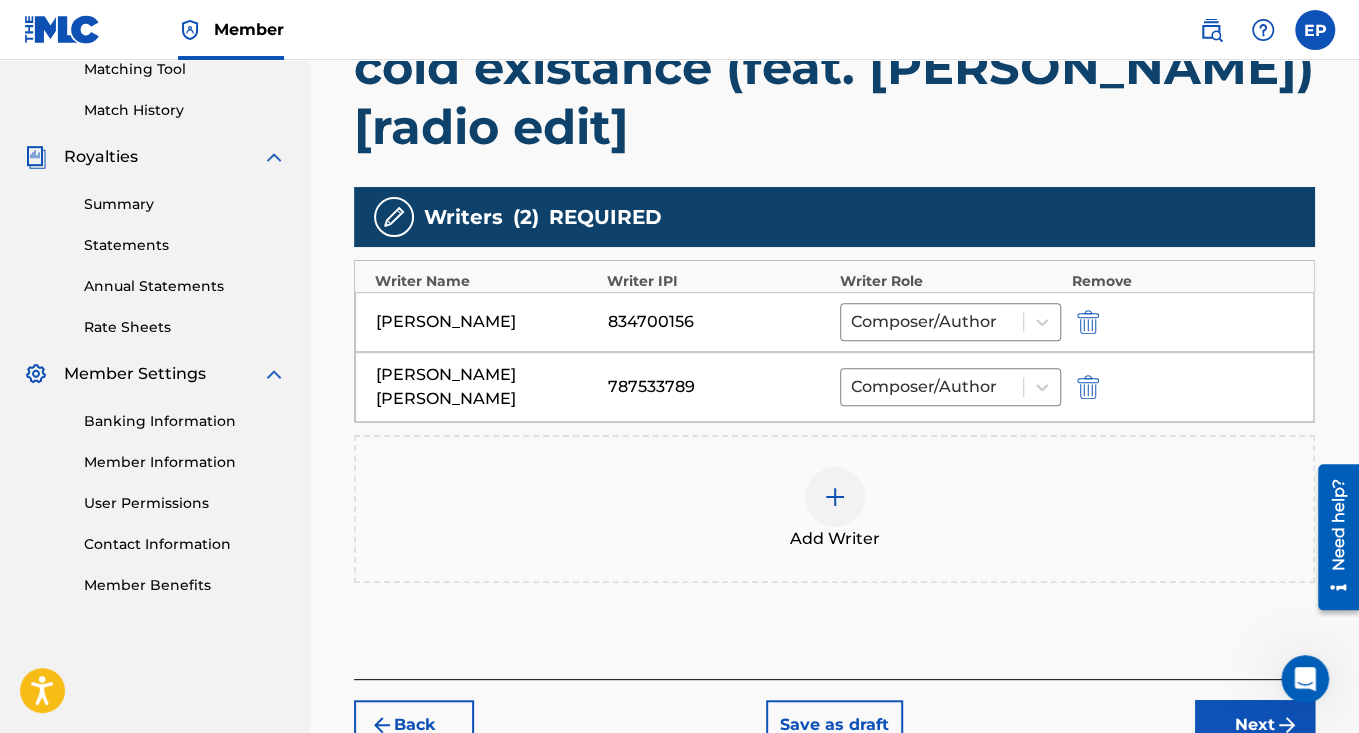 click at bounding box center (1088, 387) 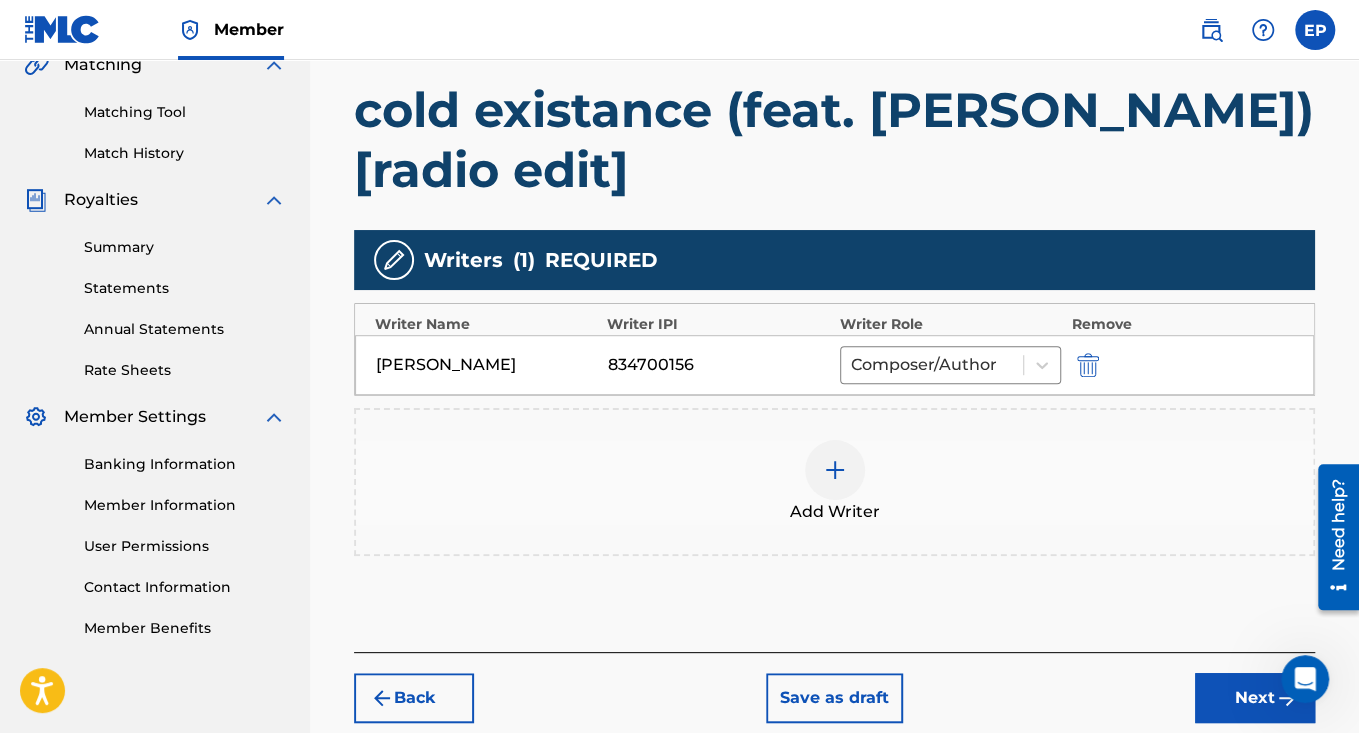 scroll, scrollTop: 549, scrollLeft: 0, axis: vertical 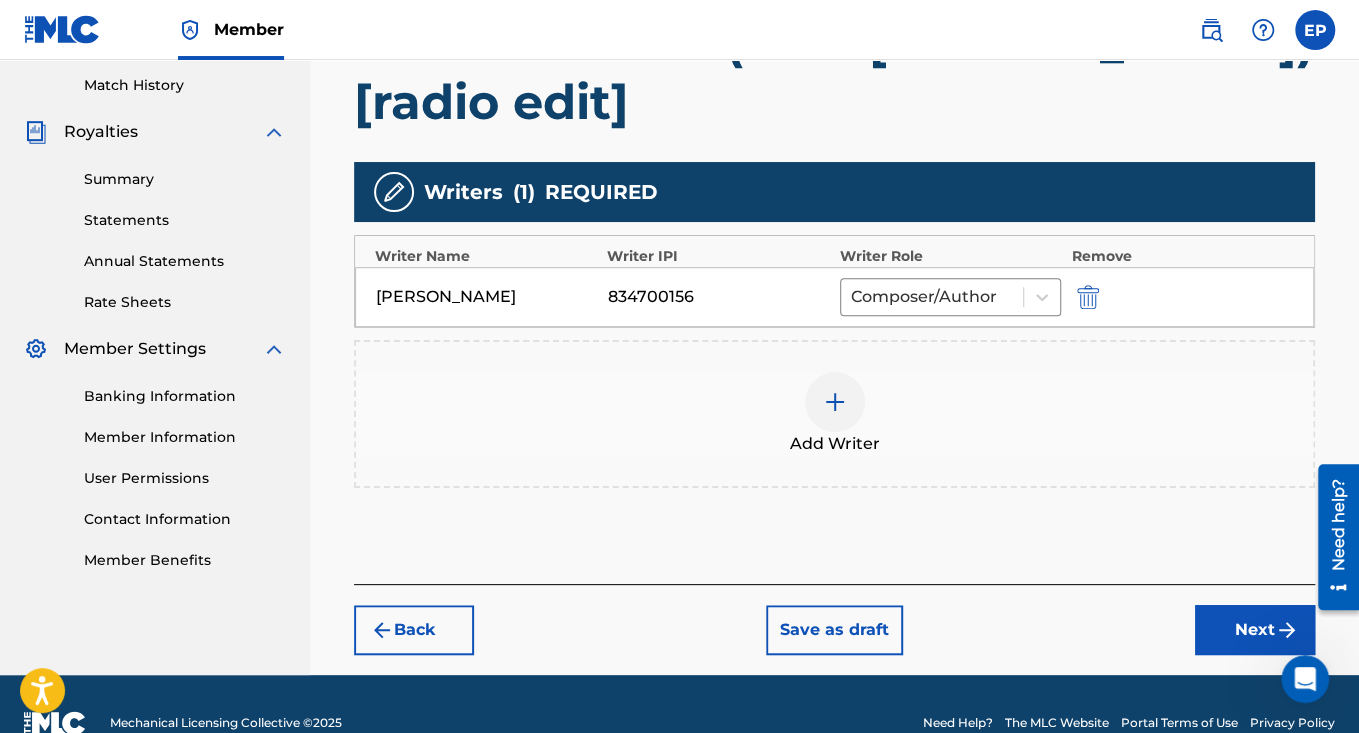 click at bounding box center (835, 402) 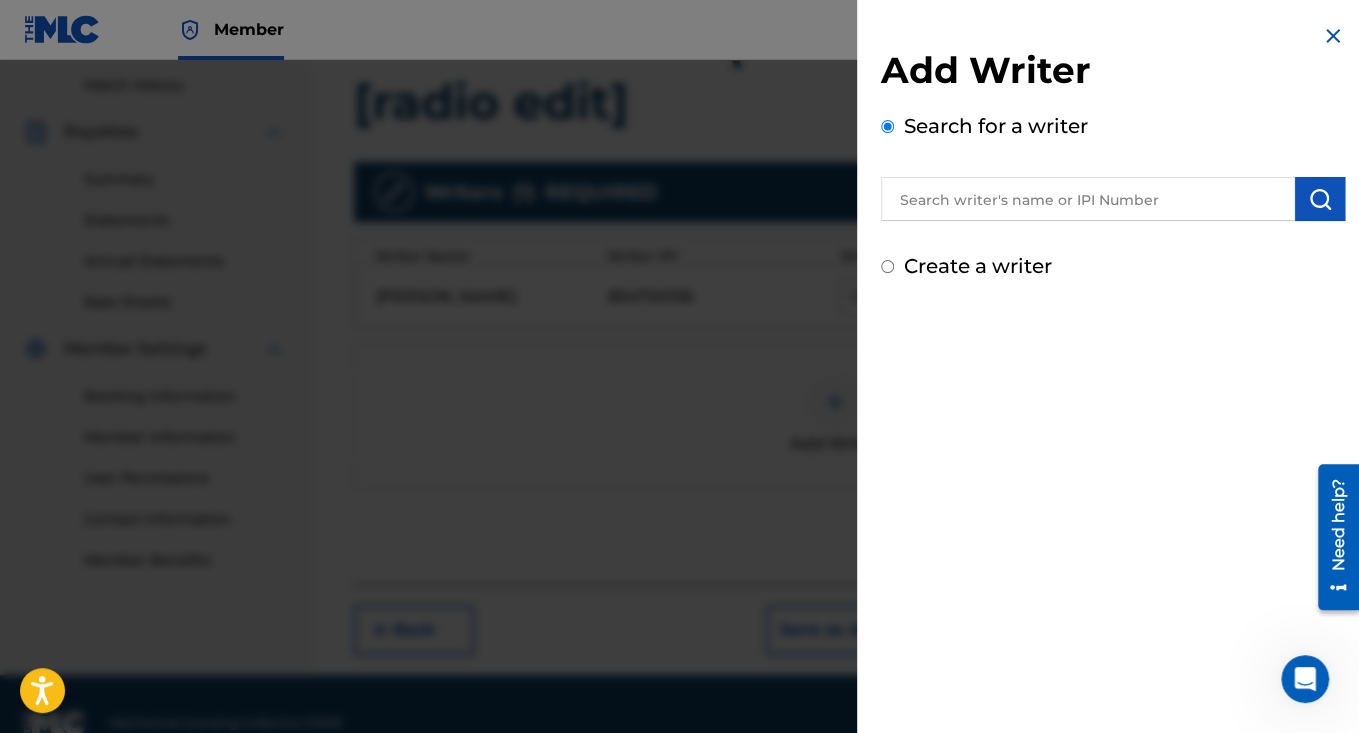 click on "Create a writer" at bounding box center (978, 266) 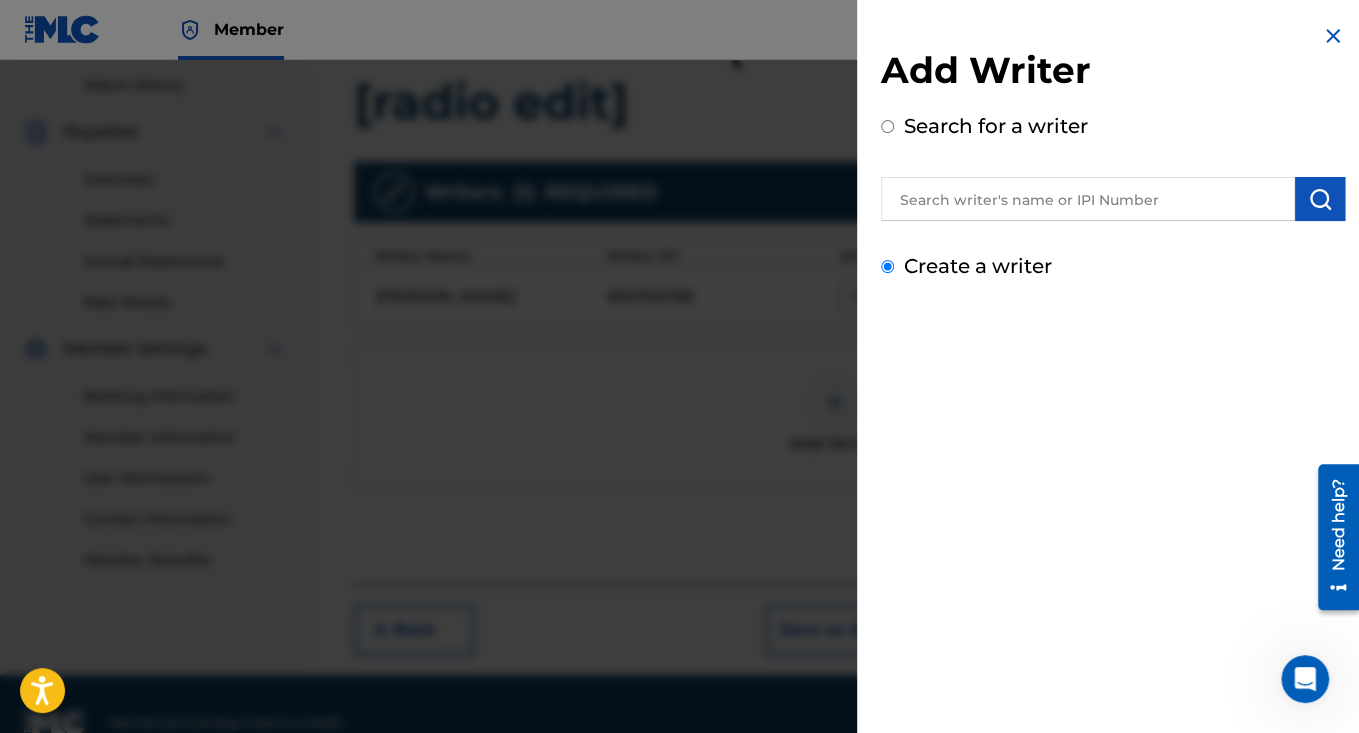 click on "Create a writer" at bounding box center [887, 266] 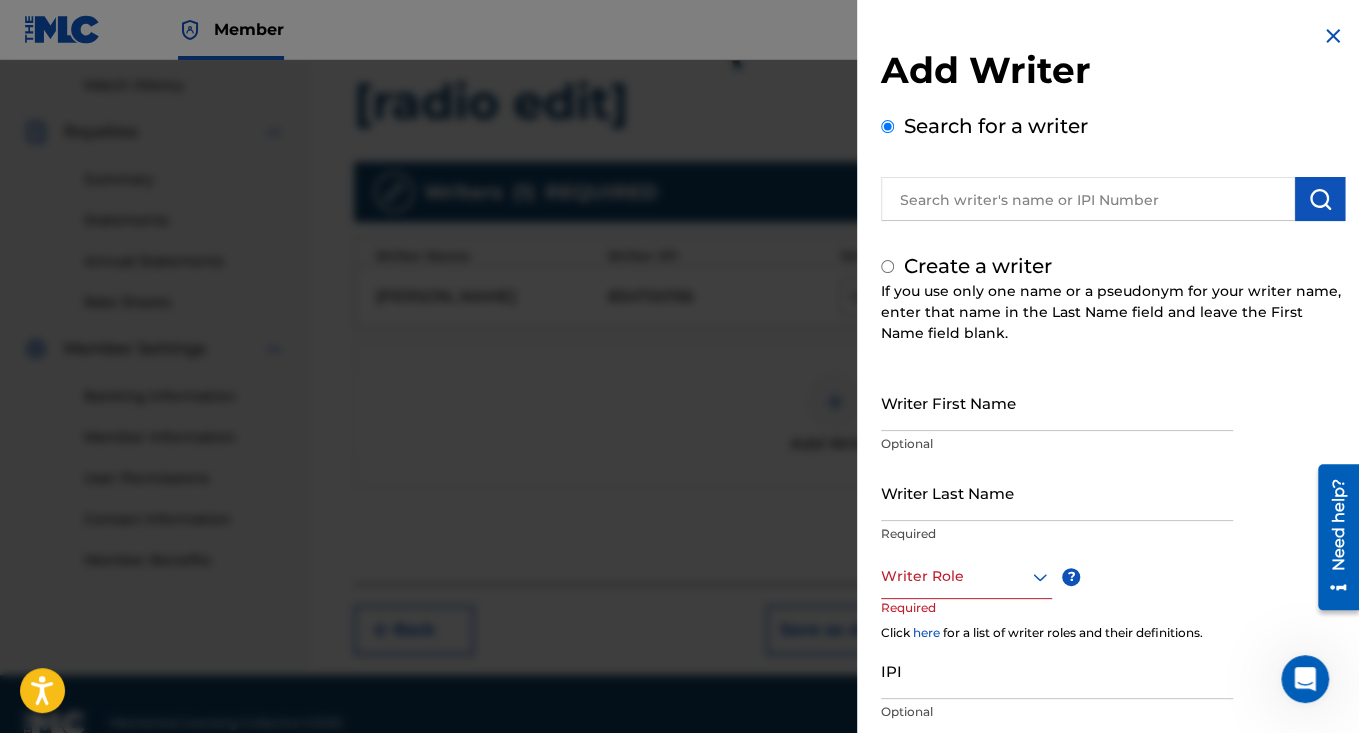 radio on "false" 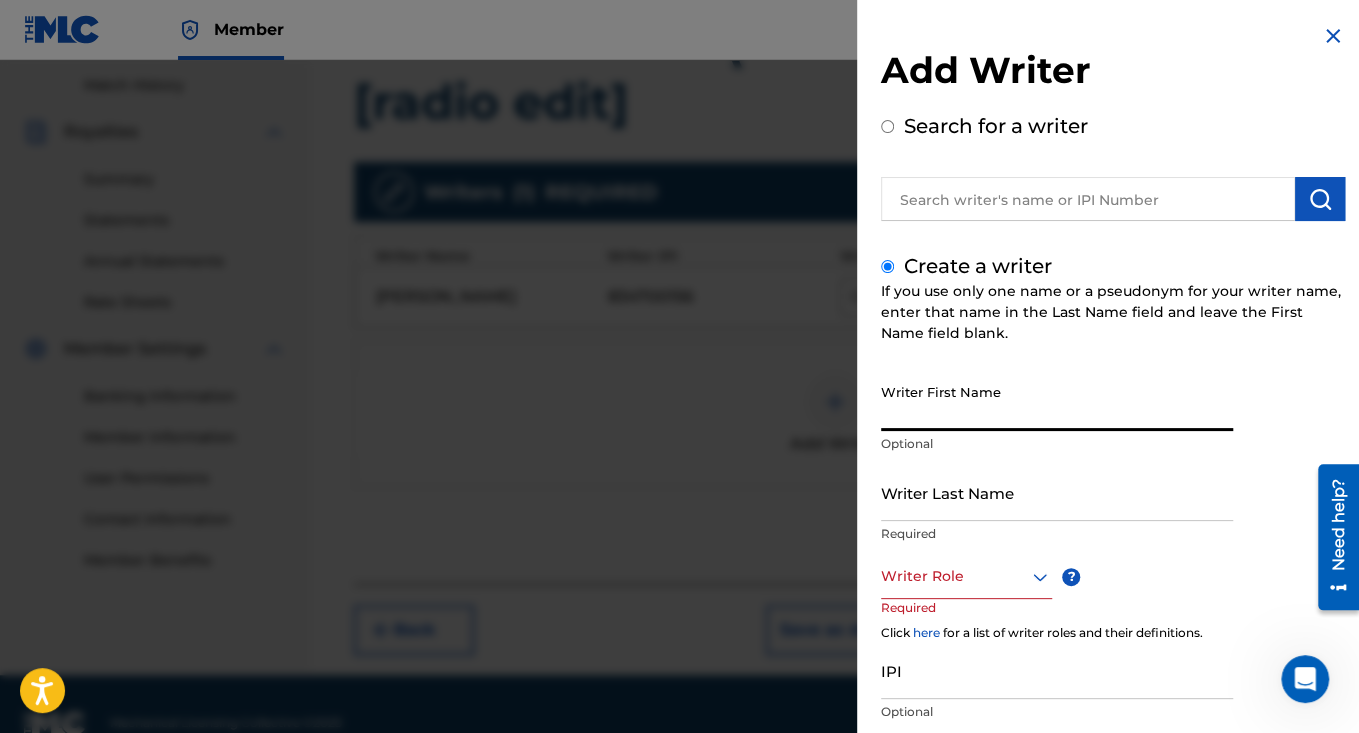 click on "Writer First Name" at bounding box center [1057, 402] 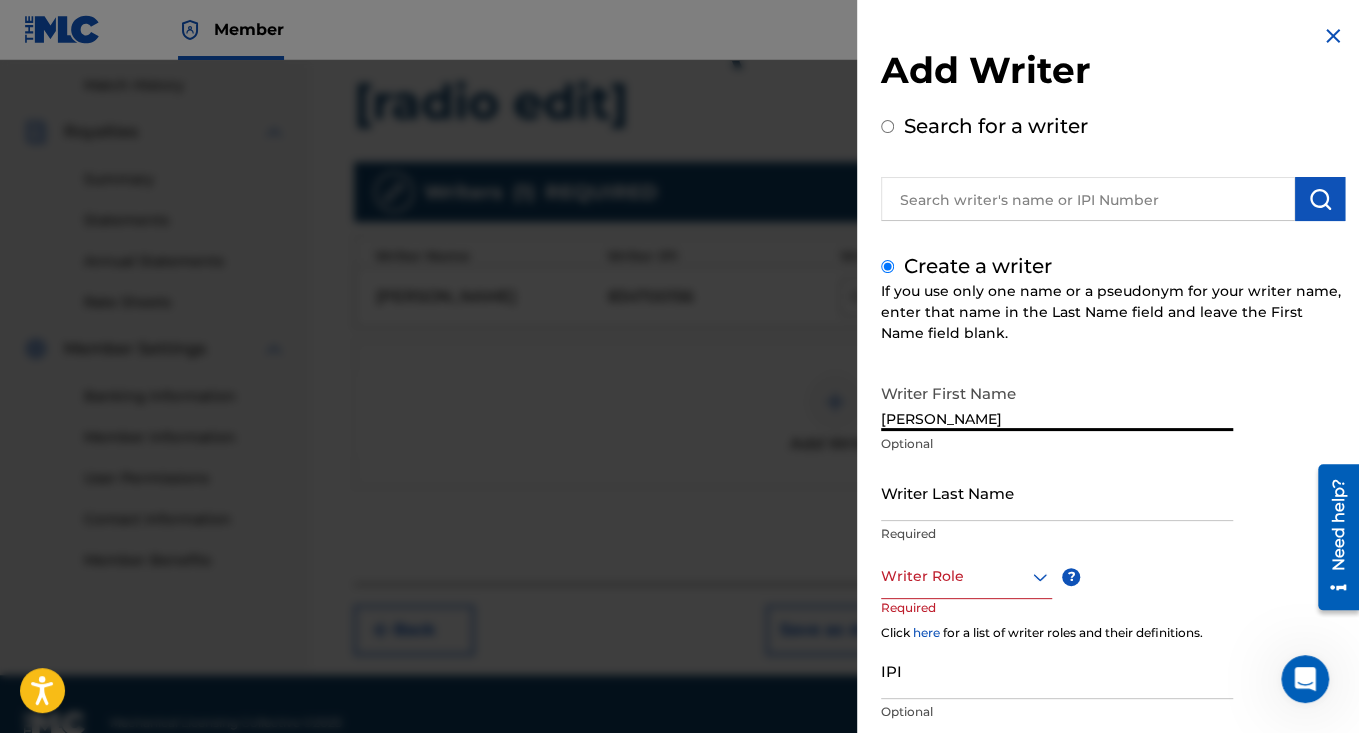 scroll, scrollTop: 61, scrollLeft: 0, axis: vertical 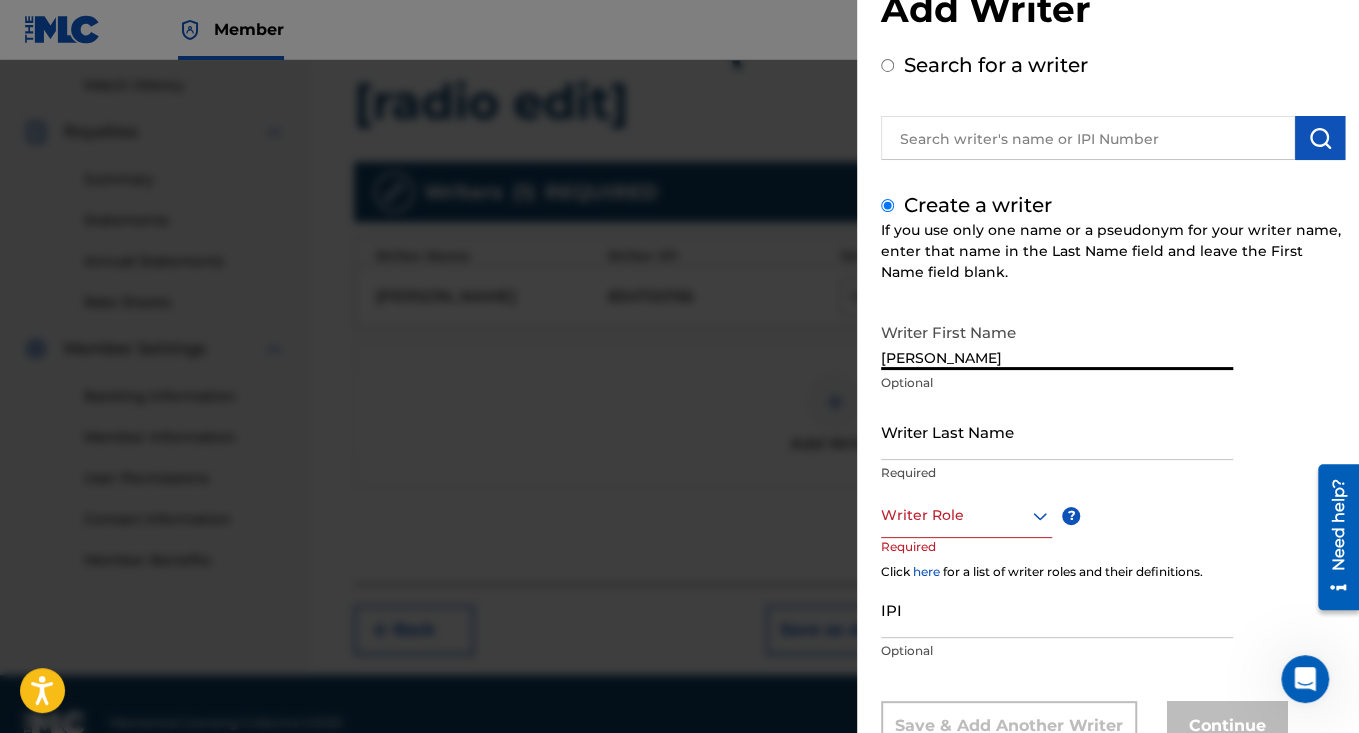 type on "[PERSON_NAME]" 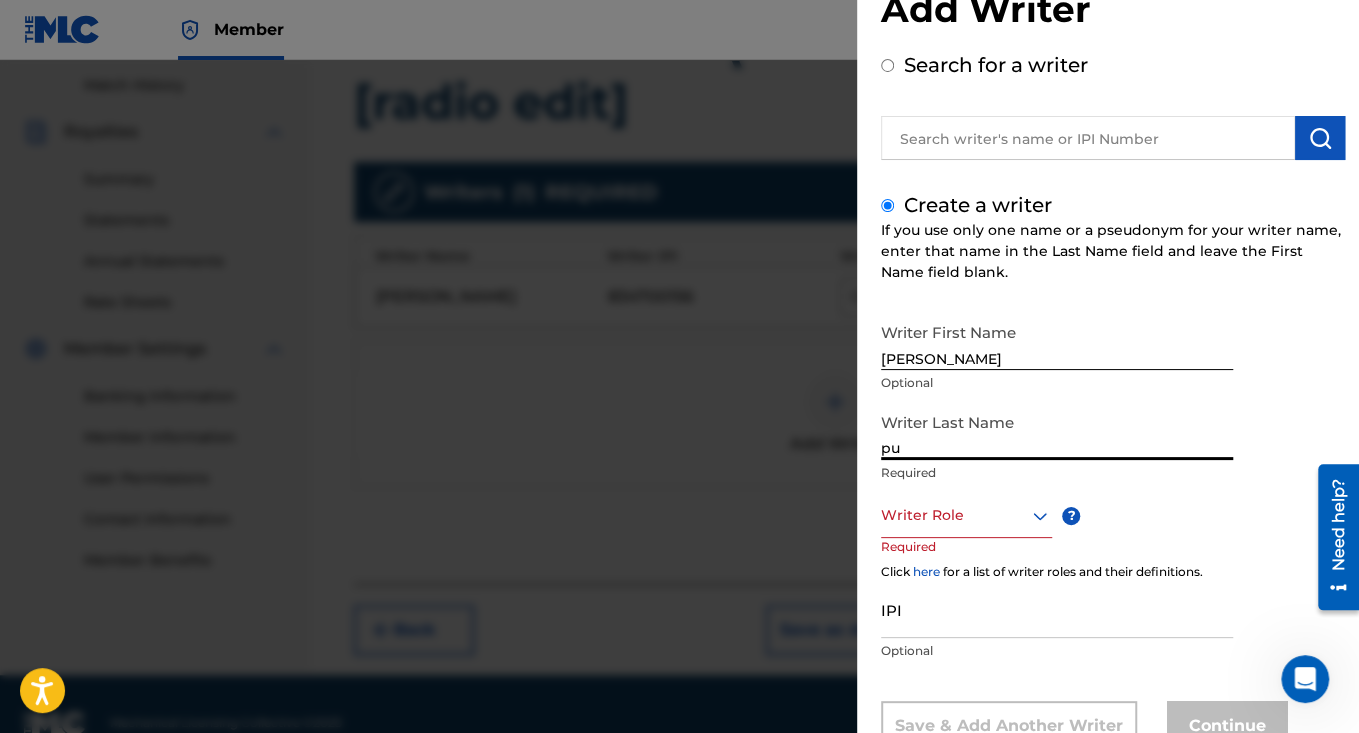 type on "p" 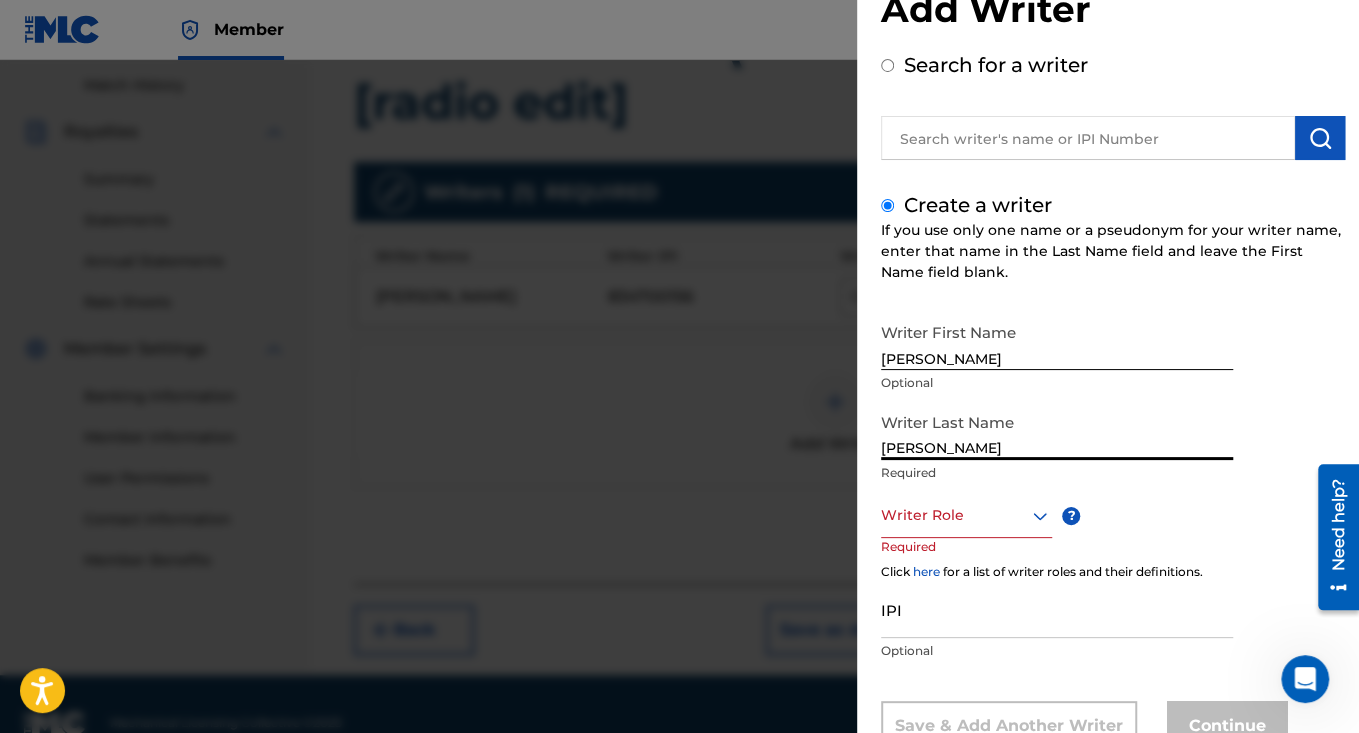 type on "[PERSON_NAME]" 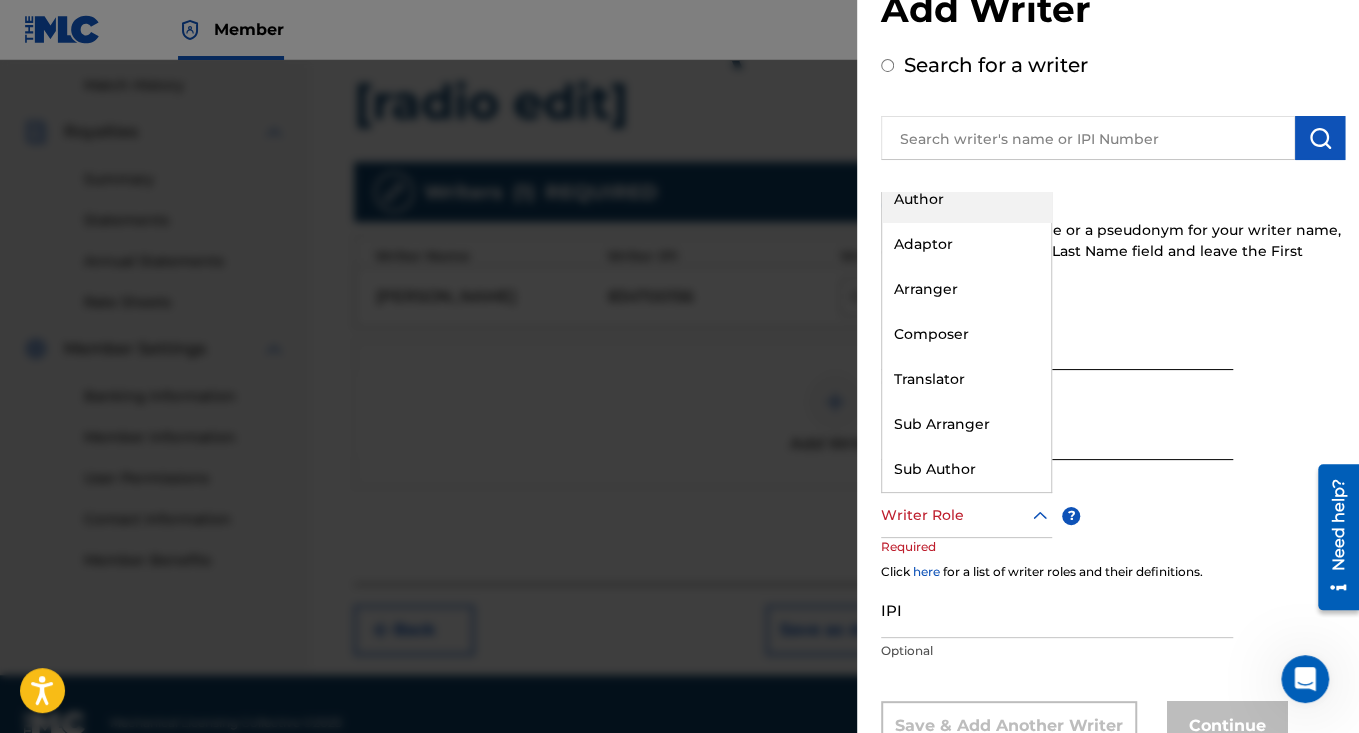 scroll, scrollTop: 0, scrollLeft: 0, axis: both 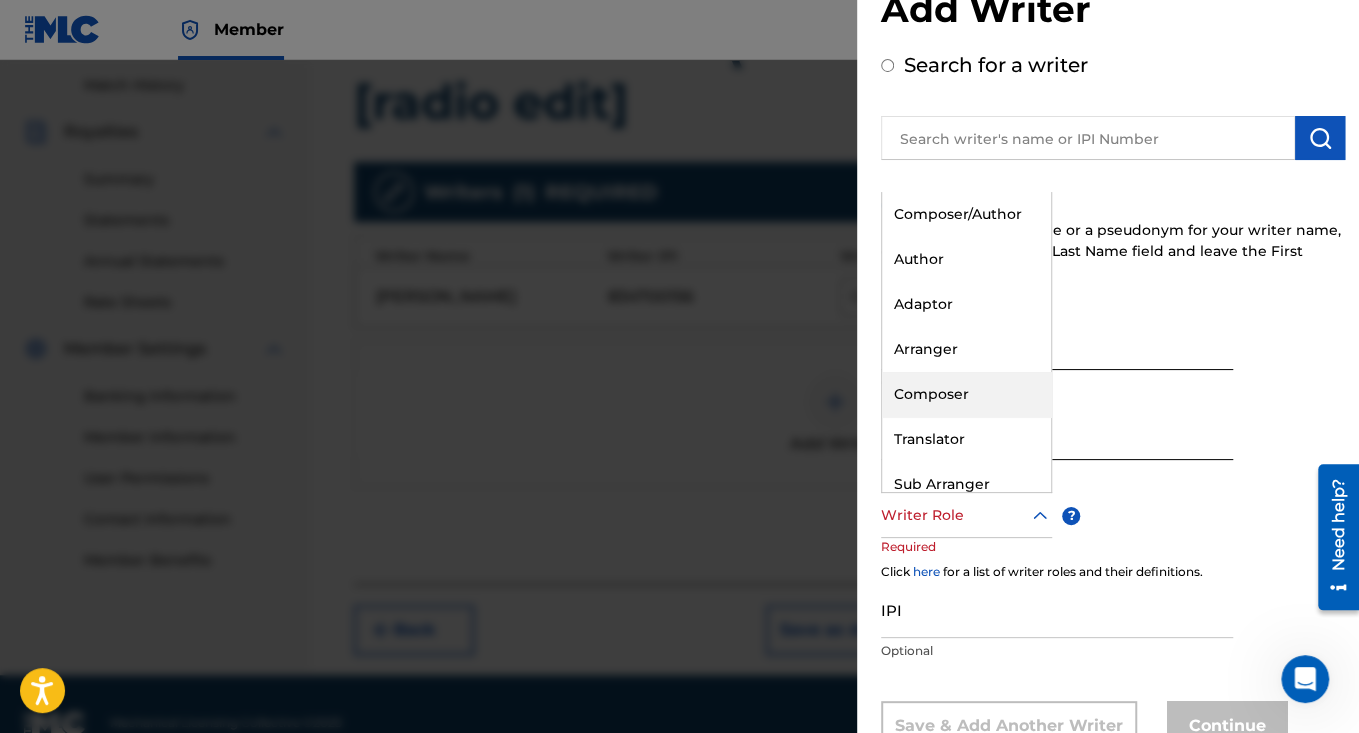 click on "Composer" at bounding box center [966, 394] 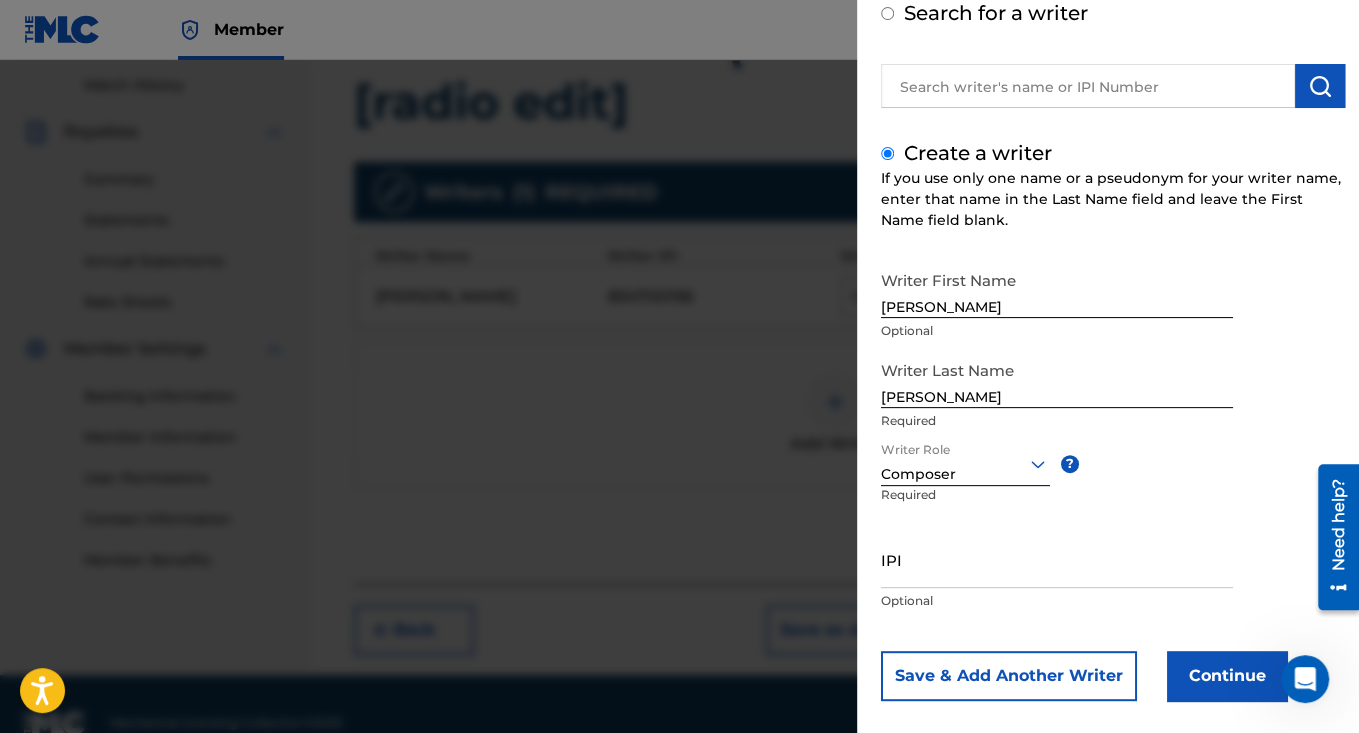 scroll, scrollTop: 134, scrollLeft: 0, axis: vertical 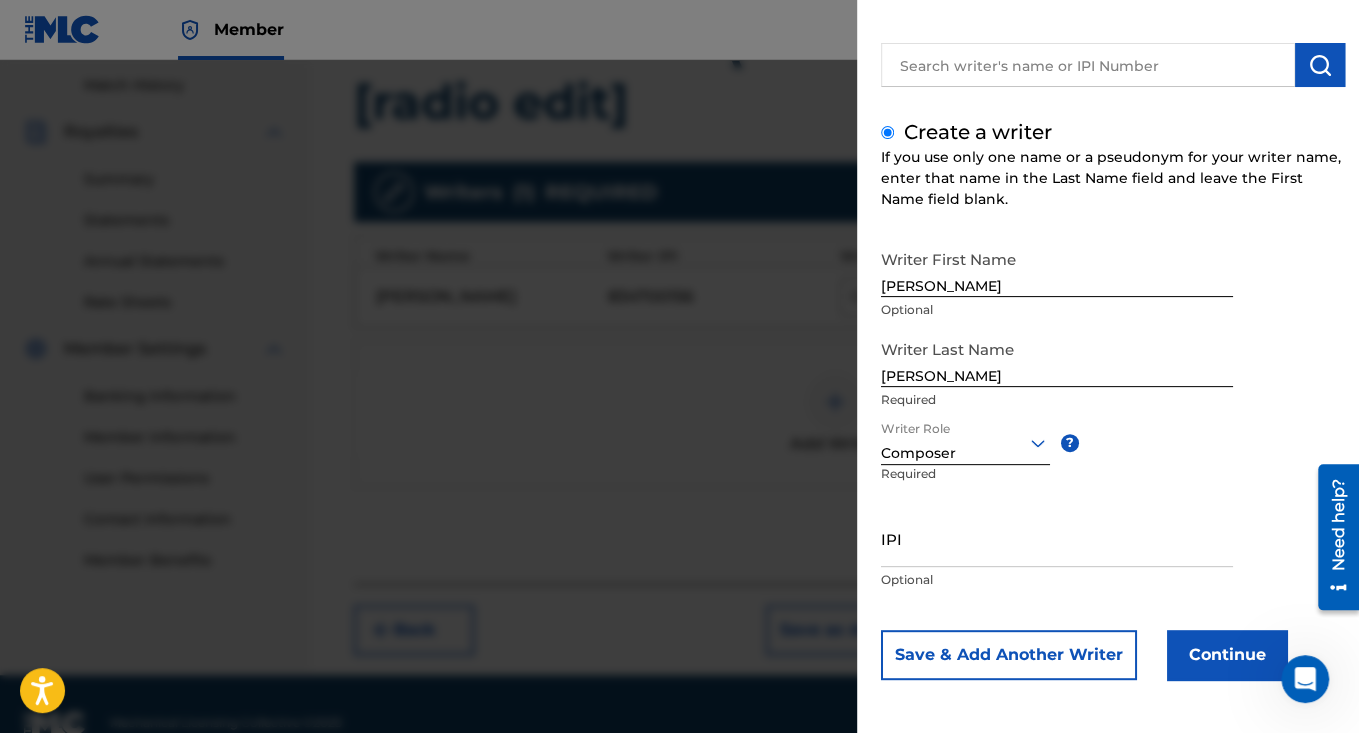 click on "Continue" at bounding box center (1227, 655) 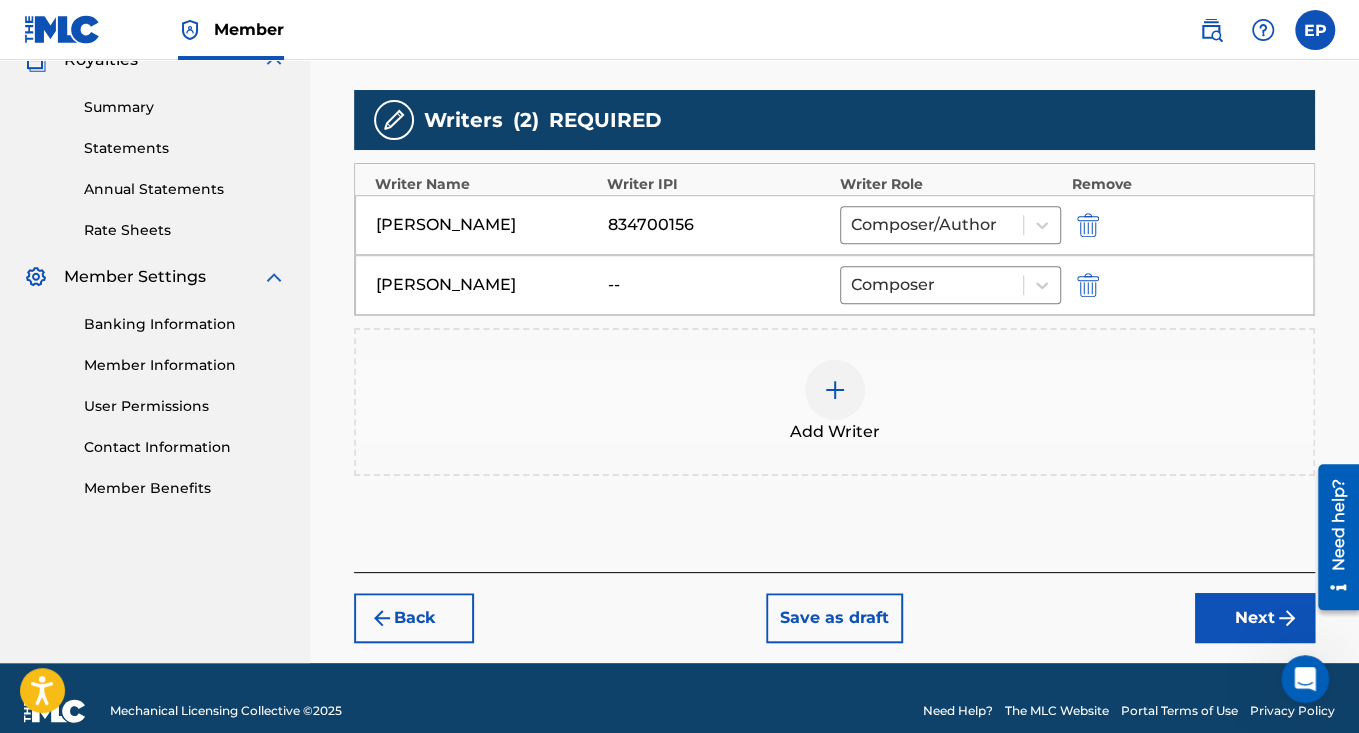 click on "Next" at bounding box center (1255, 618) 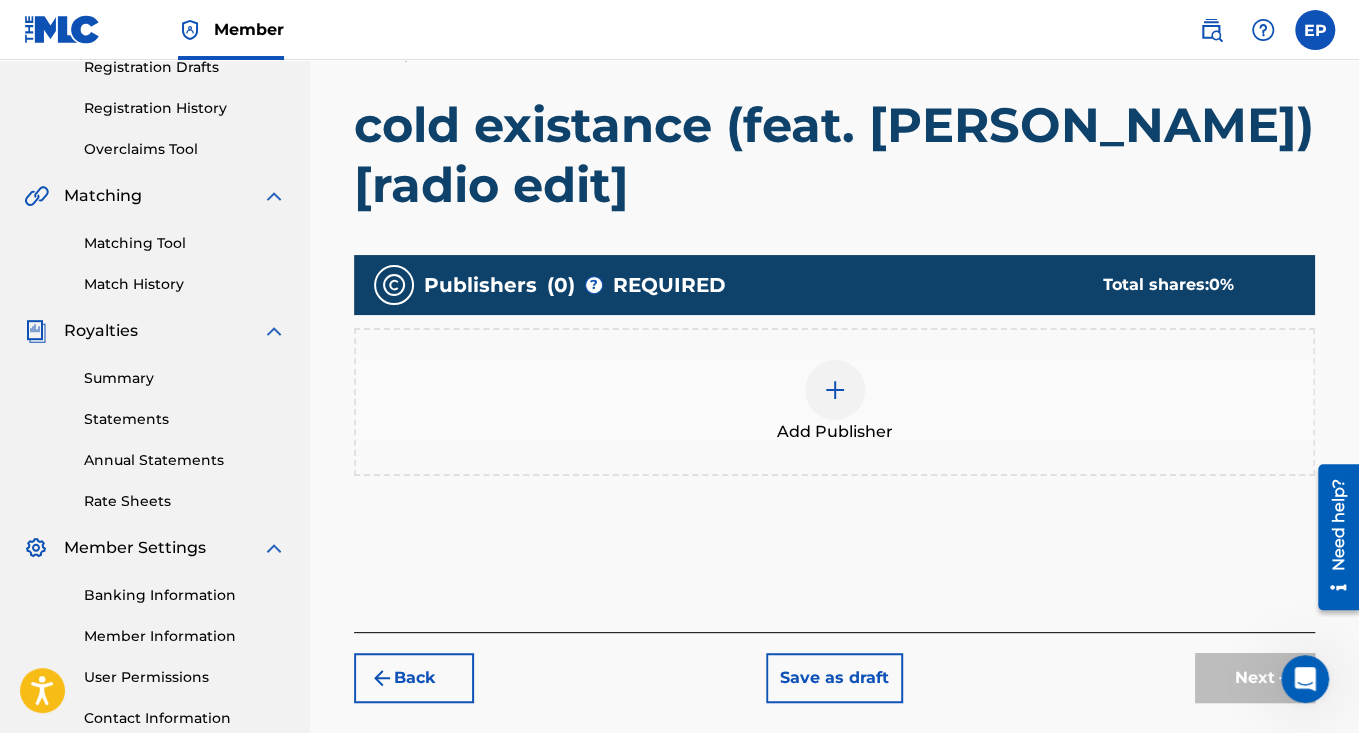 scroll, scrollTop: 352, scrollLeft: 0, axis: vertical 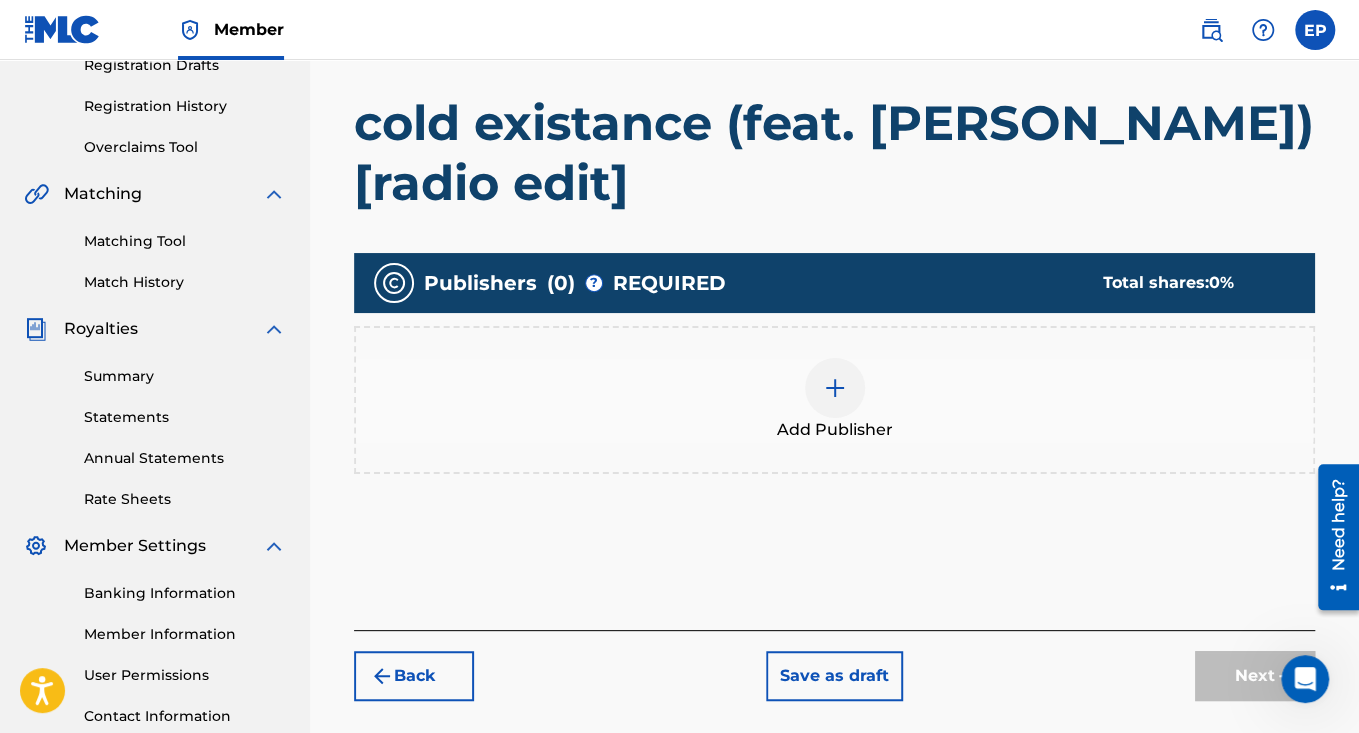click at bounding box center [835, 388] 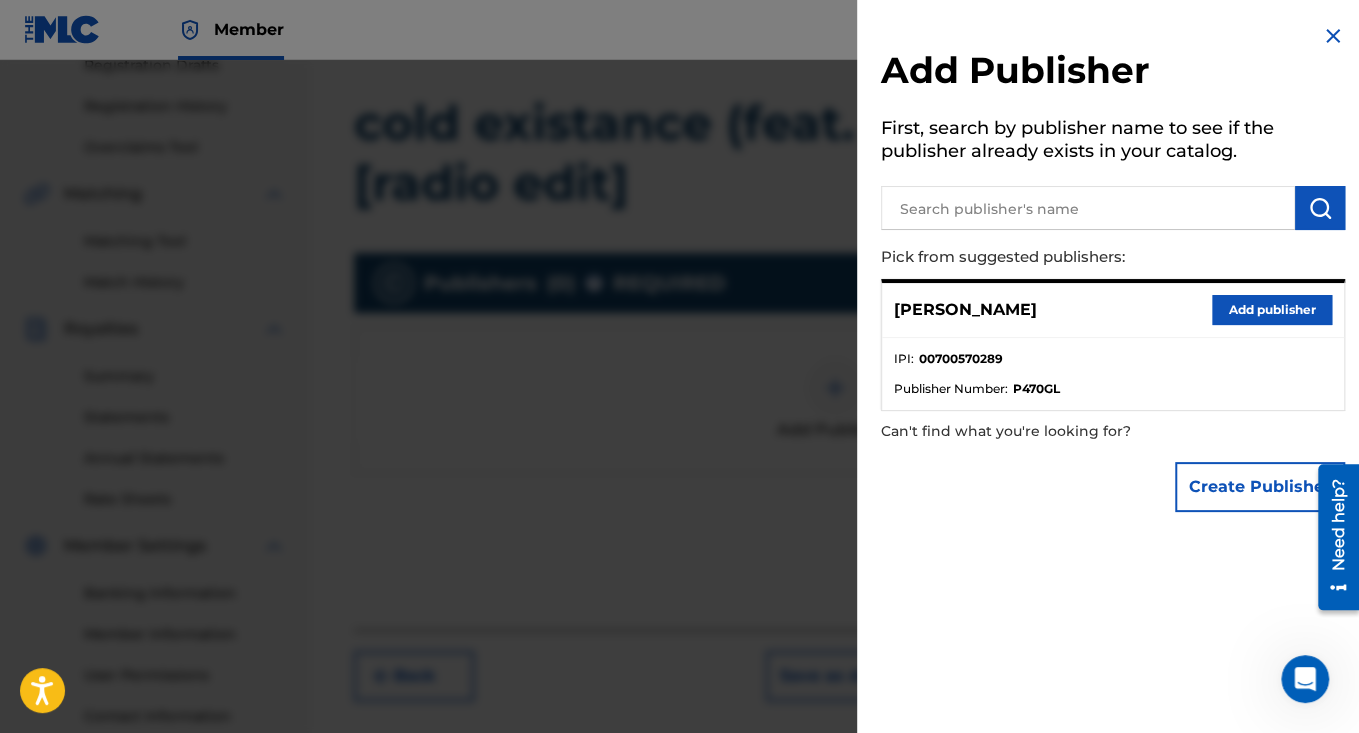 click on "IPI : 00700570289" at bounding box center (1113, 365) 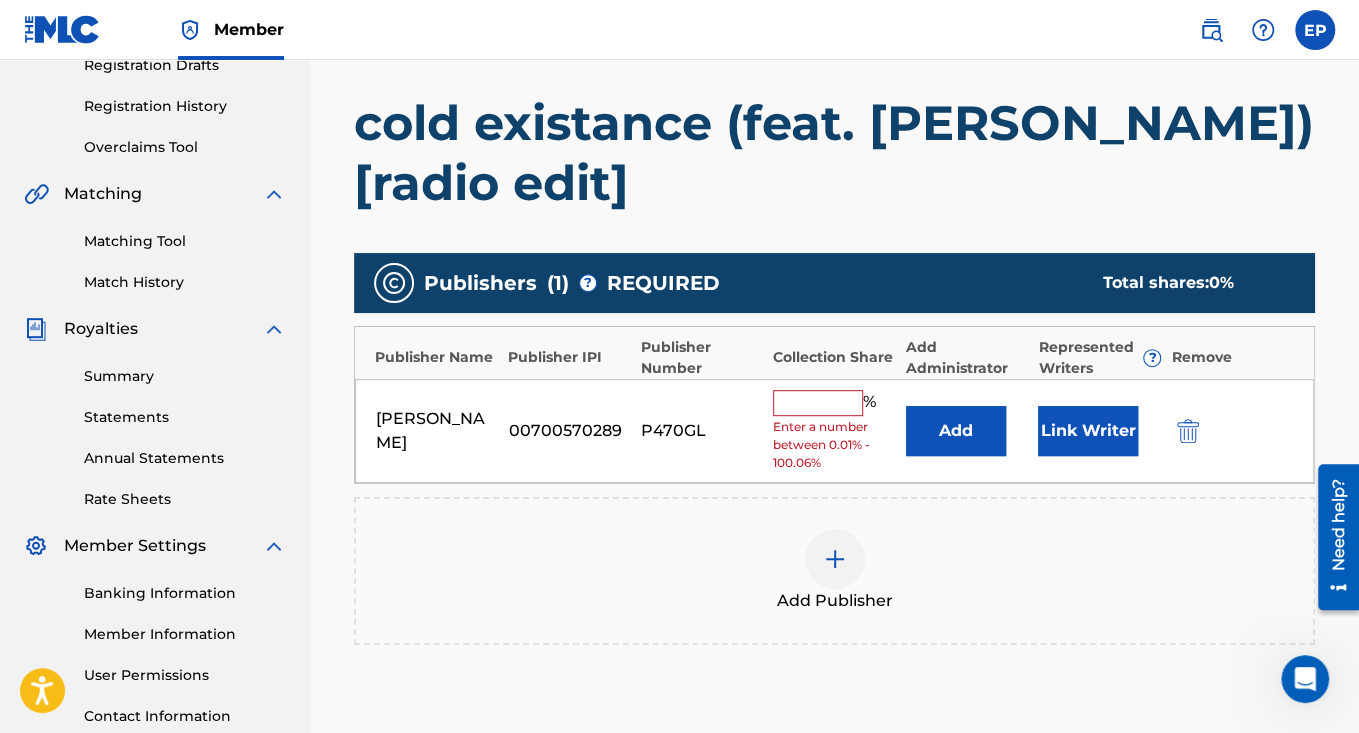 click at bounding box center [818, 403] 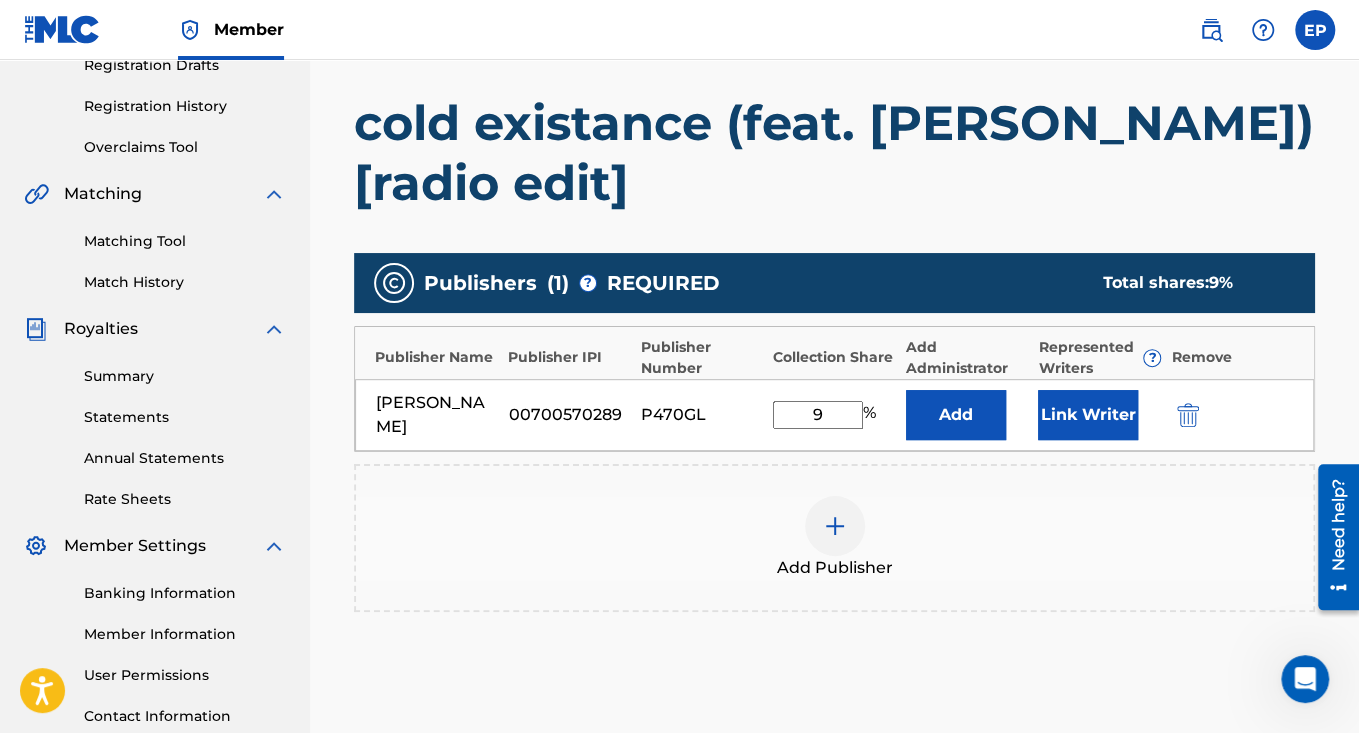 type 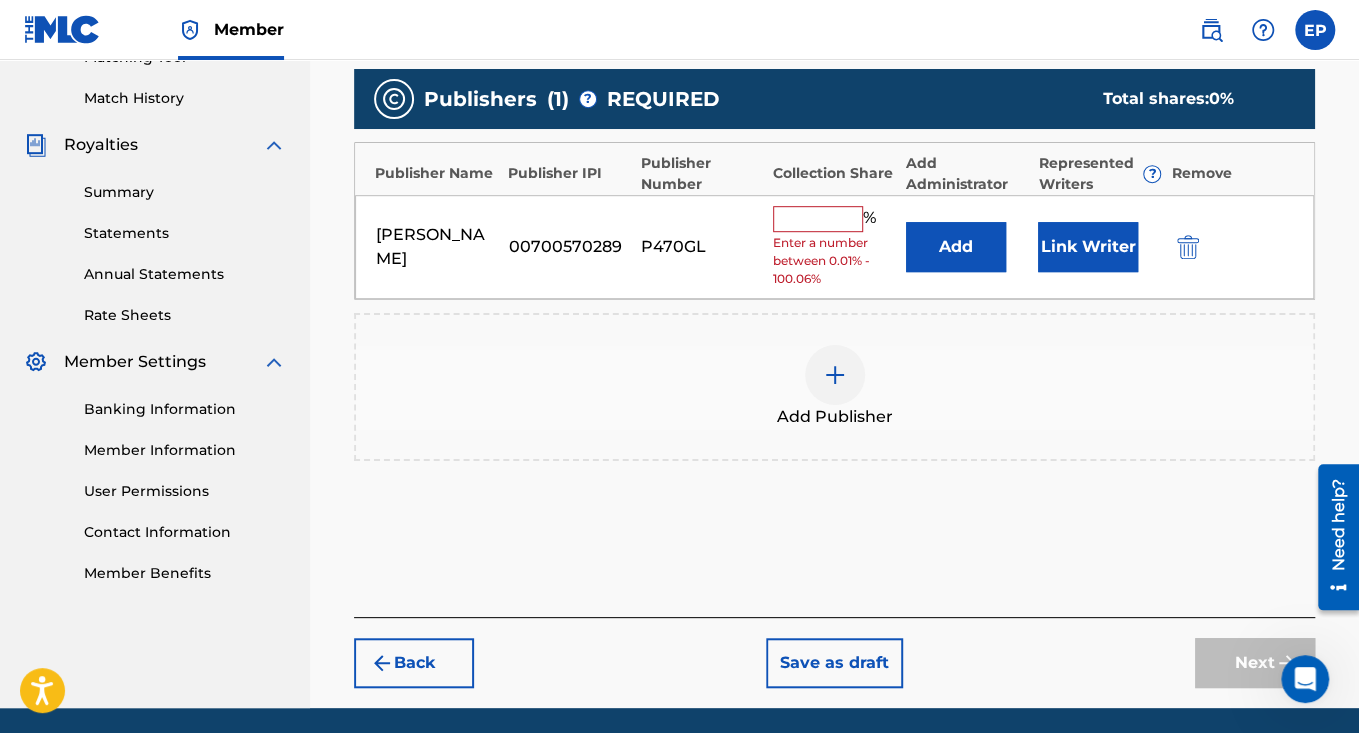 scroll, scrollTop: 534, scrollLeft: 0, axis: vertical 